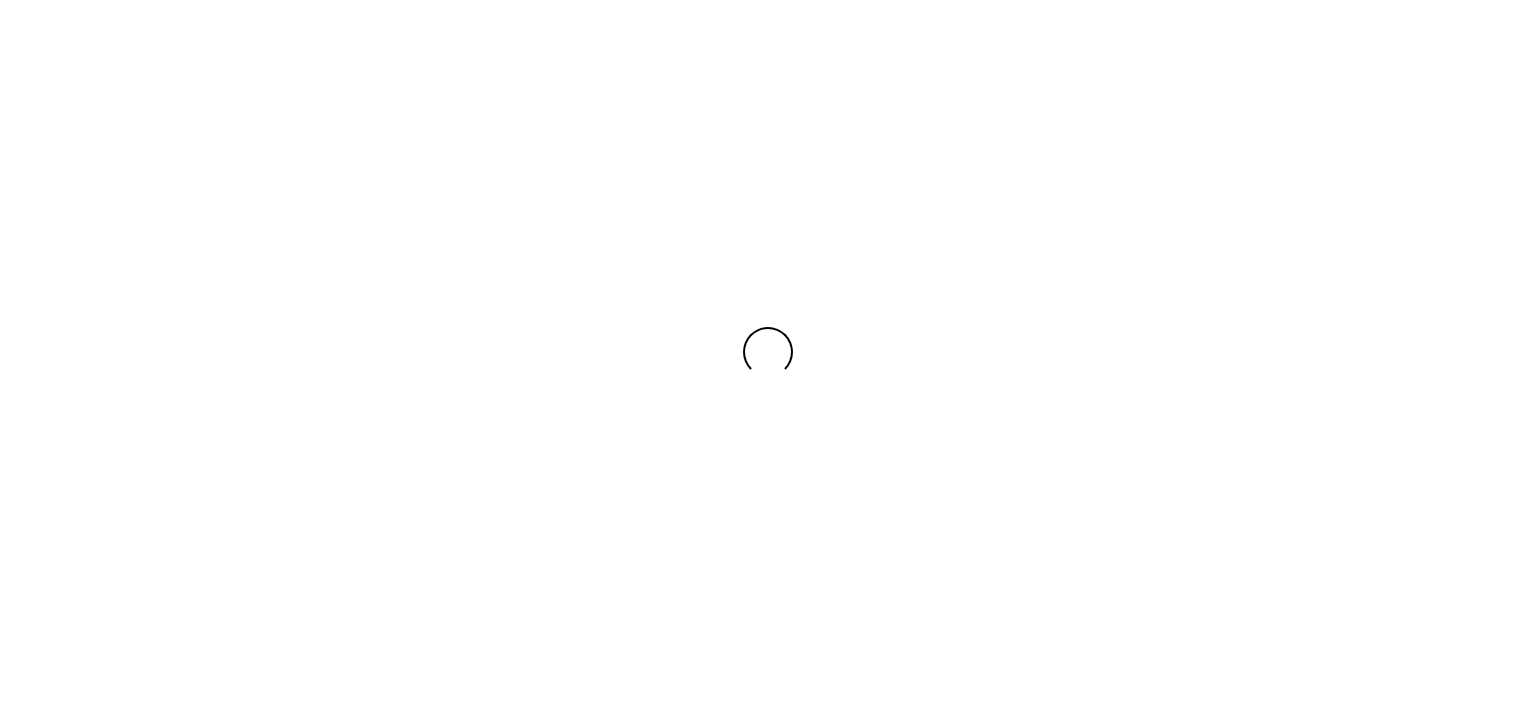 scroll, scrollTop: 0, scrollLeft: 0, axis: both 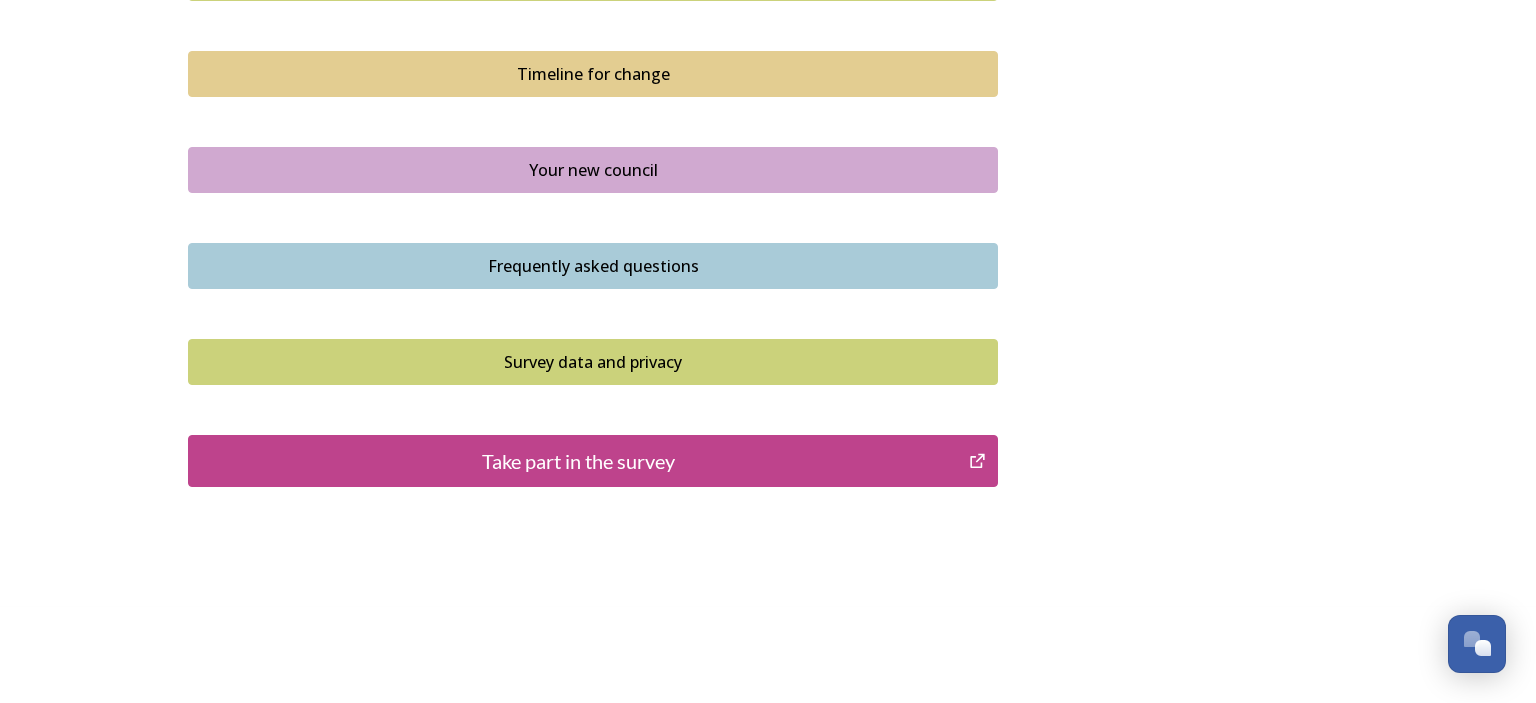 click on "Take part in the survey" at bounding box center [578, 461] 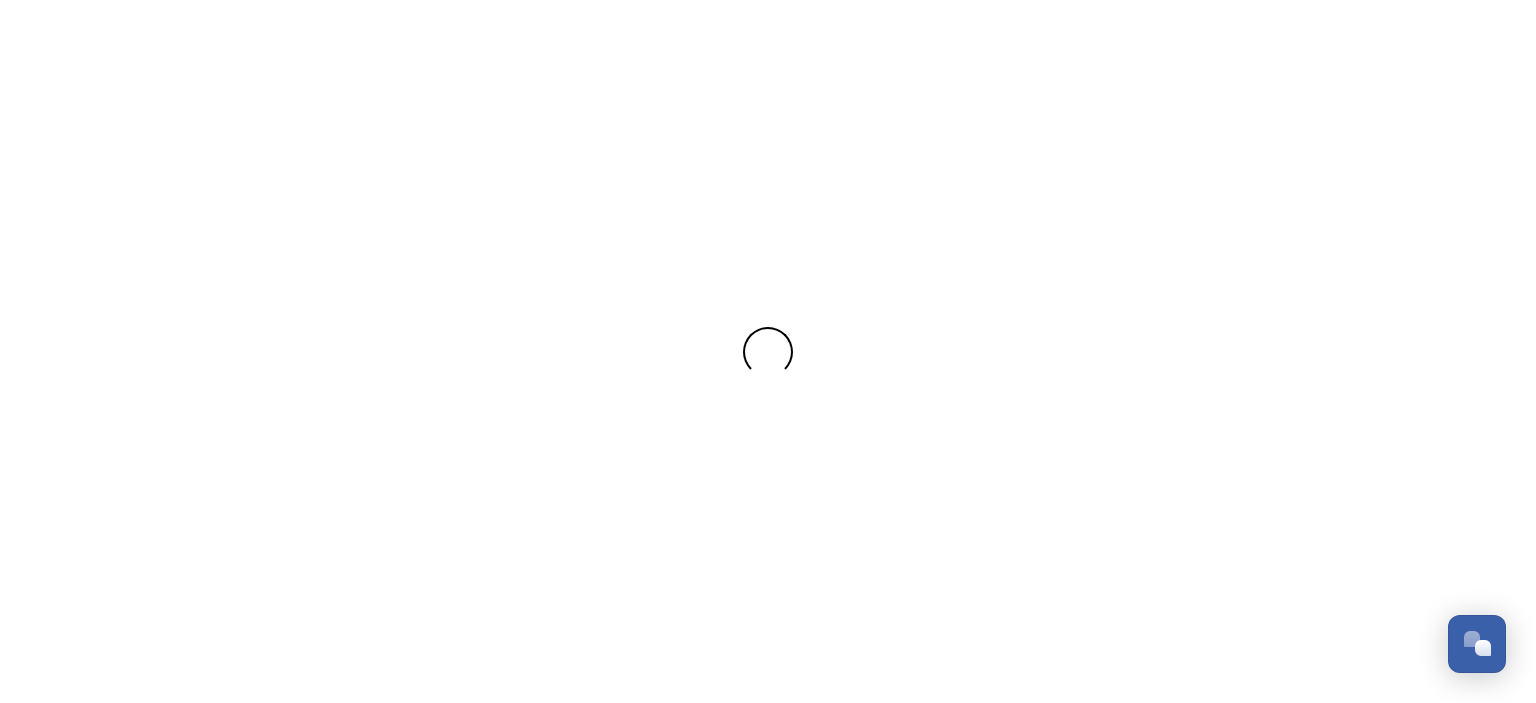 scroll, scrollTop: 0, scrollLeft: 0, axis: both 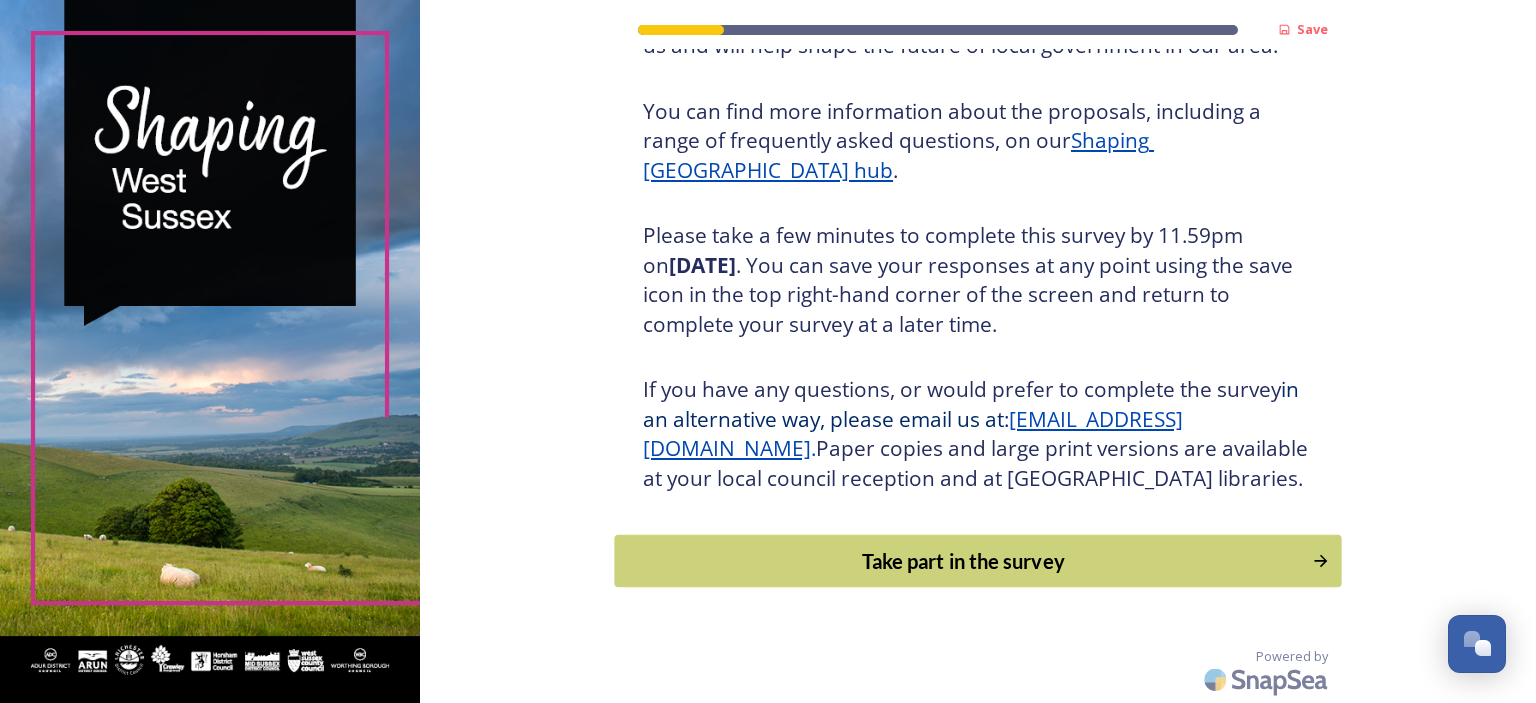 click on "Take part in the survey" at bounding box center [964, 561] 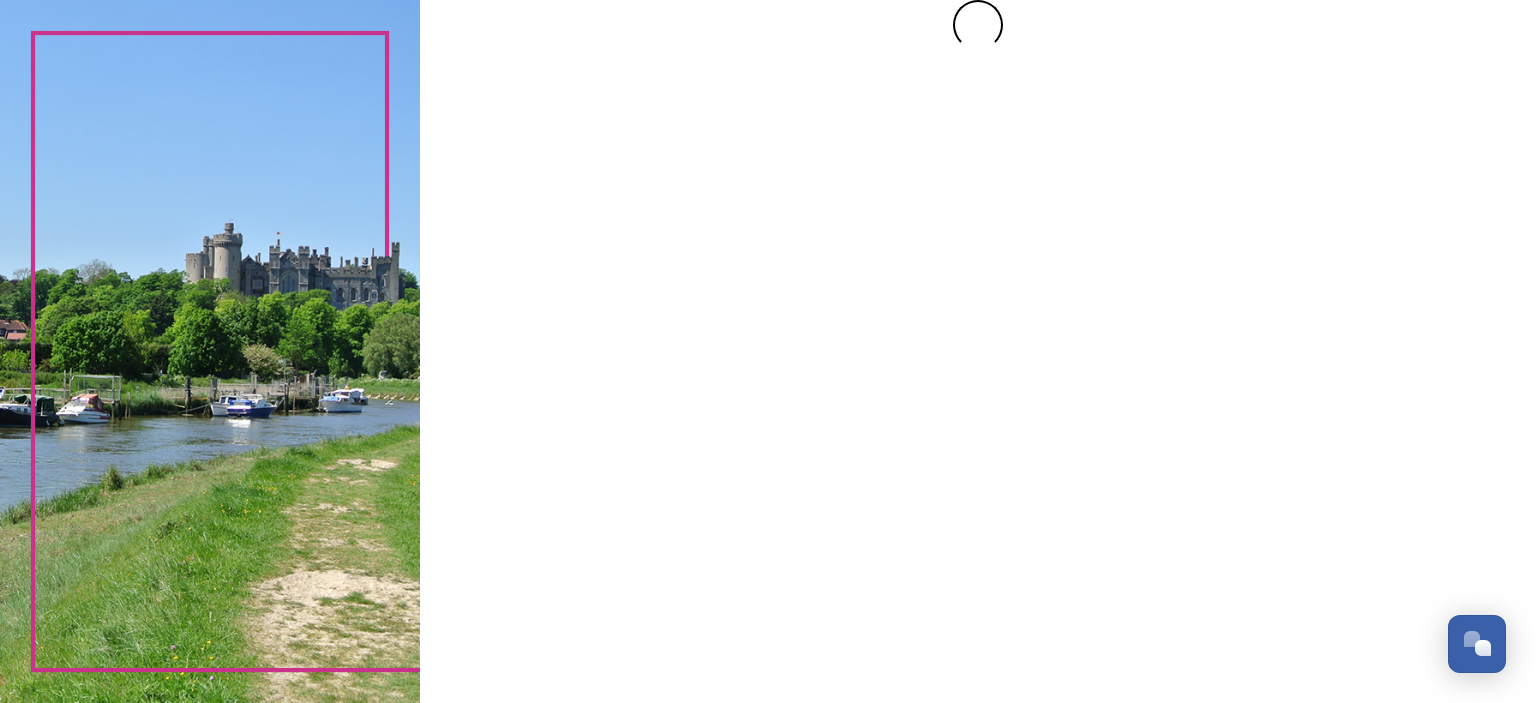 scroll, scrollTop: 0, scrollLeft: 0, axis: both 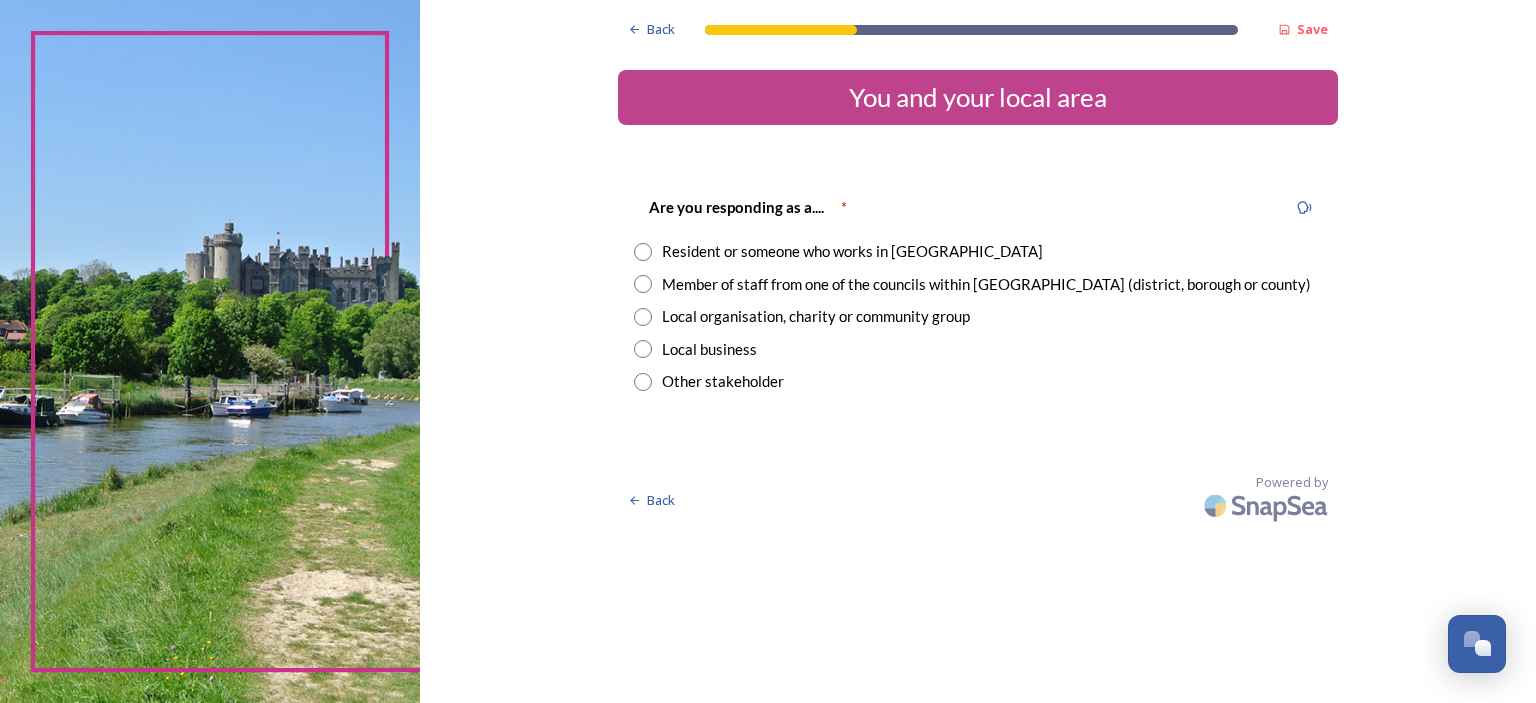 click at bounding box center (643, 252) 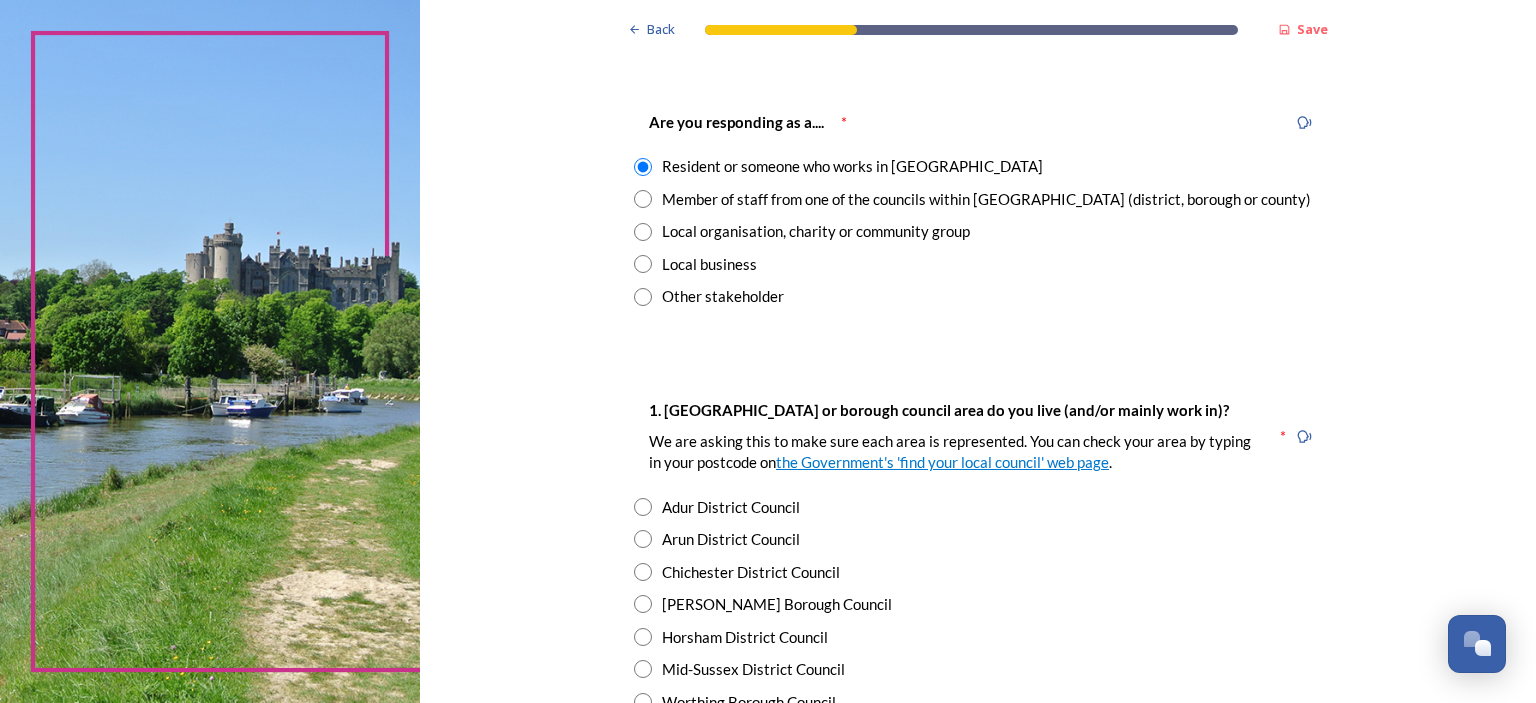 scroll, scrollTop: 130, scrollLeft: 0, axis: vertical 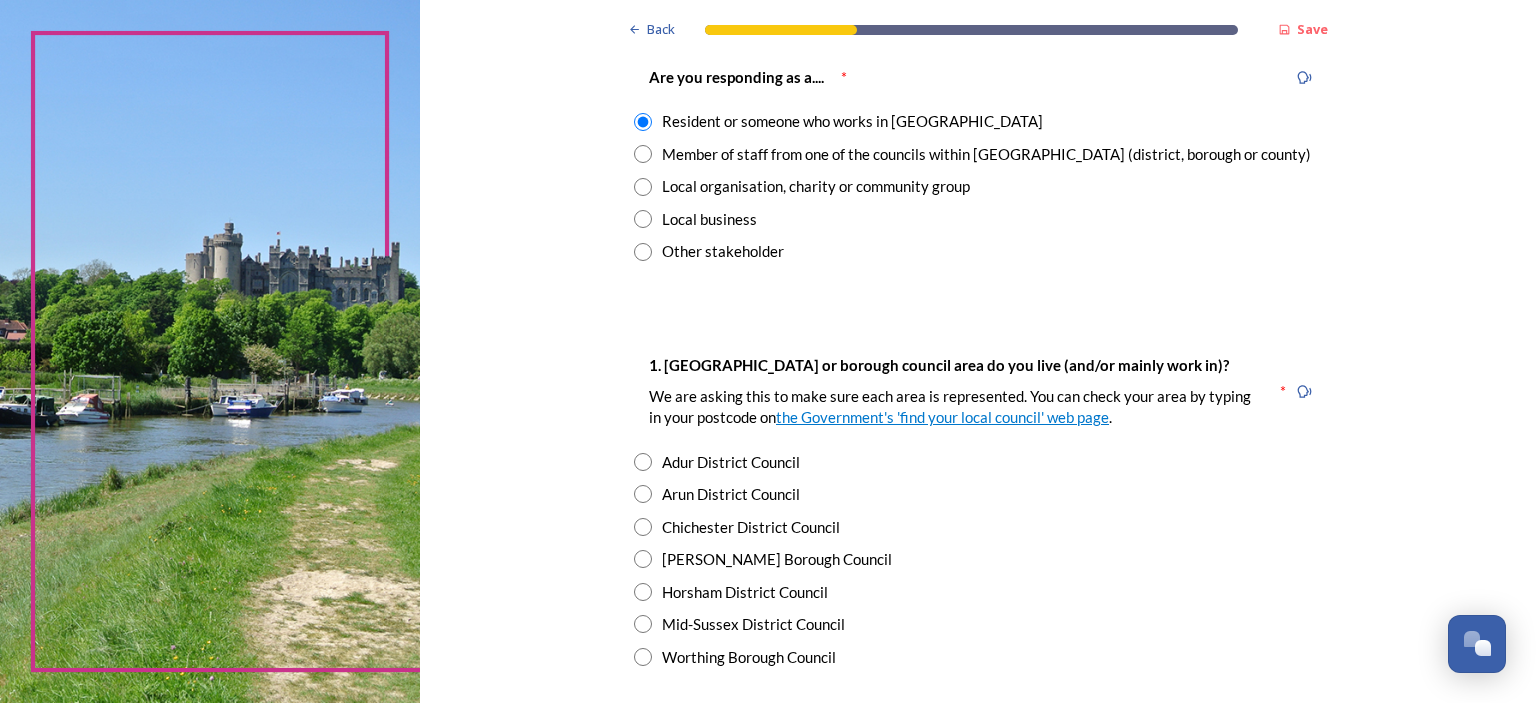 click at bounding box center [643, 219] 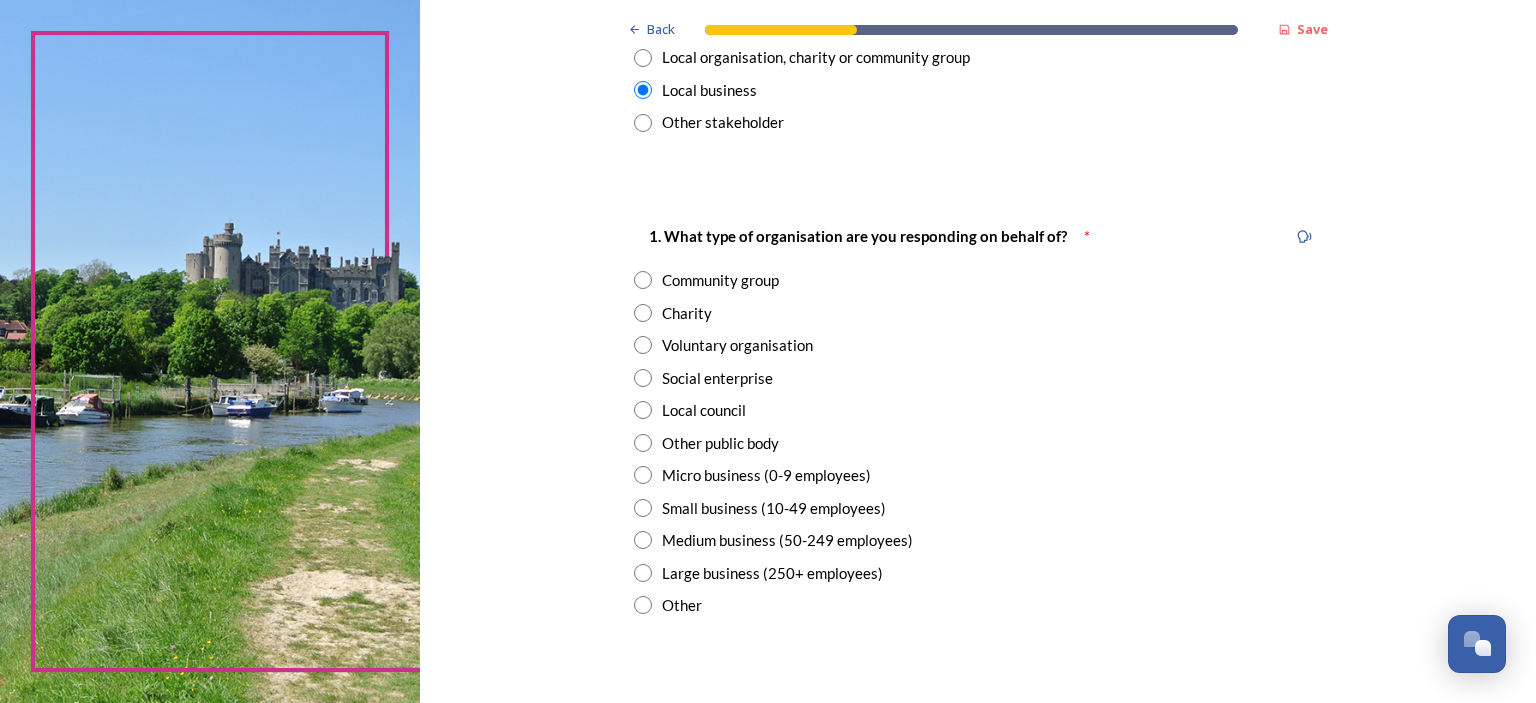 scroll, scrollTop: 130, scrollLeft: 0, axis: vertical 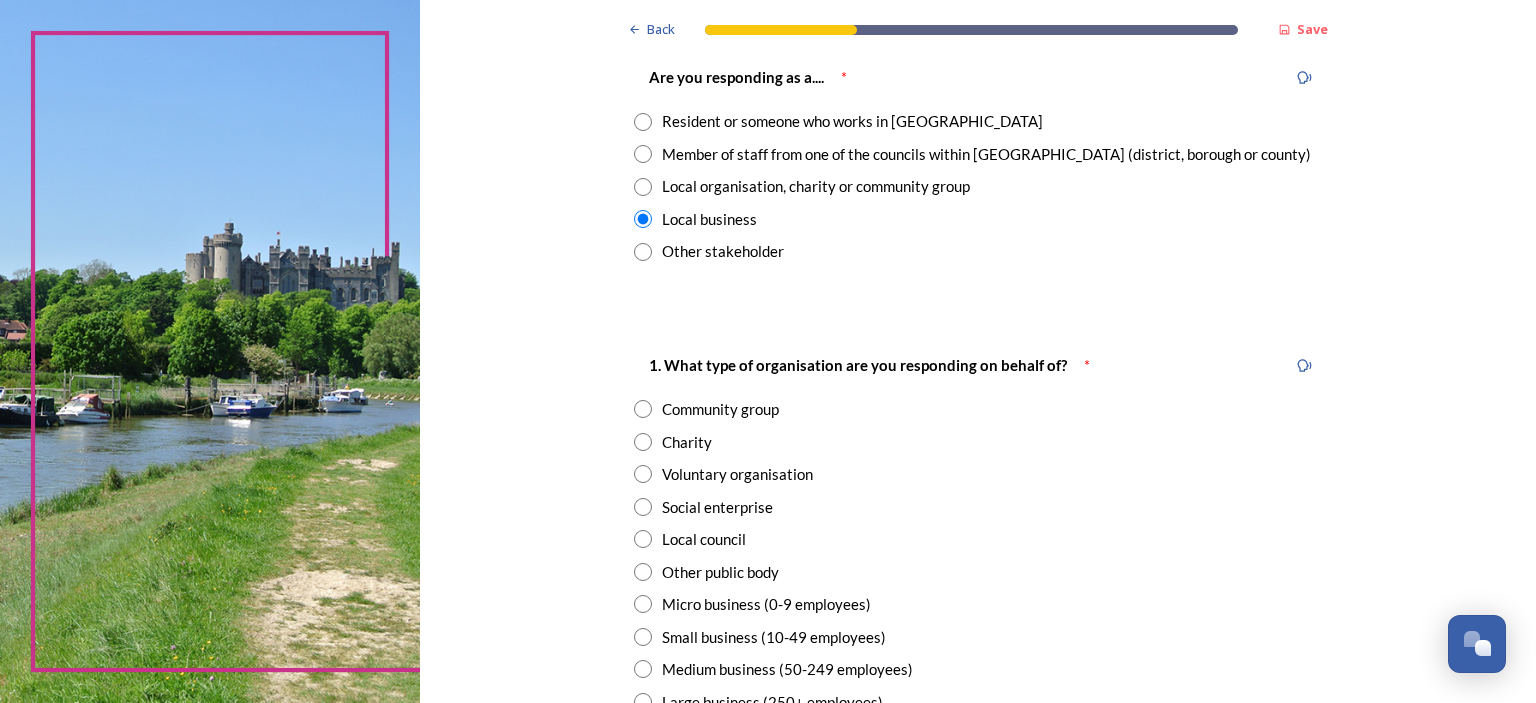 click at bounding box center (643, 122) 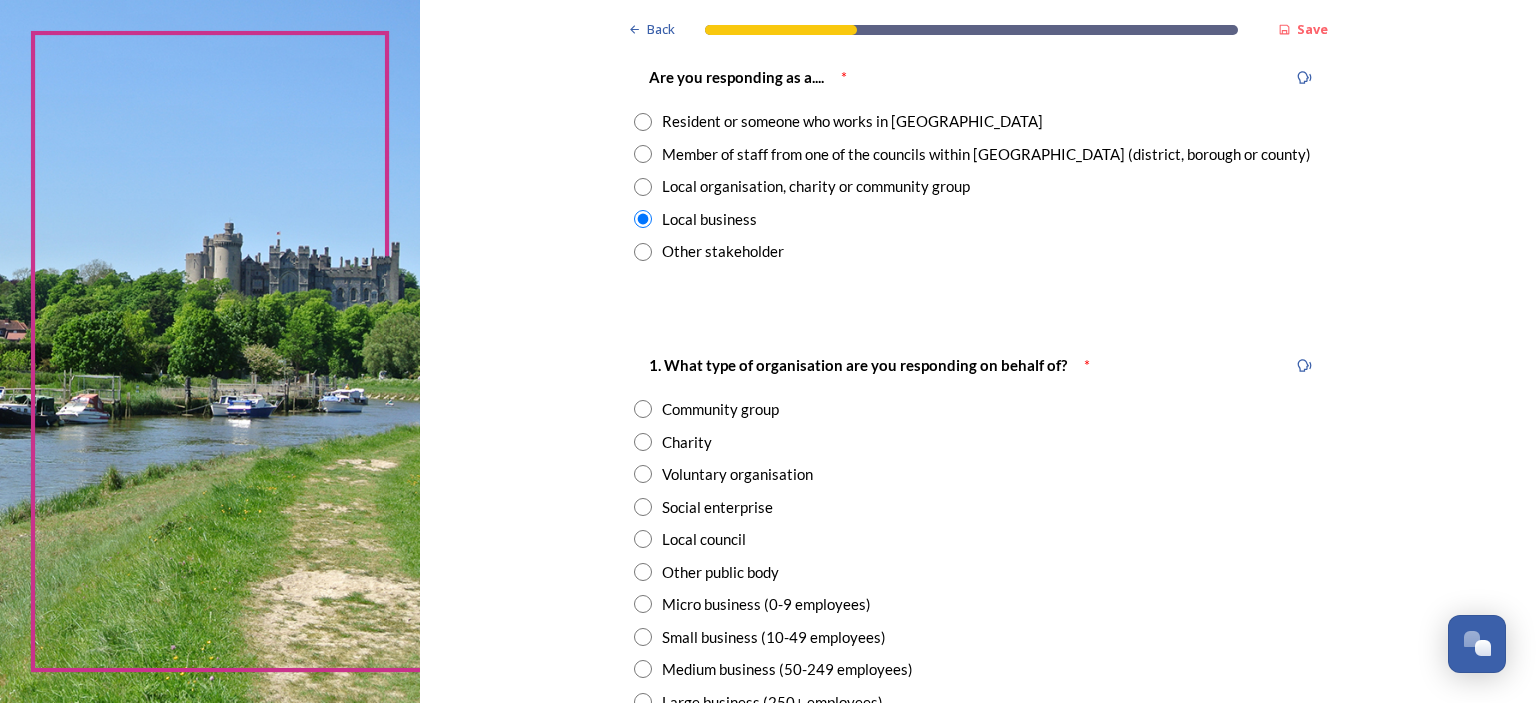 radio on "true" 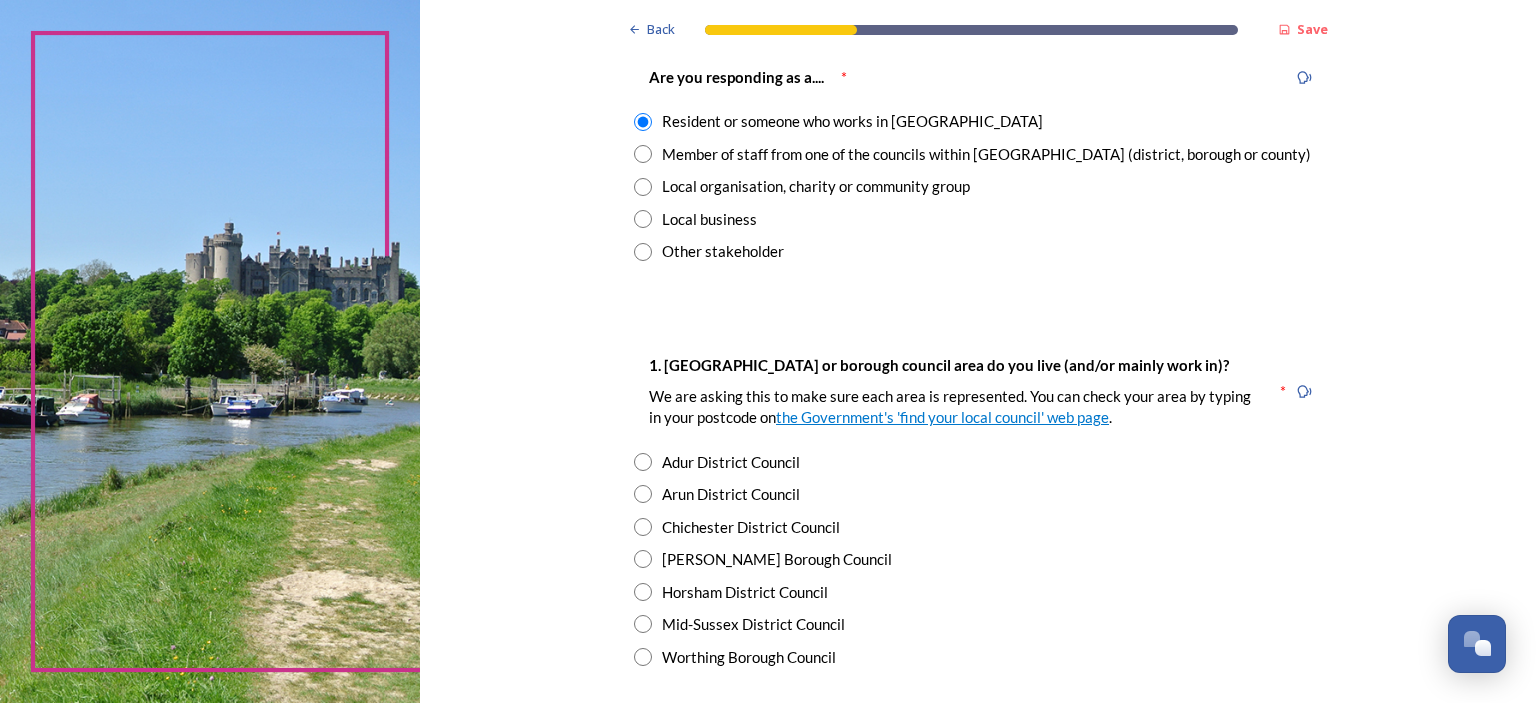 scroll, scrollTop: 259, scrollLeft: 0, axis: vertical 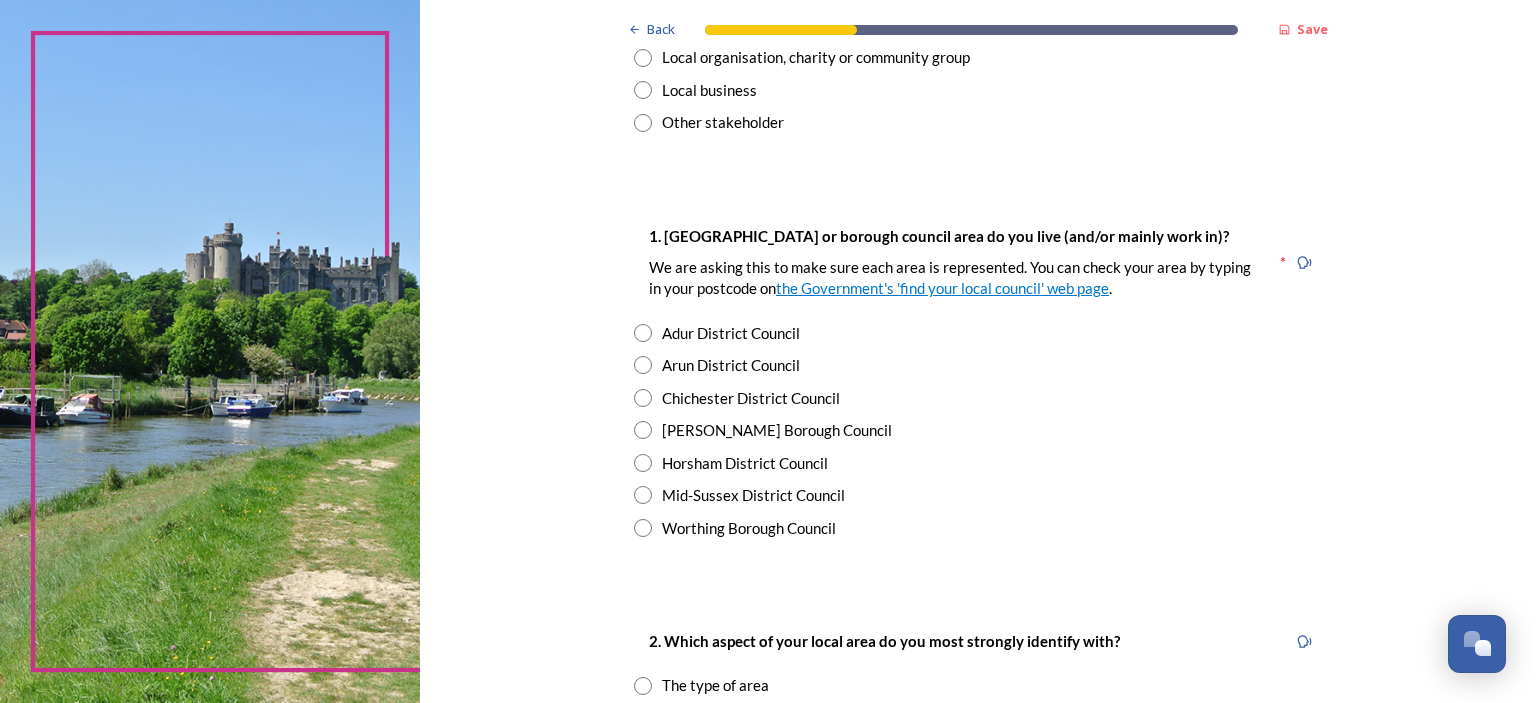 click at bounding box center [643, 398] 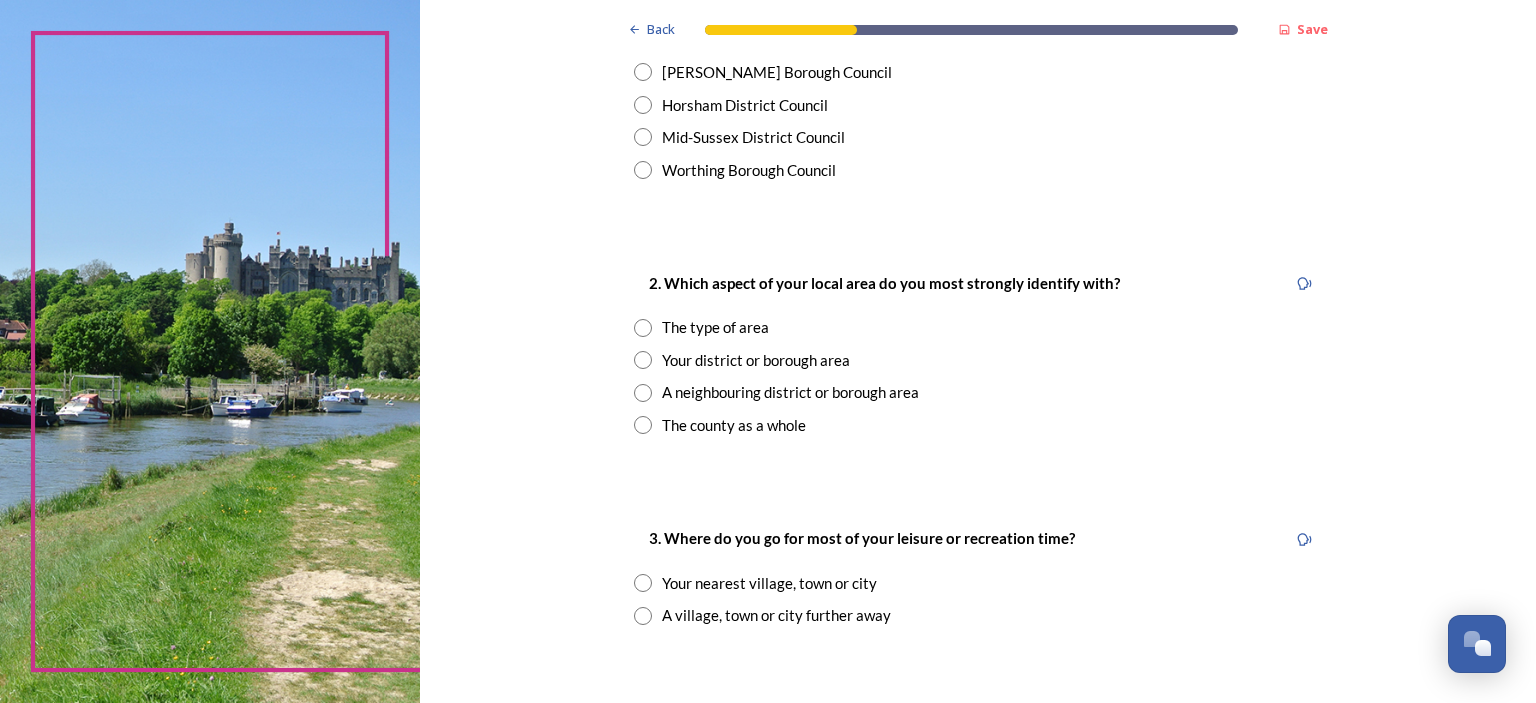 scroll, scrollTop: 648, scrollLeft: 0, axis: vertical 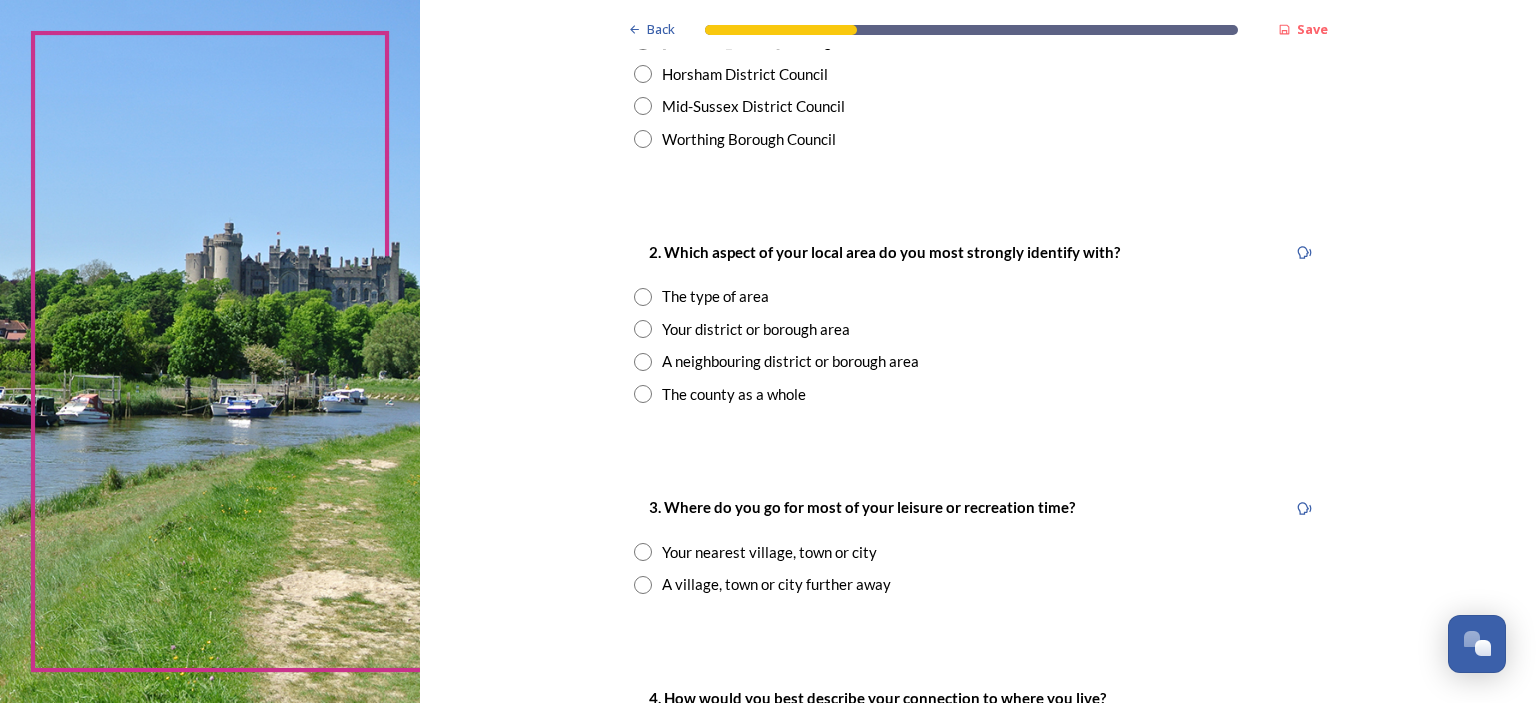 click at bounding box center (643, 297) 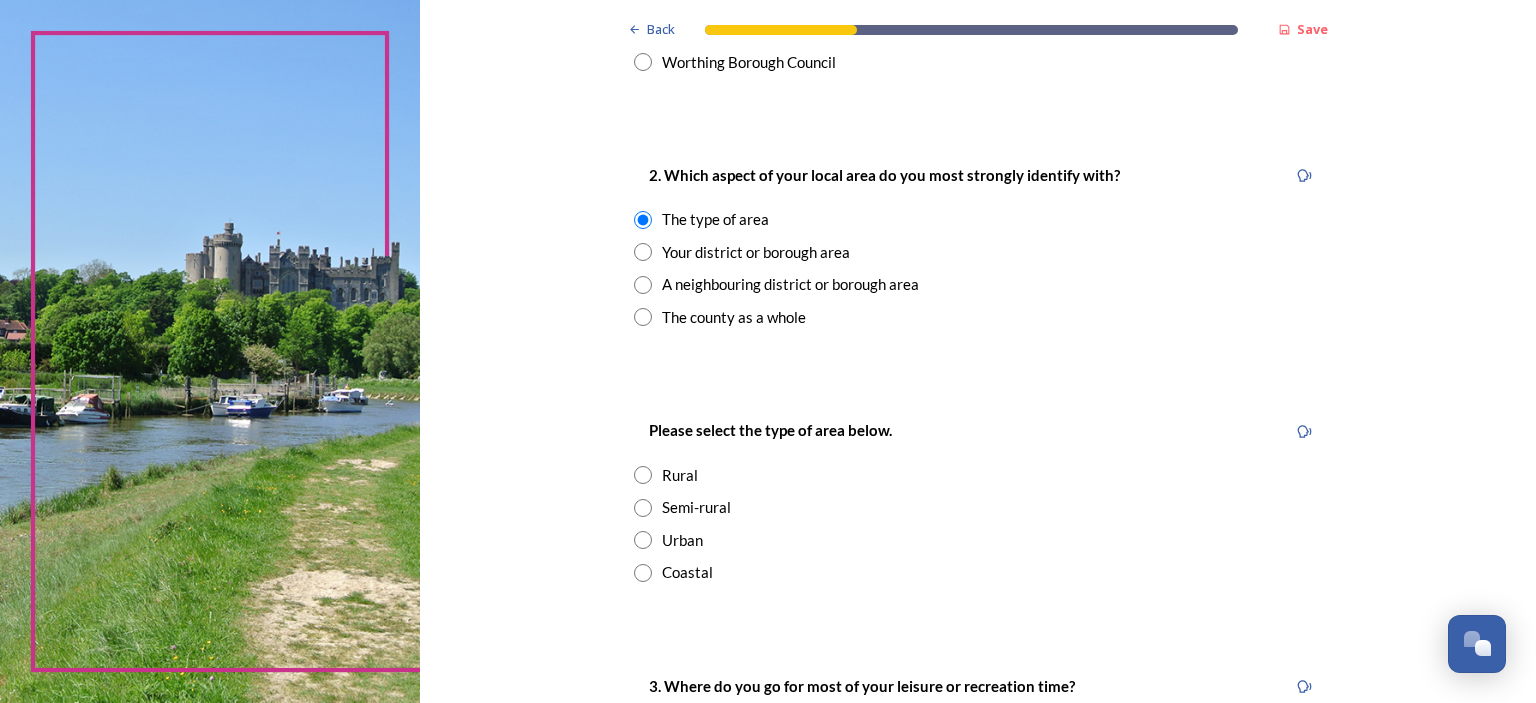 scroll, scrollTop: 778, scrollLeft: 0, axis: vertical 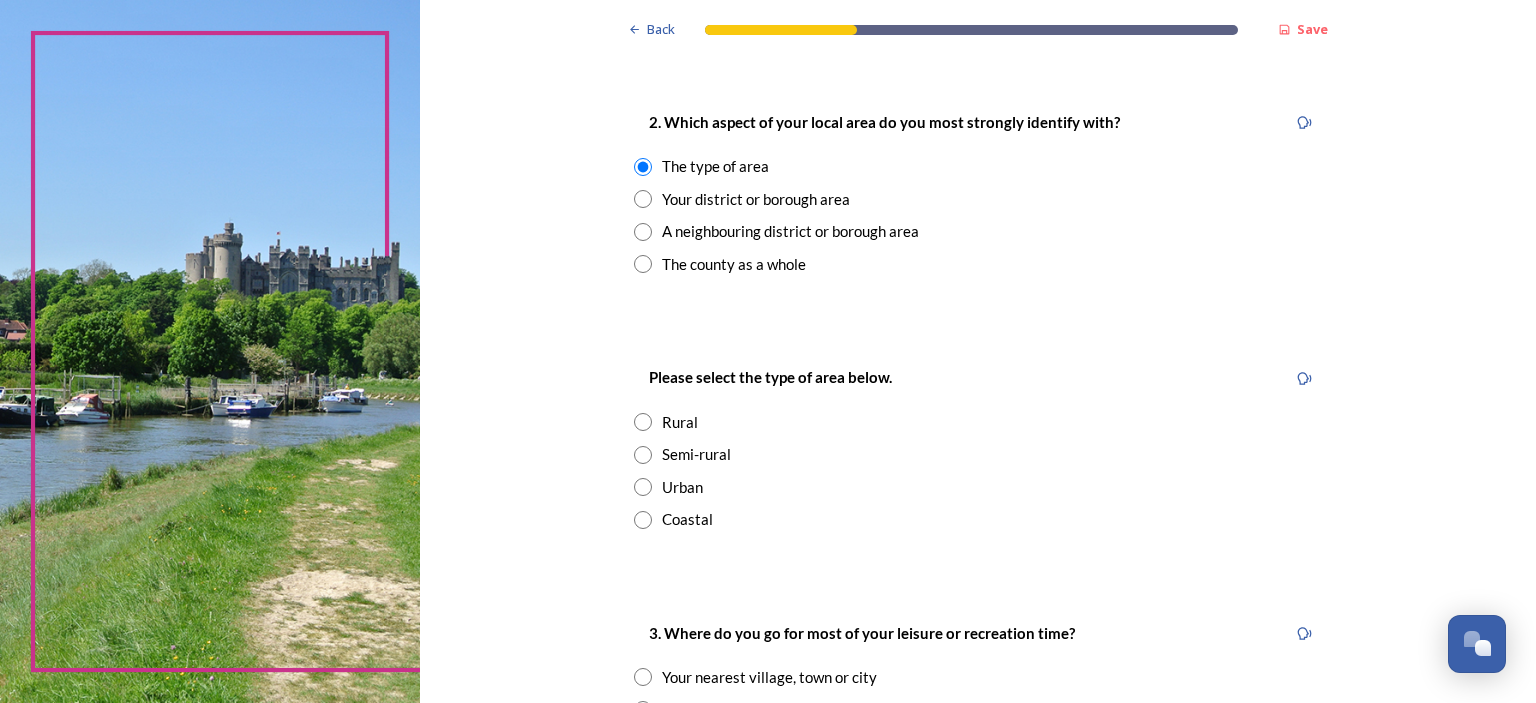 click at bounding box center (643, 199) 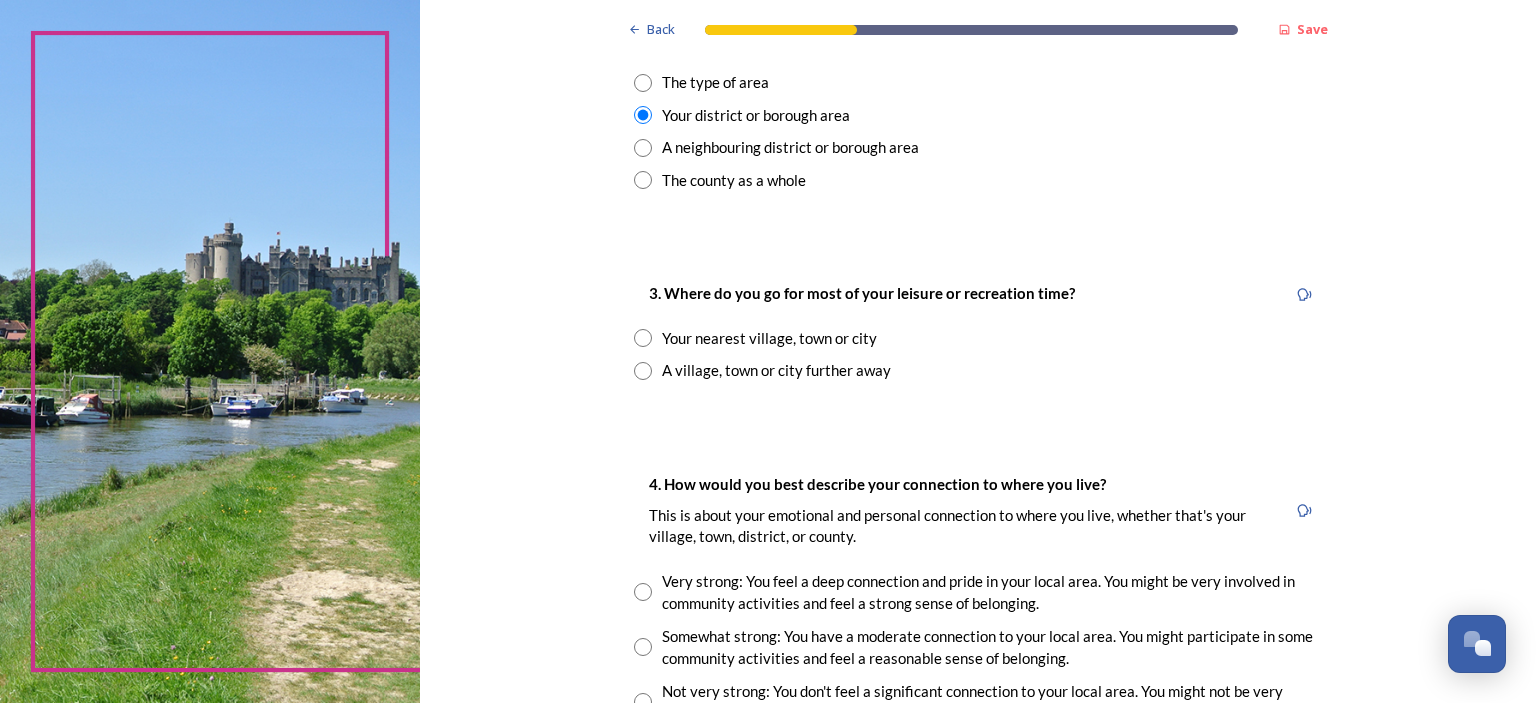 scroll, scrollTop: 907, scrollLeft: 0, axis: vertical 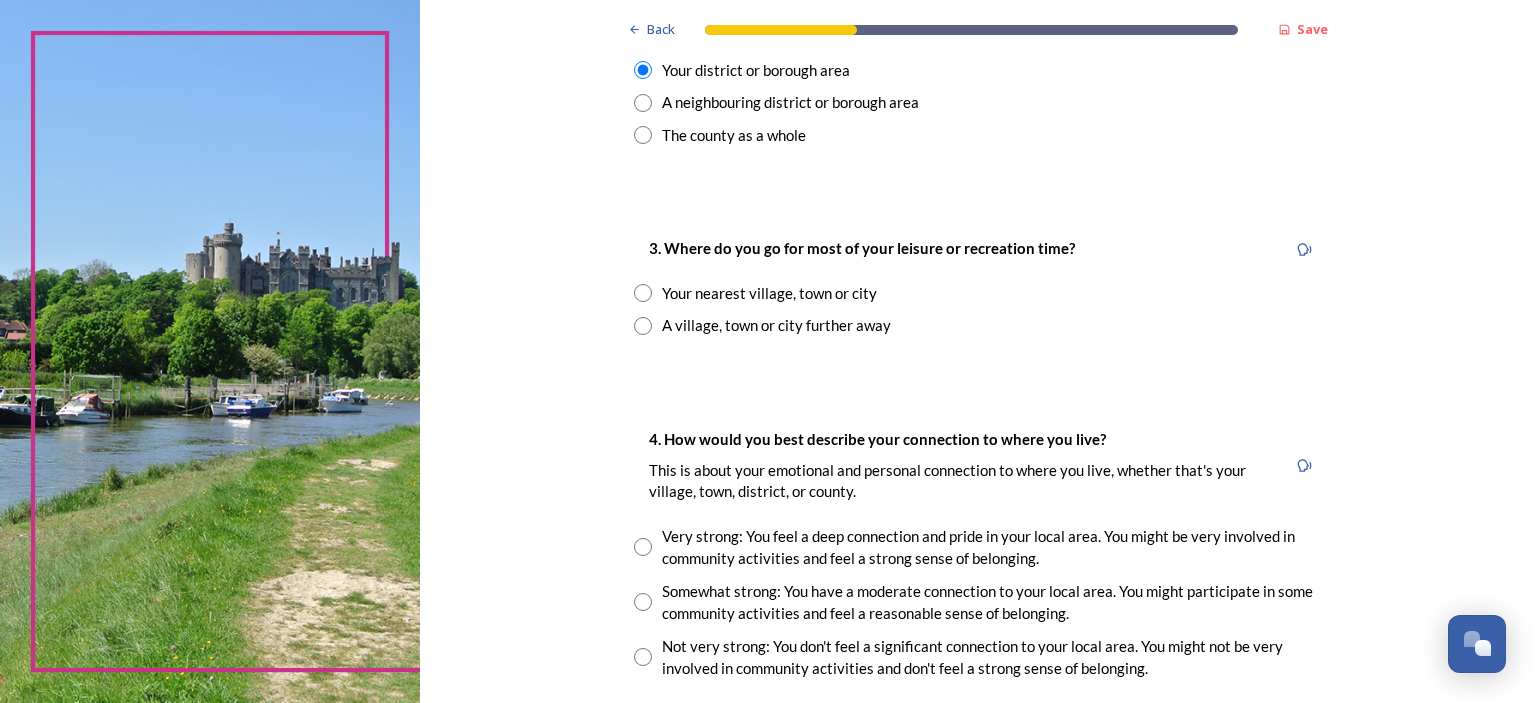 click at bounding box center (643, 293) 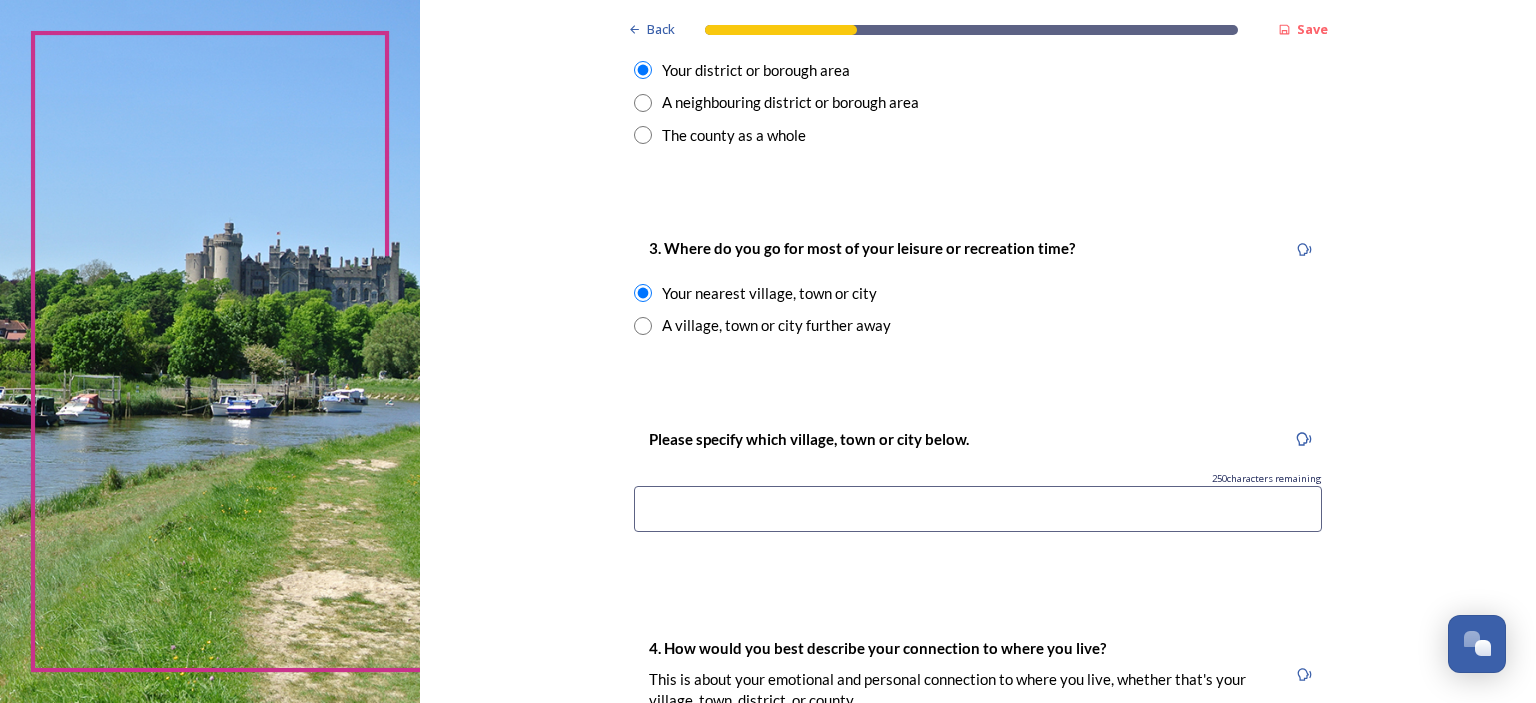 scroll, scrollTop: 778, scrollLeft: 0, axis: vertical 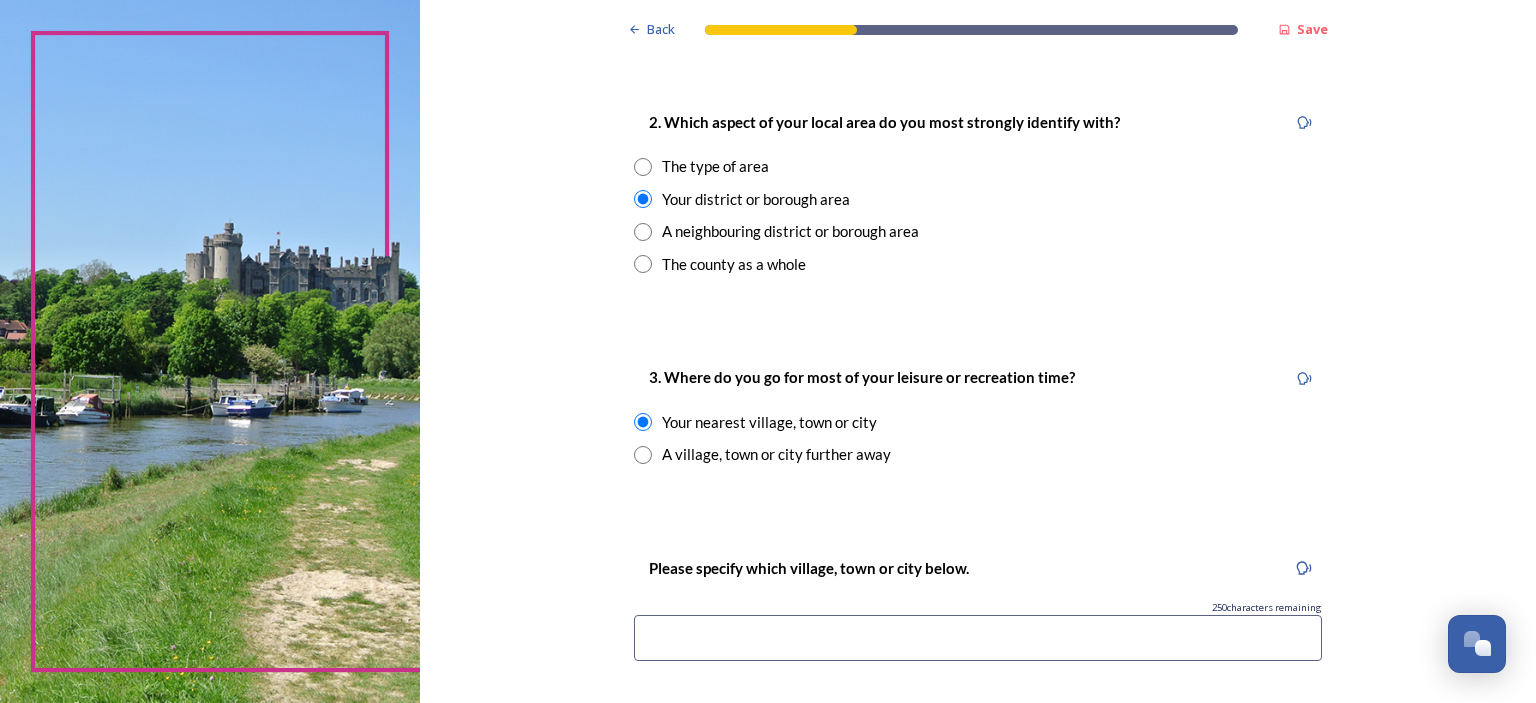 click at bounding box center [643, 167] 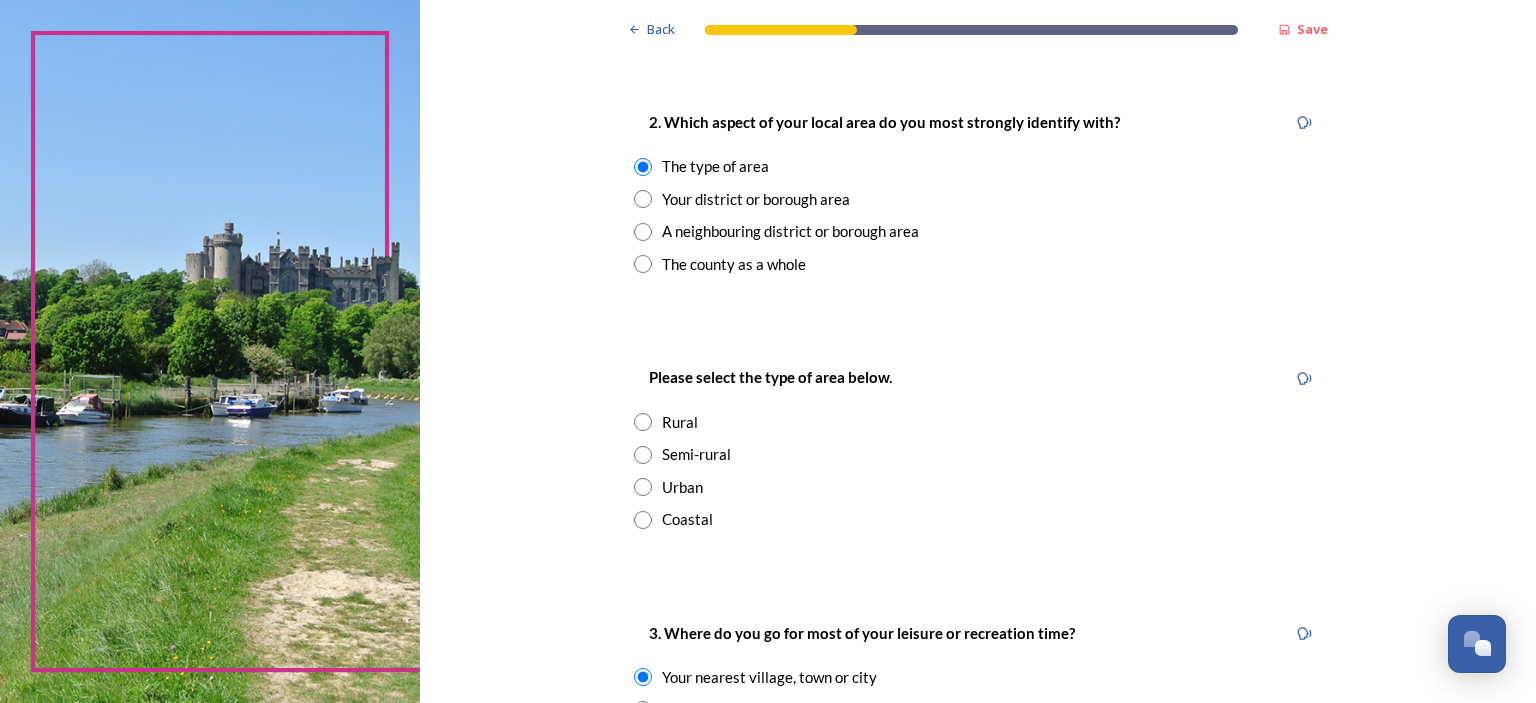 click at bounding box center (643, 487) 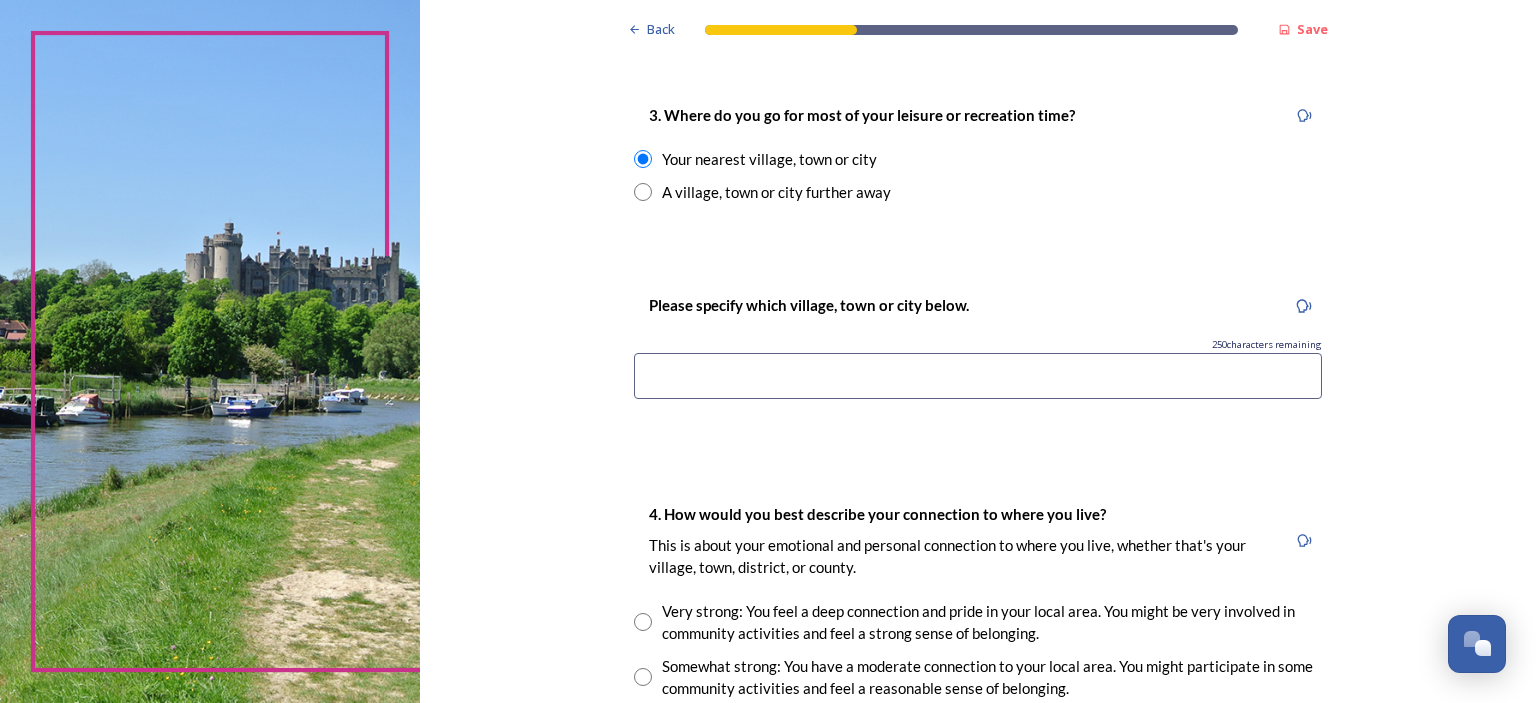 scroll, scrollTop: 1426, scrollLeft: 0, axis: vertical 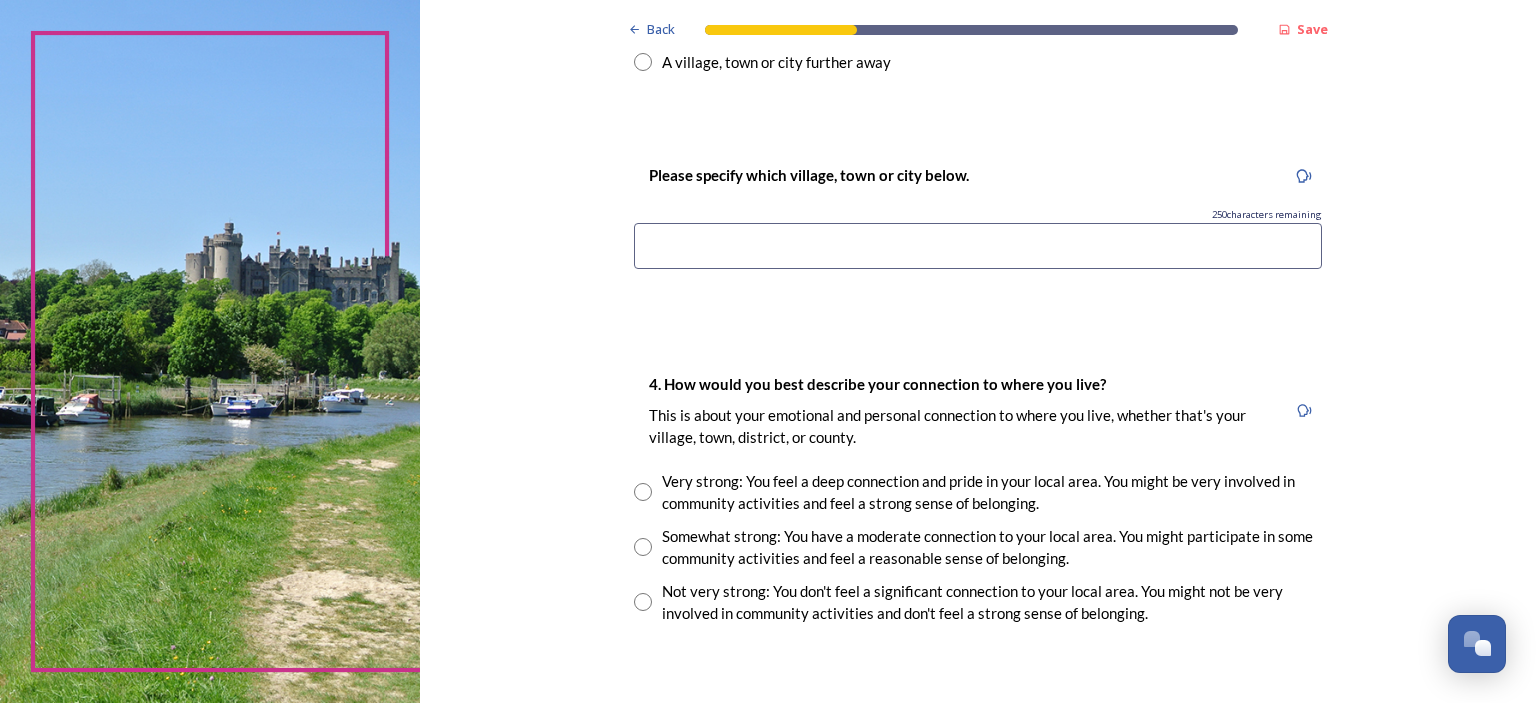 click at bounding box center (978, 246) 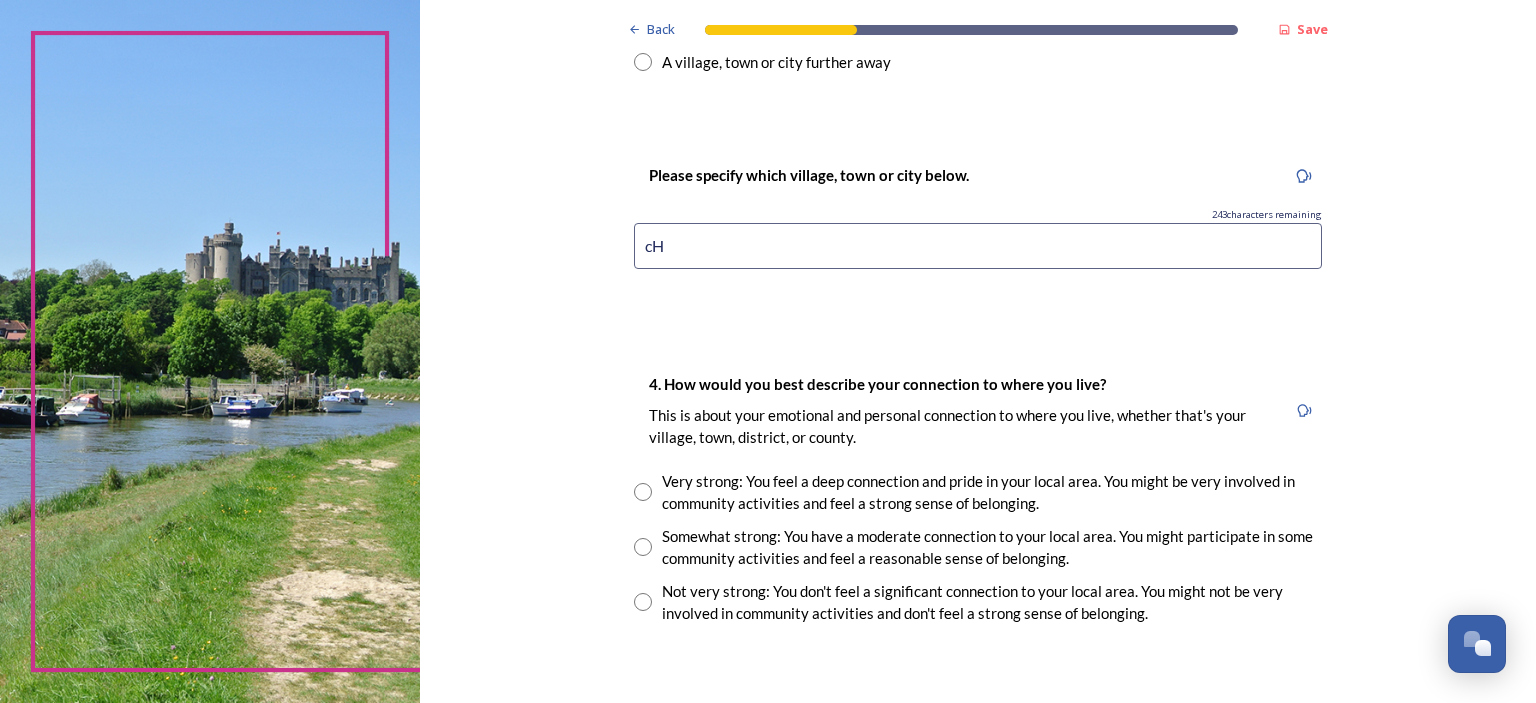 type on "c" 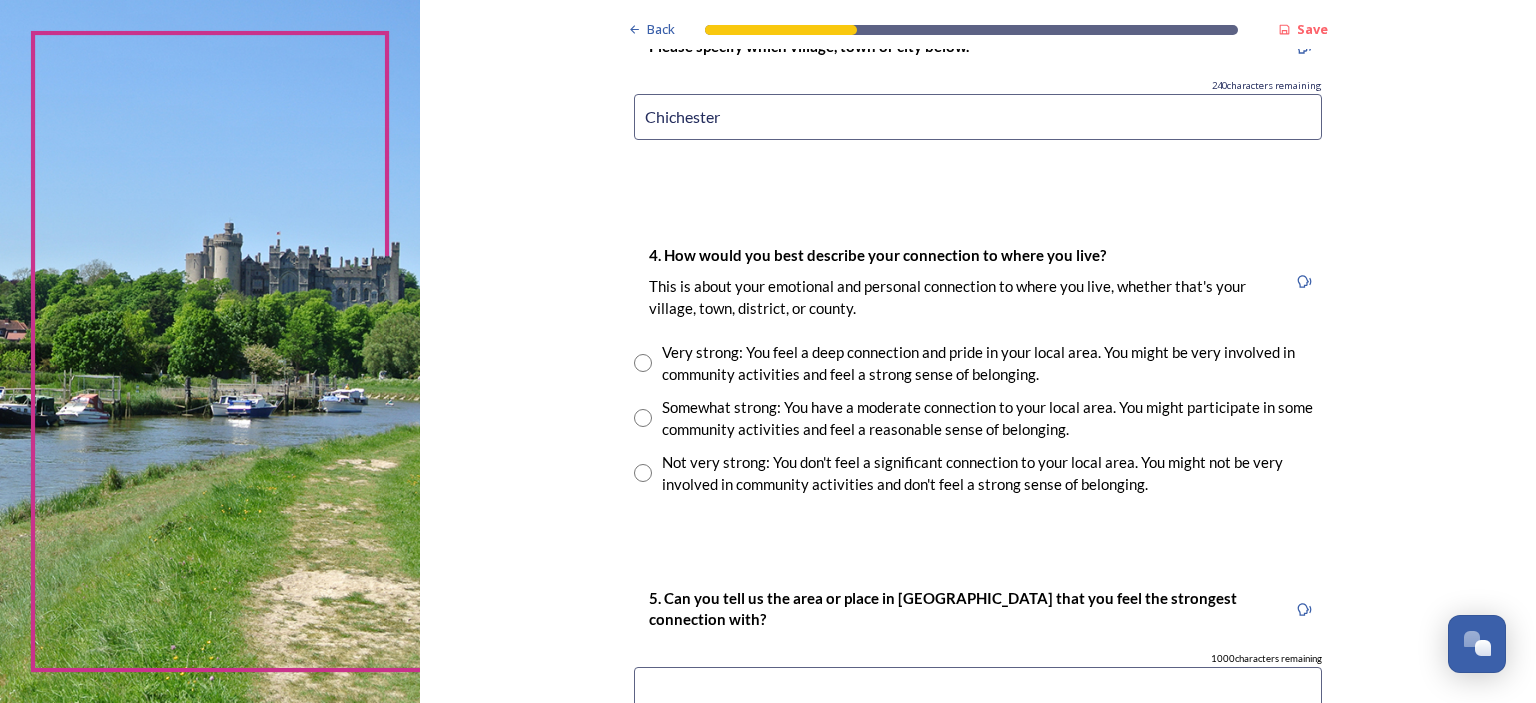 scroll, scrollTop: 1685, scrollLeft: 0, axis: vertical 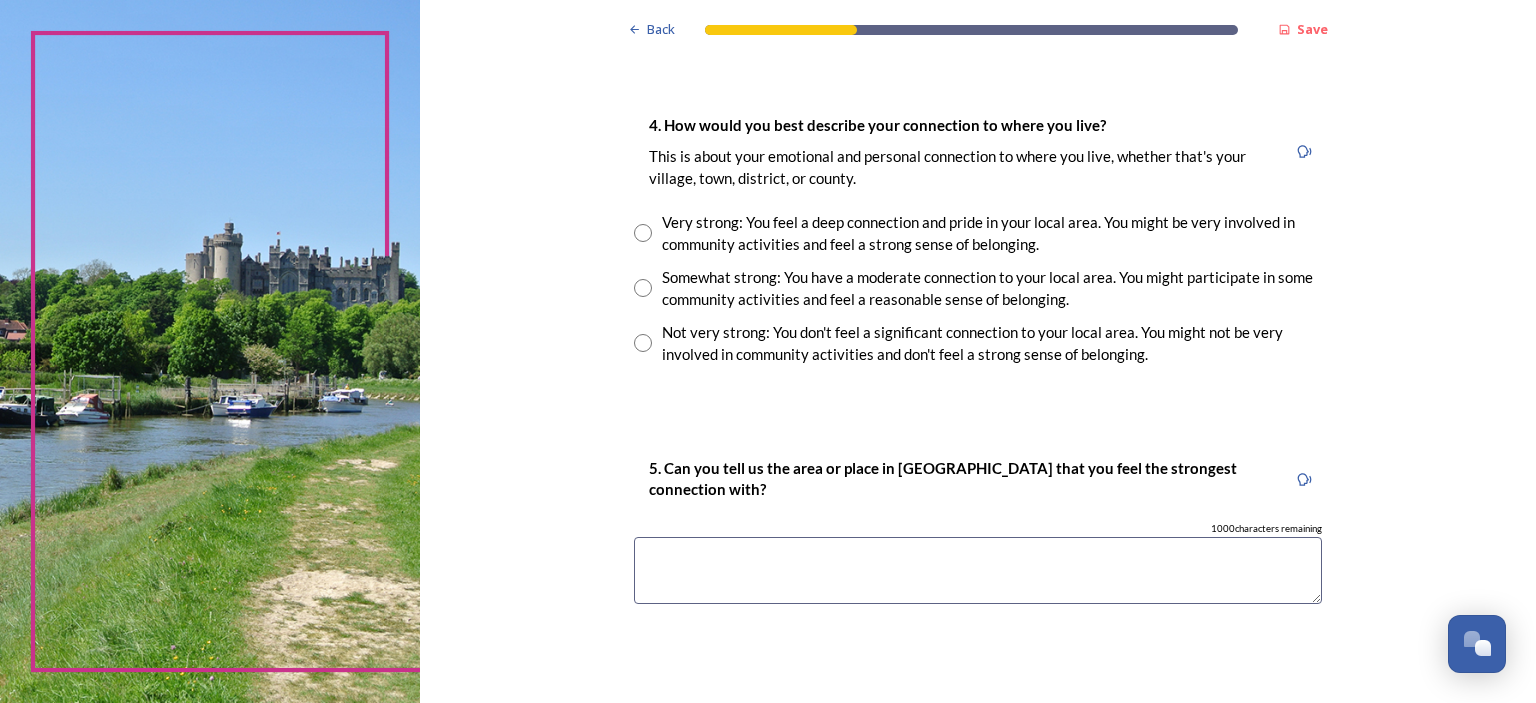 type on "Chichester" 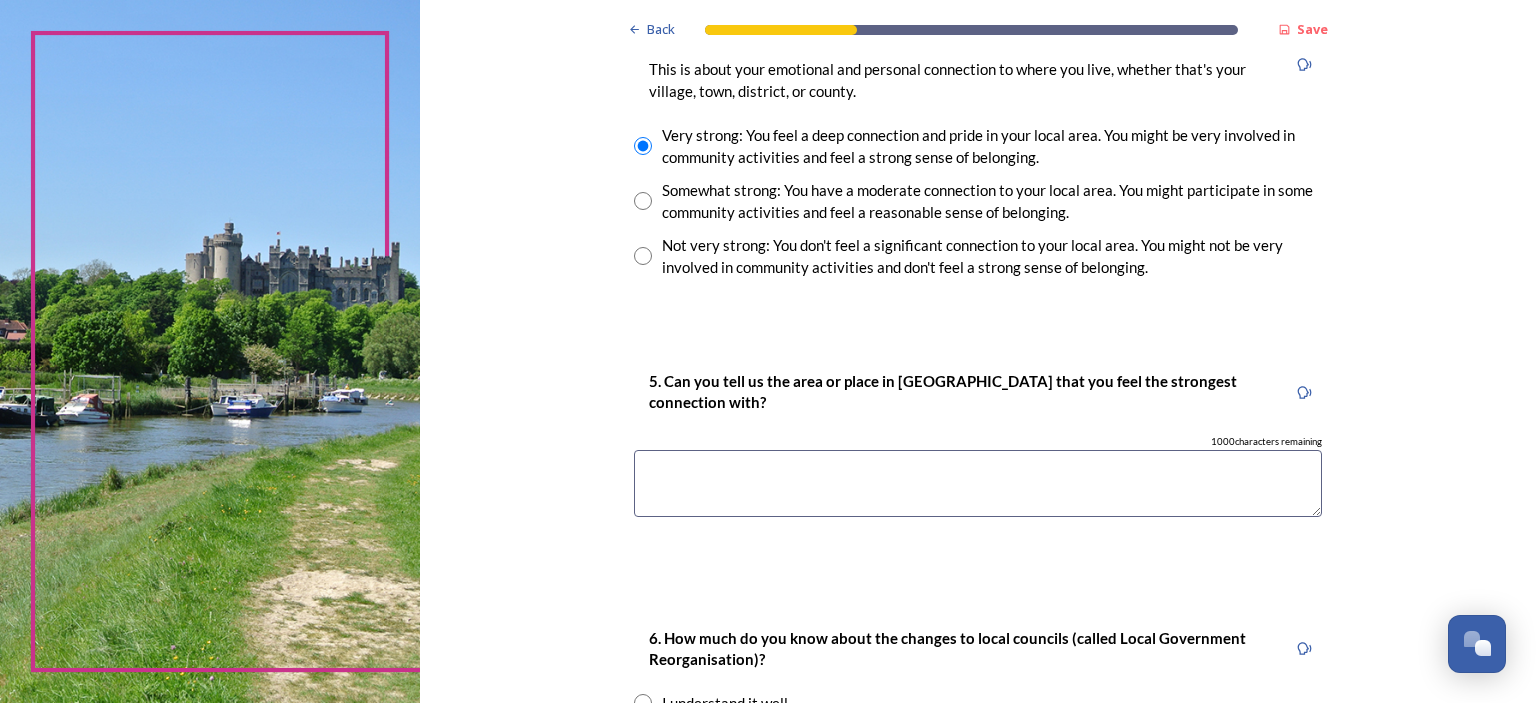 scroll, scrollTop: 1814, scrollLeft: 0, axis: vertical 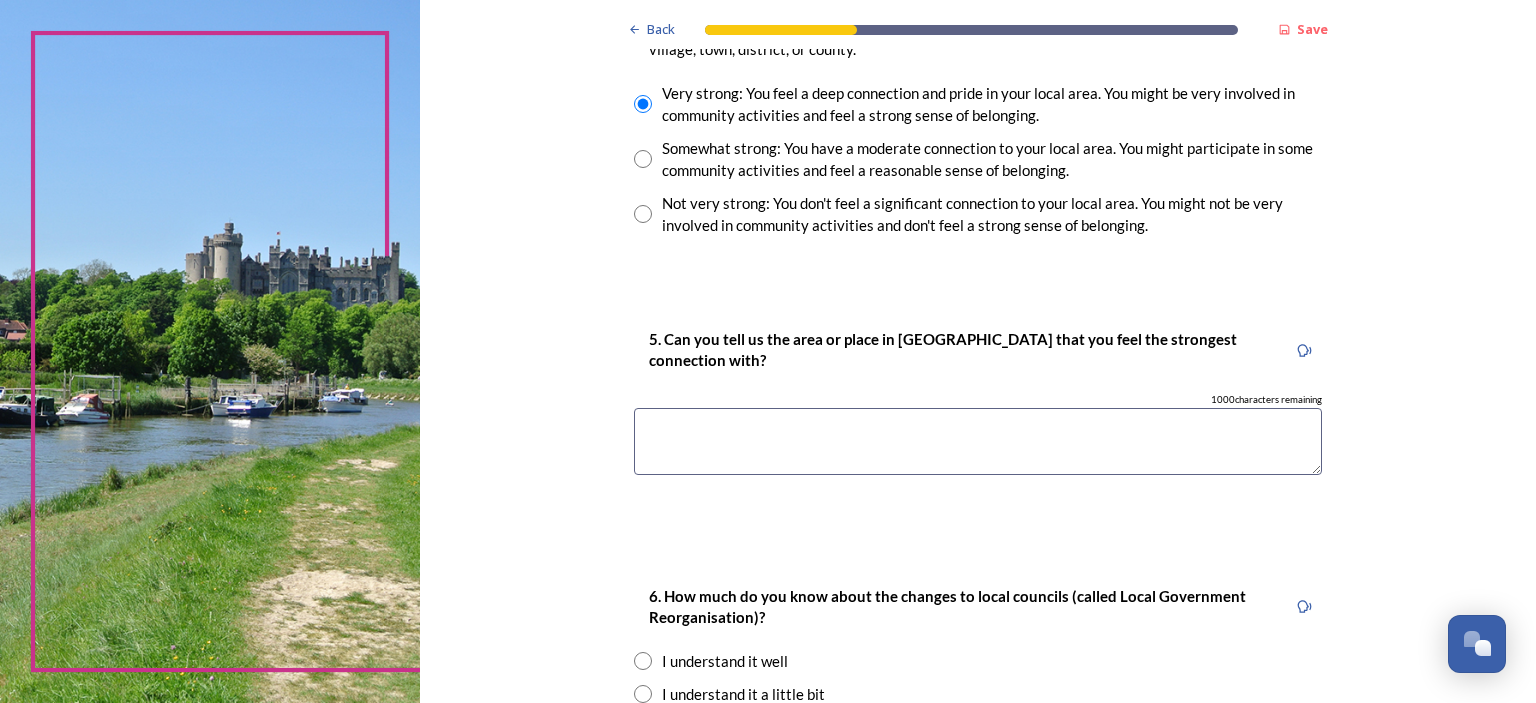 click at bounding box center [978, 441] 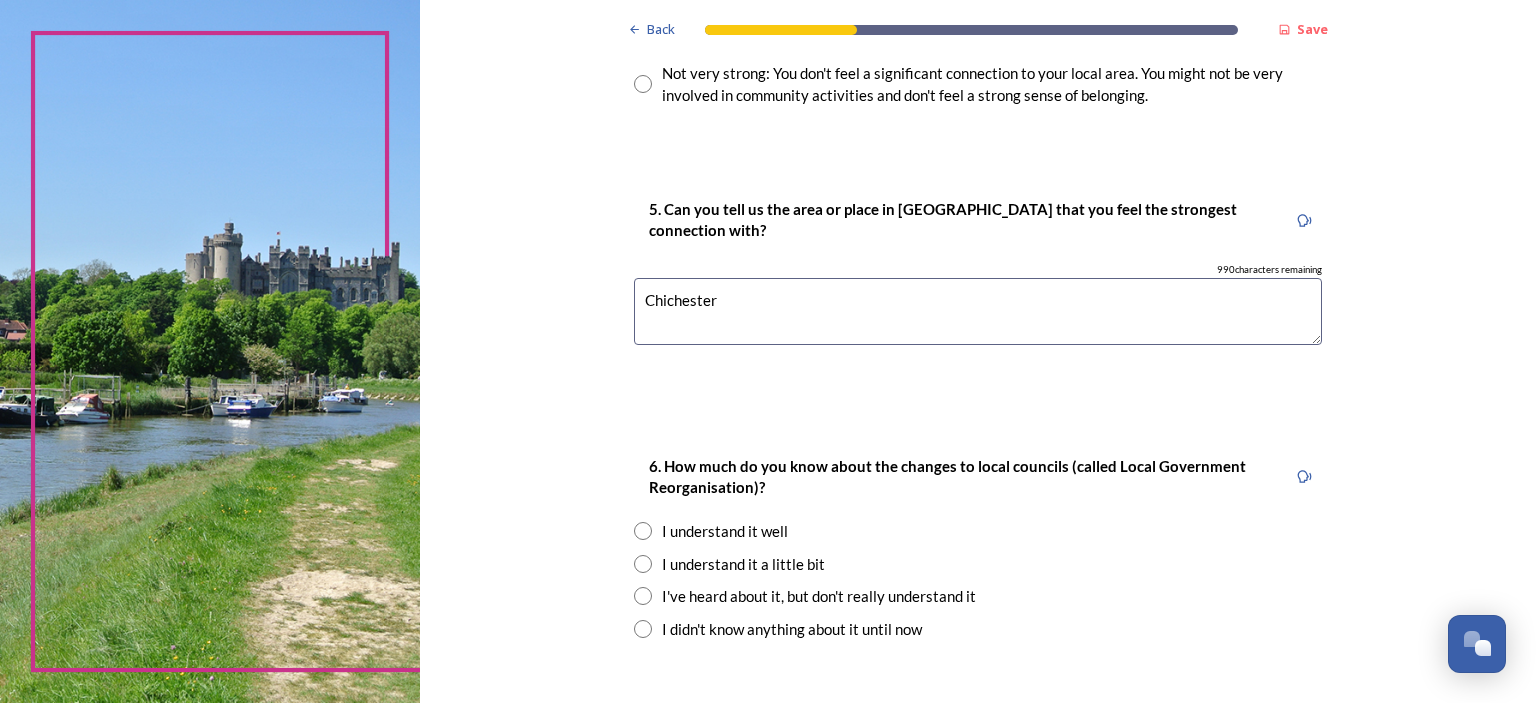 scroll, scrollTop: 2074, scrollLeft: 0, axis: vertical 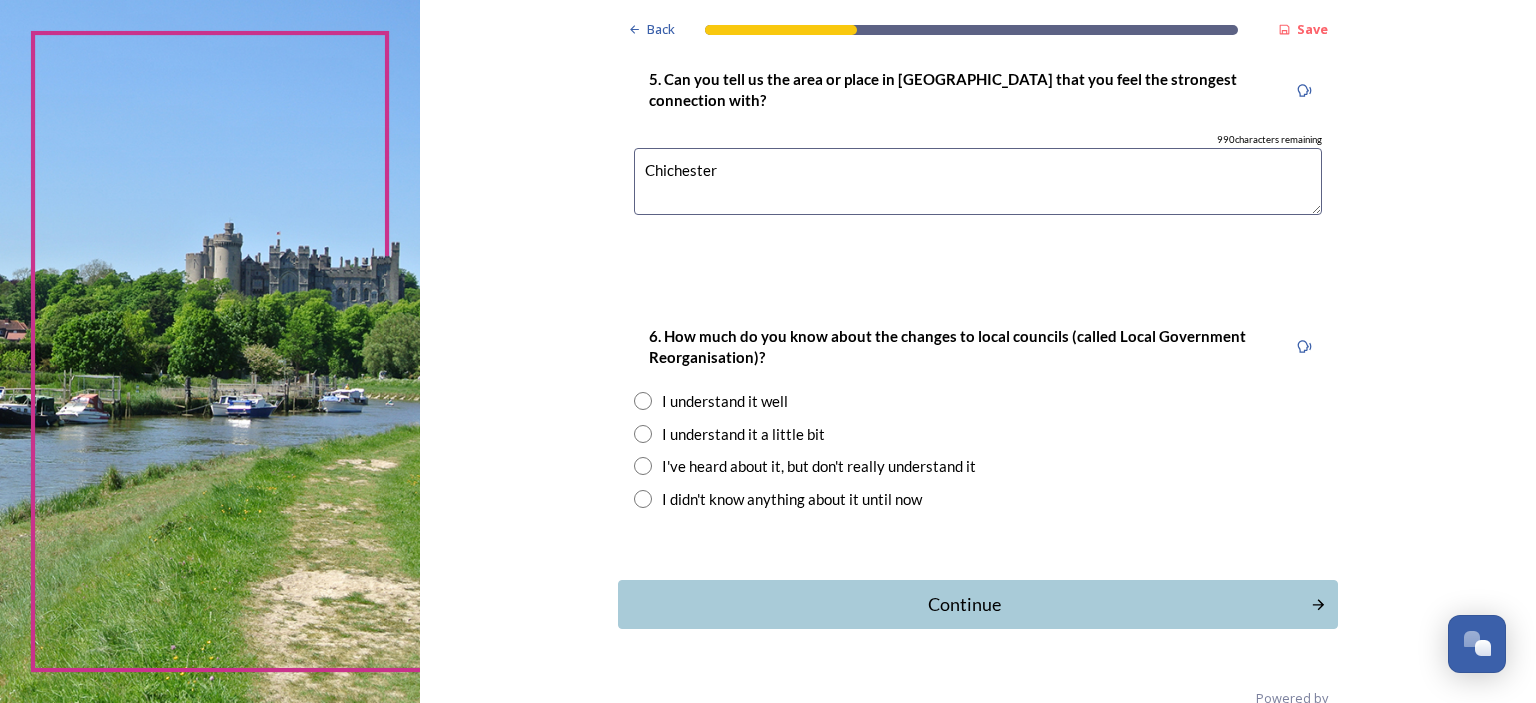 type on "Chichester" 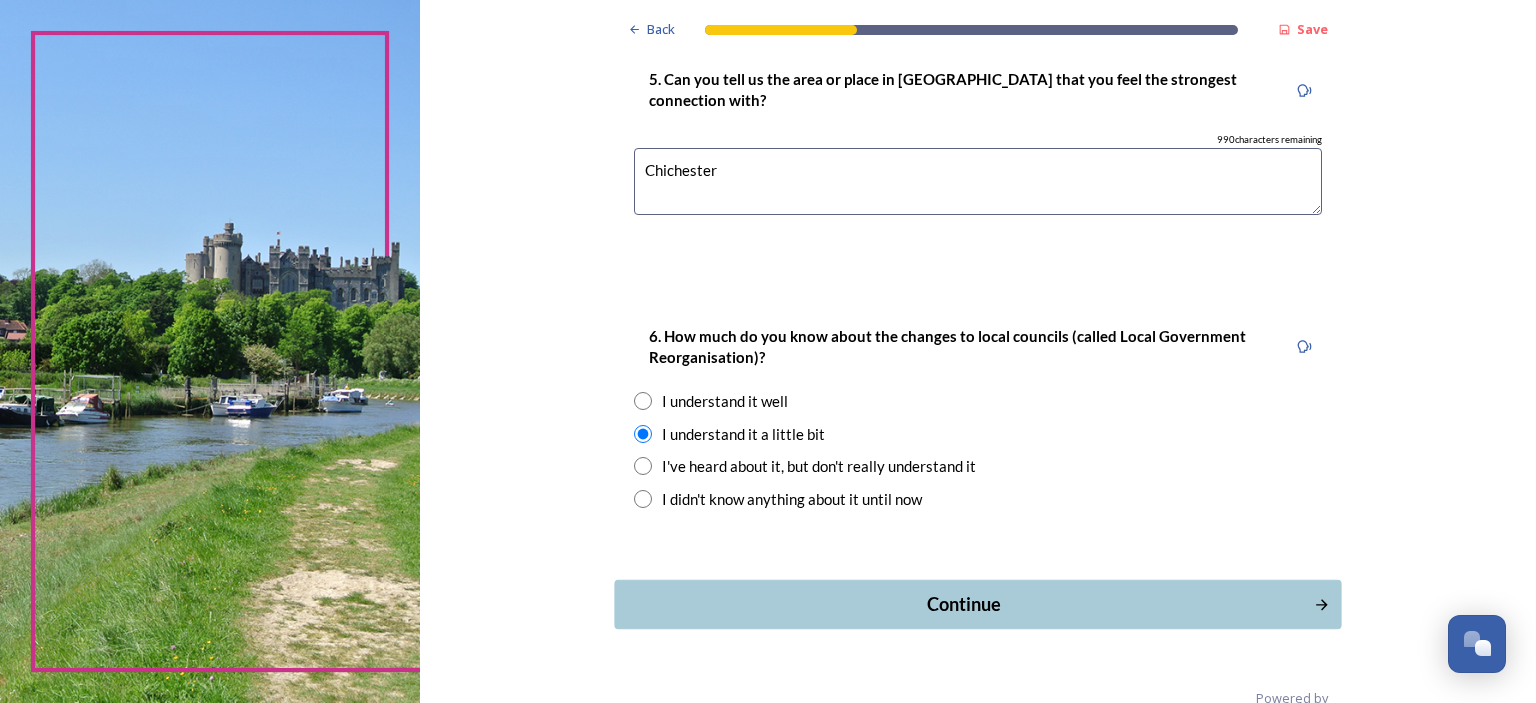 click on "Continue" at bounding box center [964, 604] 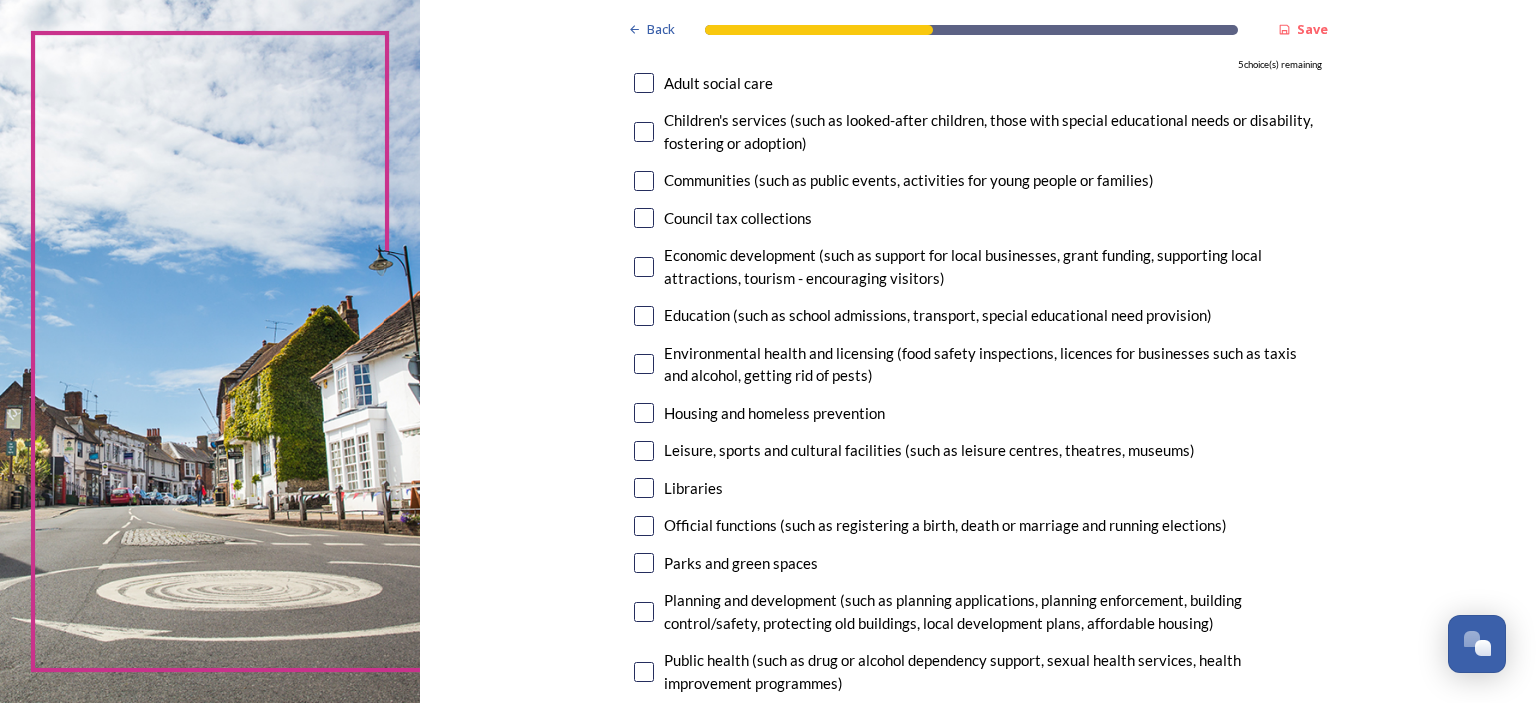 scroll, scrollTop: 259, scrollLeft: 0, axis: vertical 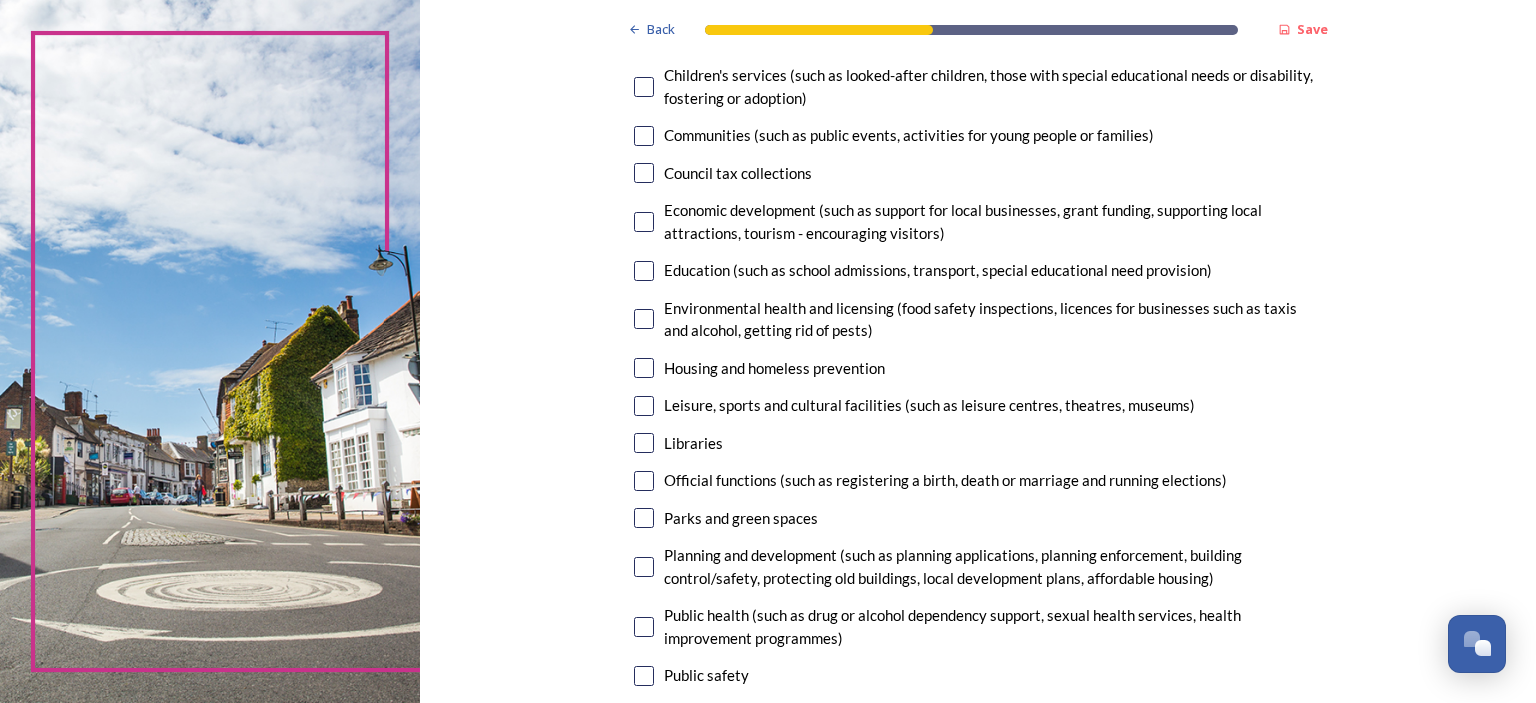 click at bounding box center [644, 222] 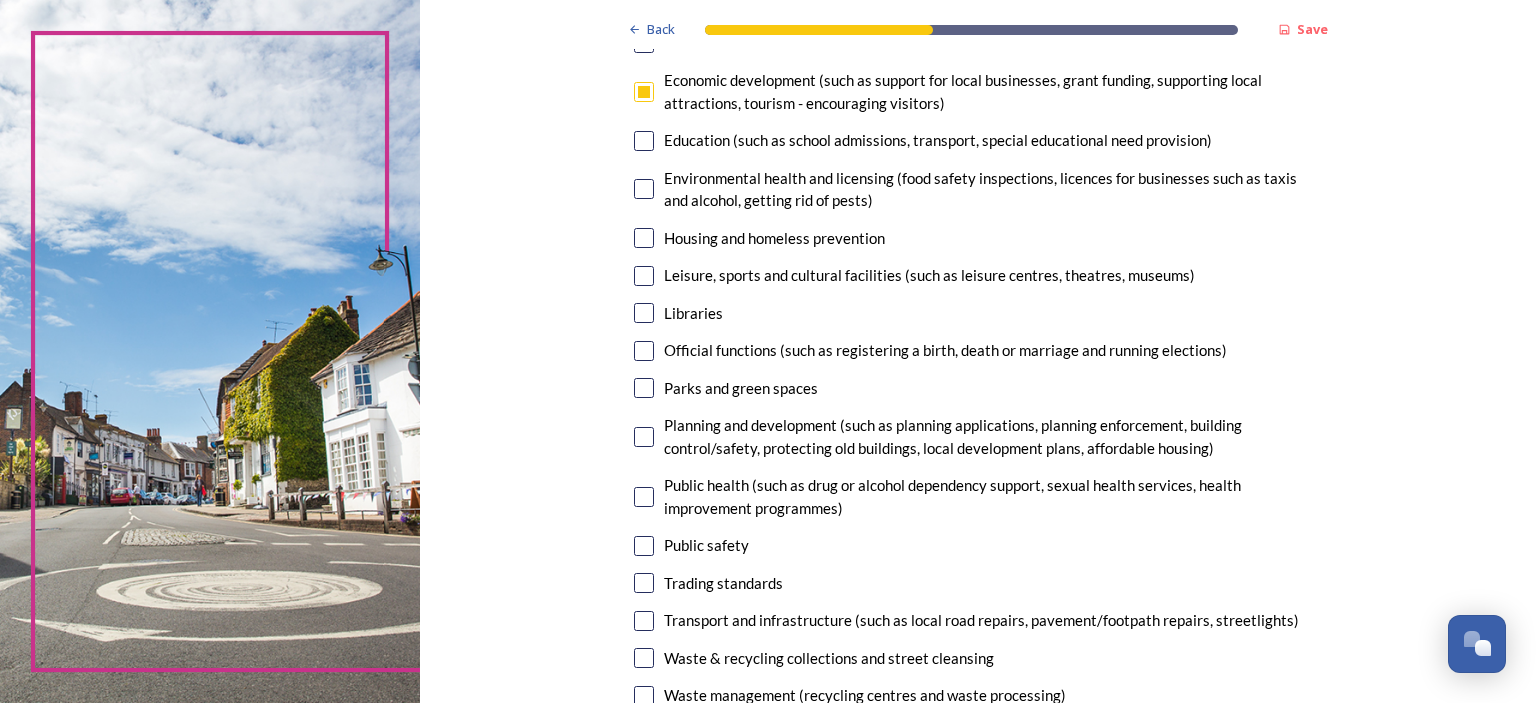 scroll, scrollTop: 518, scrollLeft: 0, axis: vertical 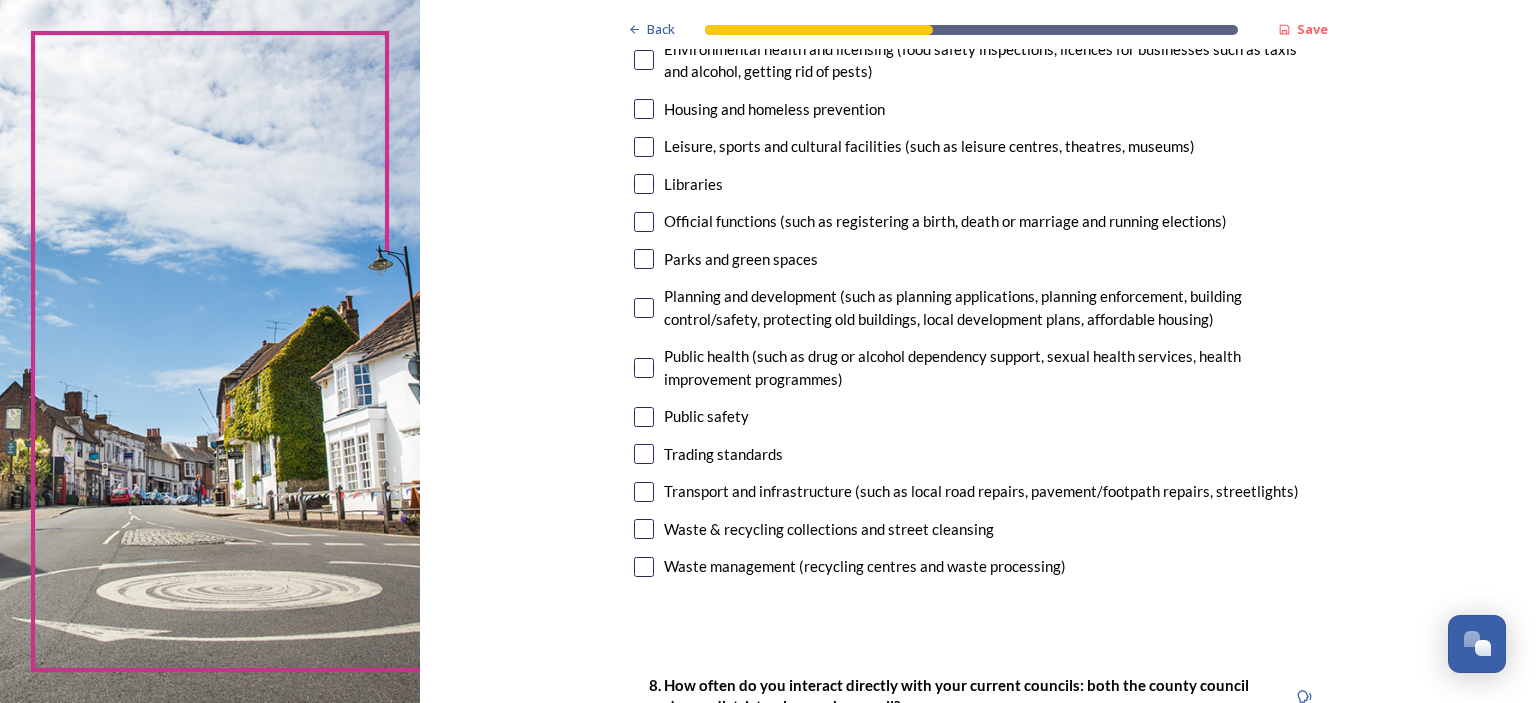 click at bounding box center (644, 308) 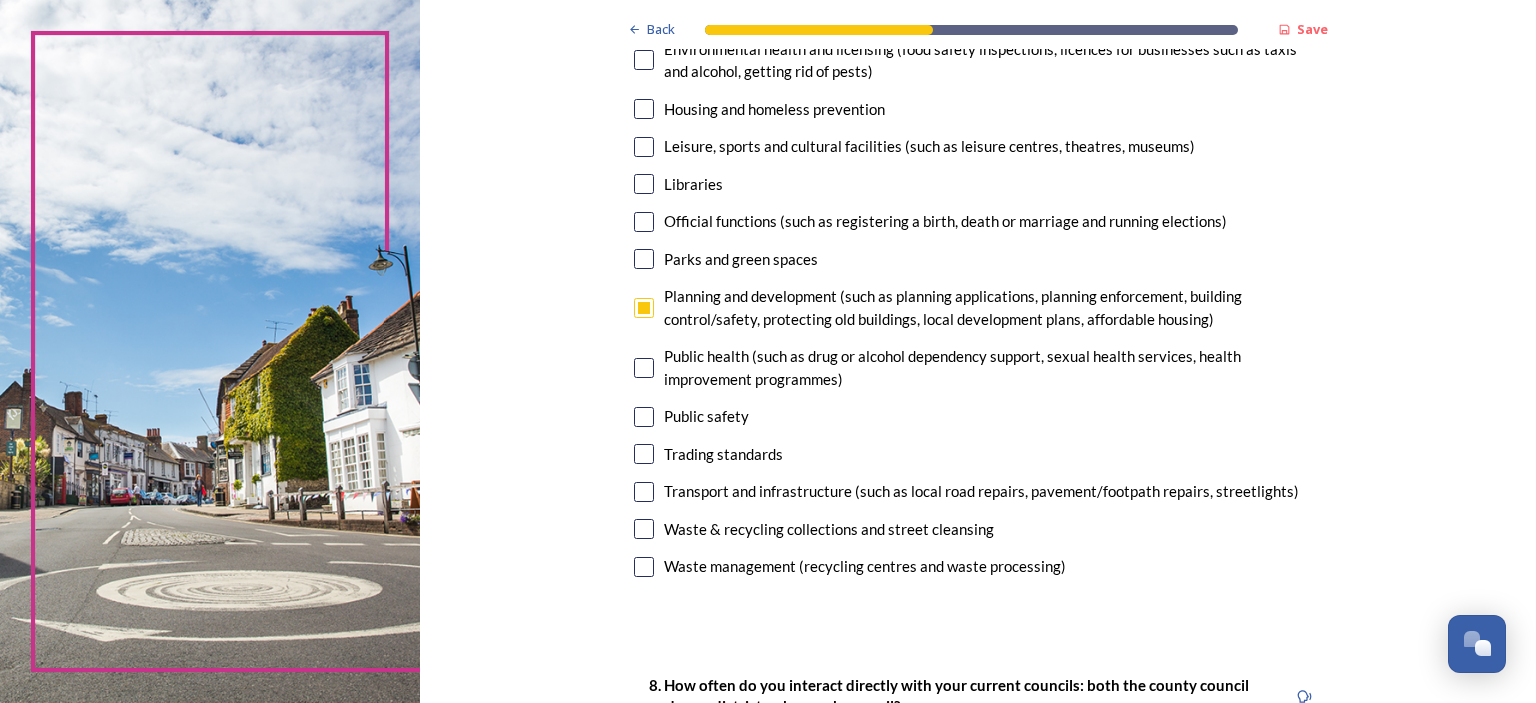 click at bounding box center (644, 417) 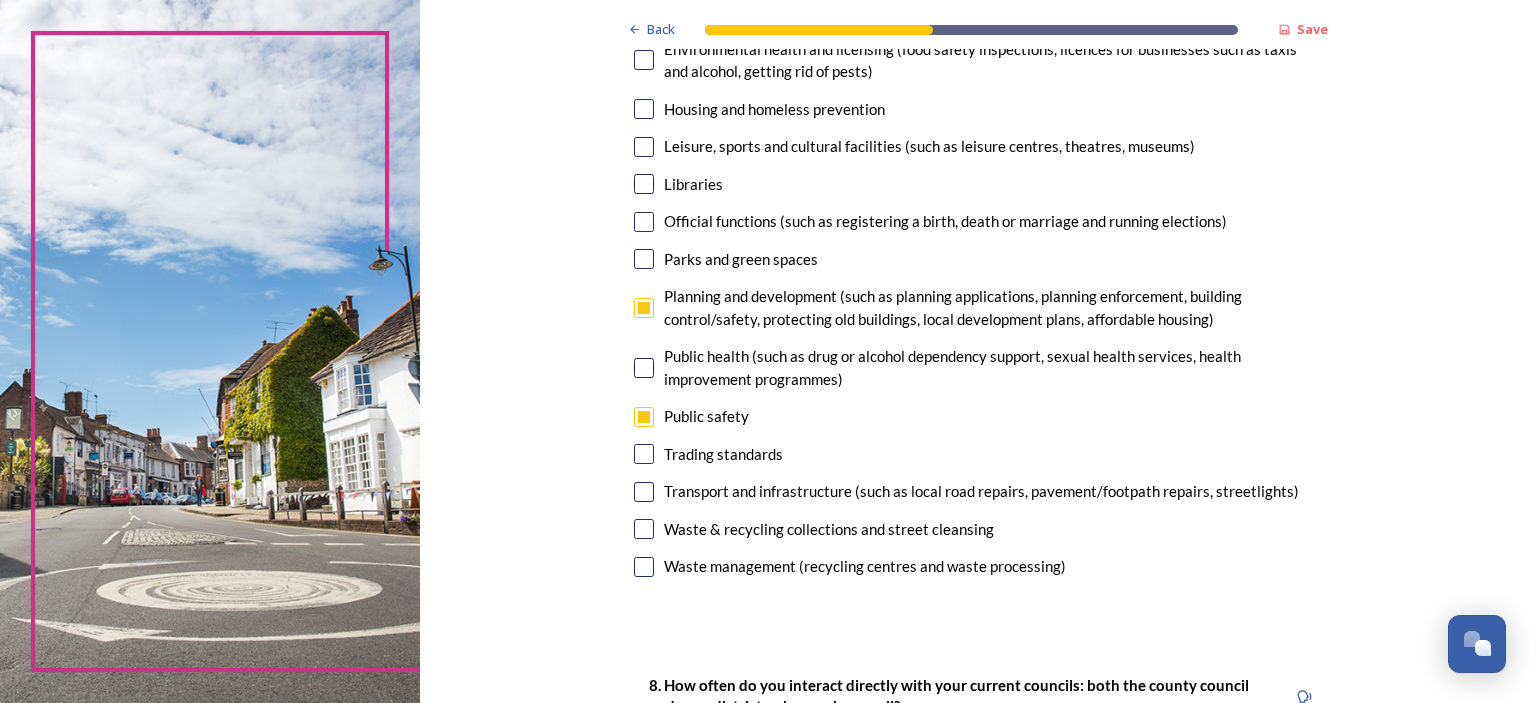 click at bounding box center (644, 492) 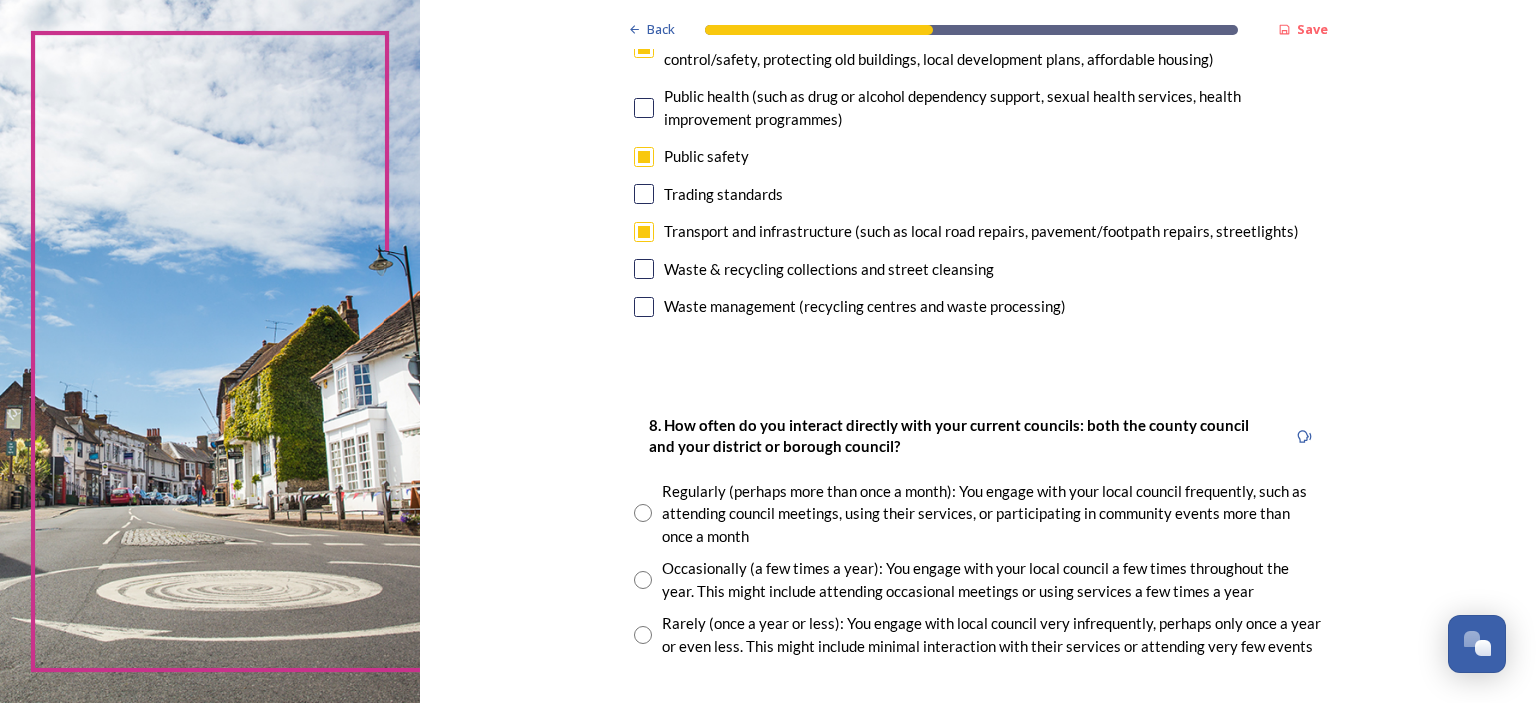 scroll, scrollTop: 907, scrollLeft: 0, axis: vertical 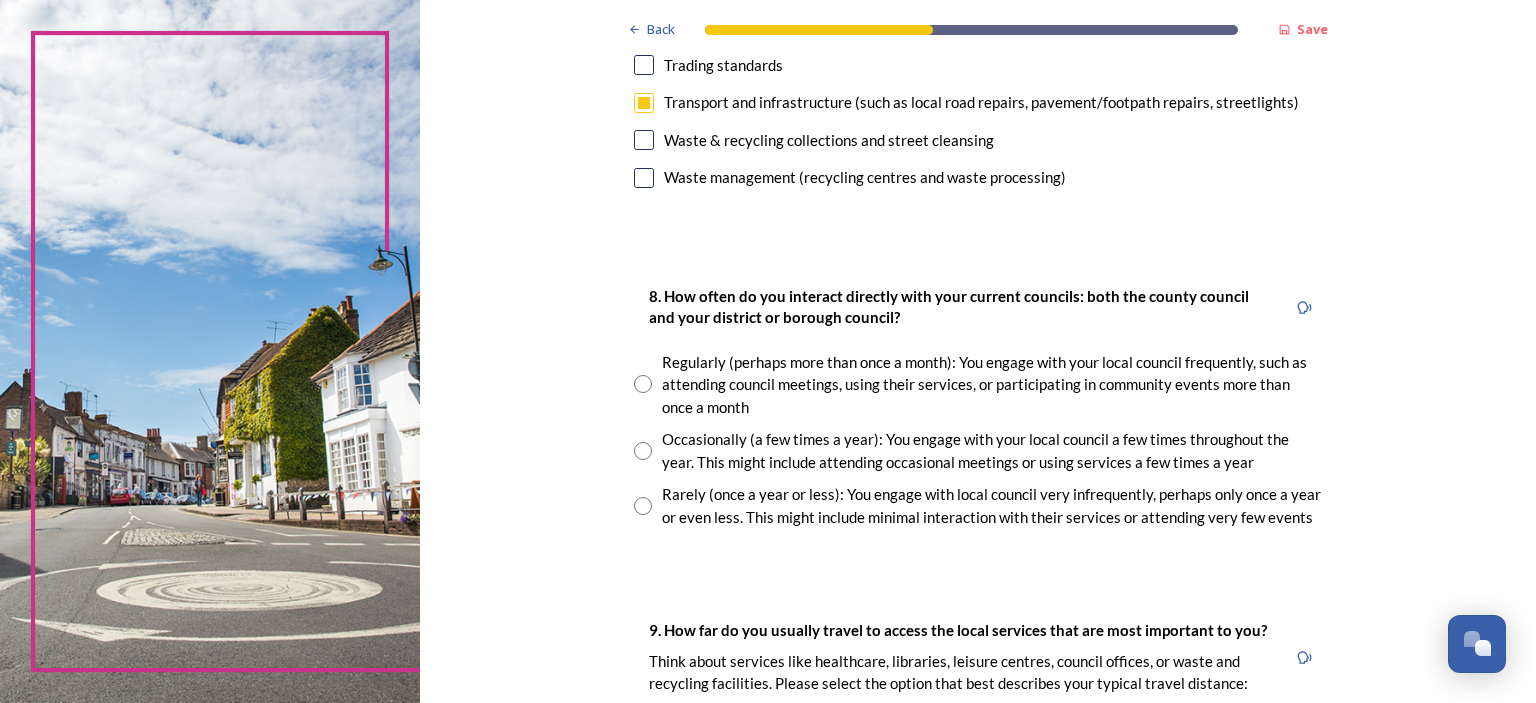 click at bounding box center (643, 384) 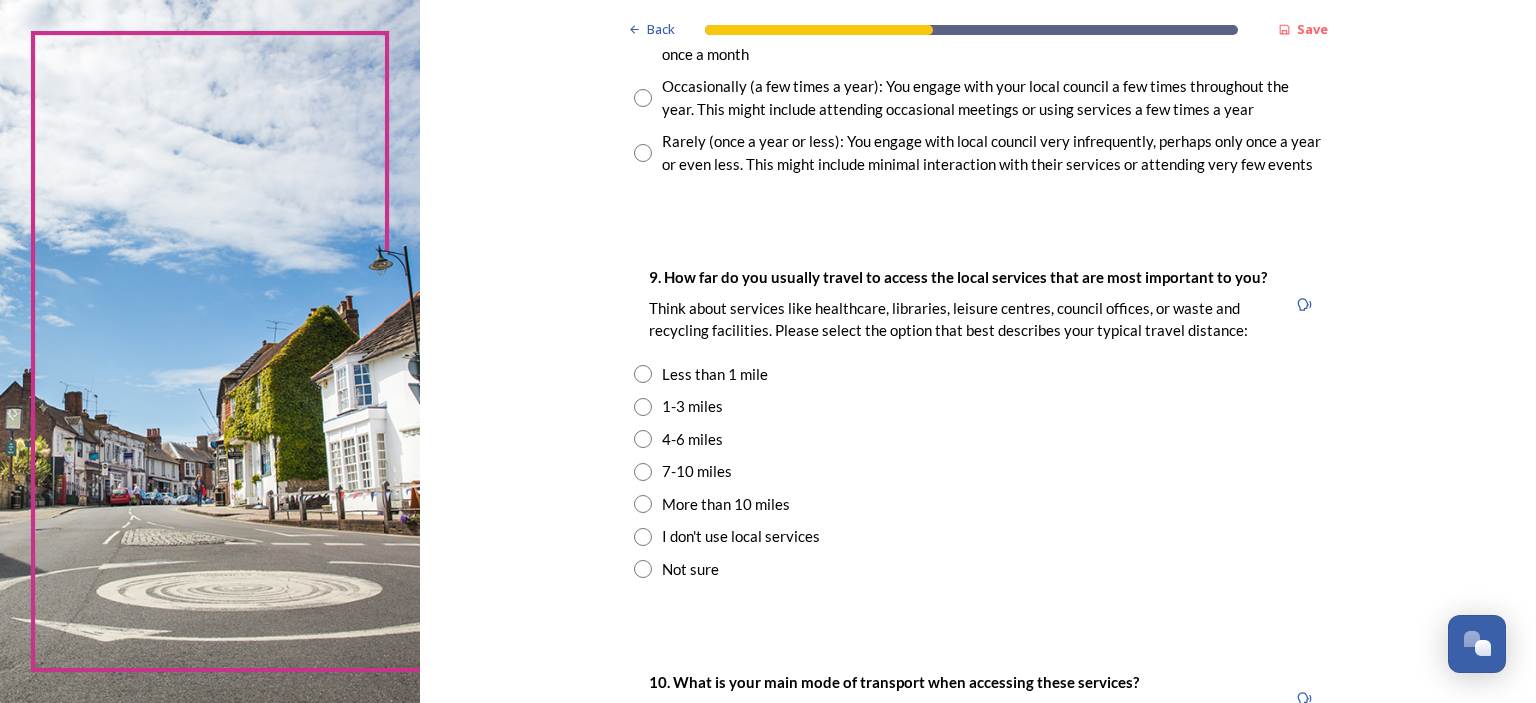 scroll, scrollTop: 1296, scrollLeft: 0, axis: vertical 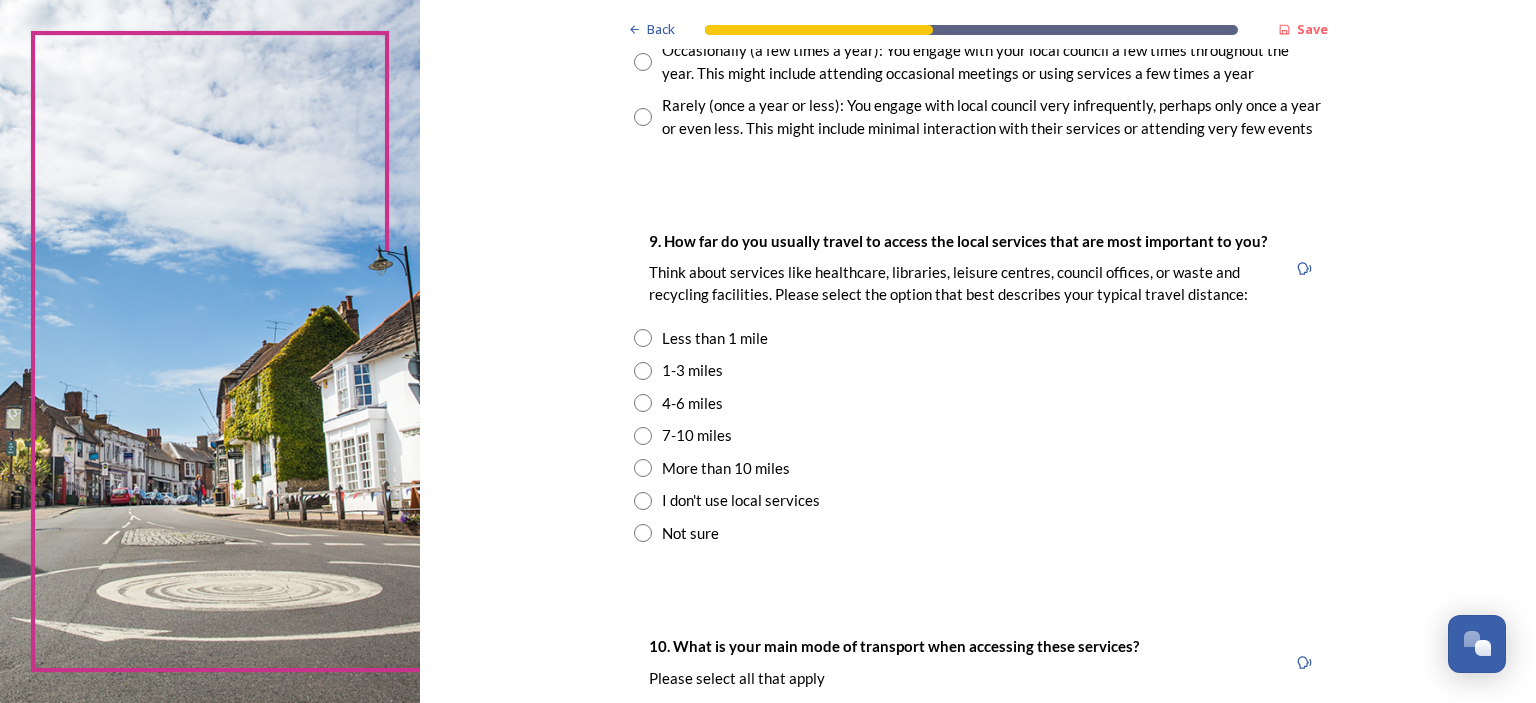 click at bounding box center (643, 371) 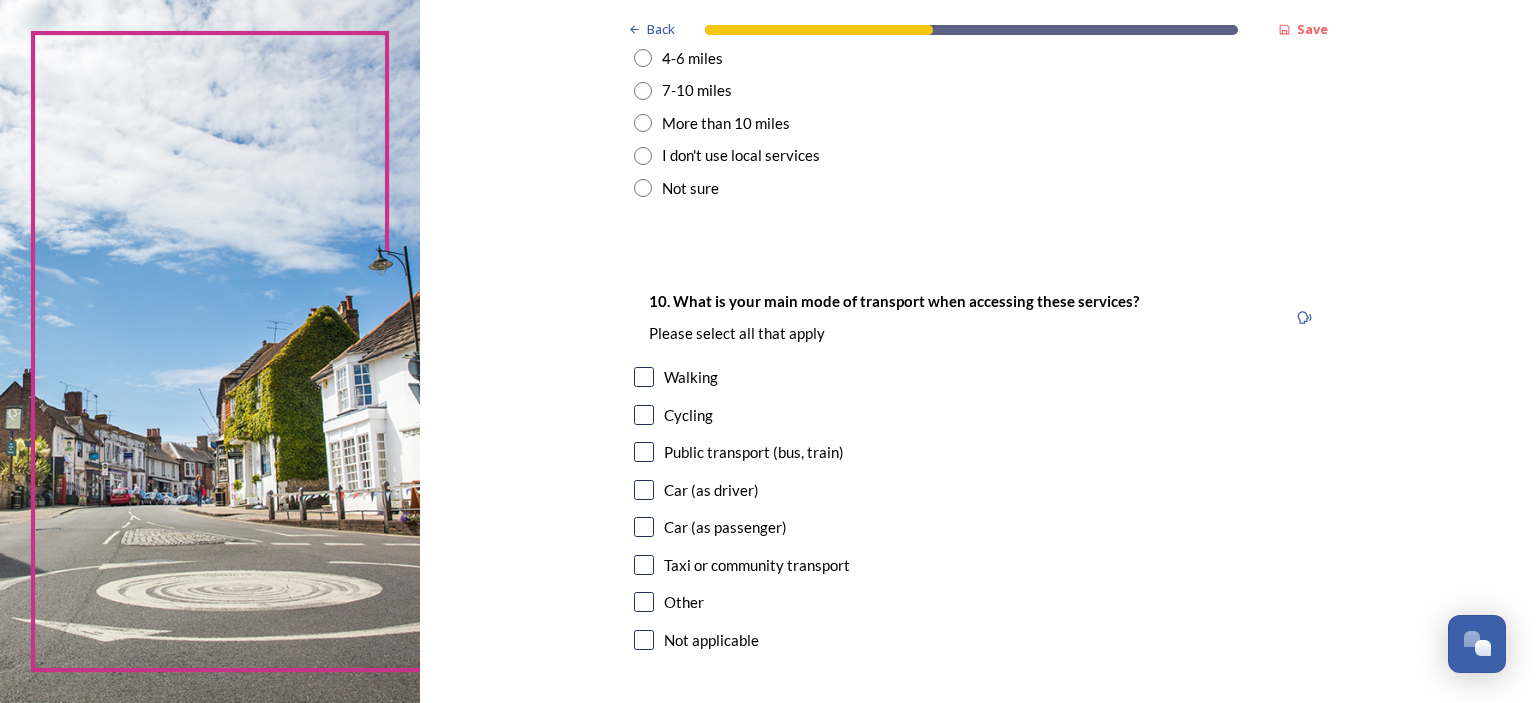scroll, scrollTop: 1685, scrollLeft: 0, axis: vertical 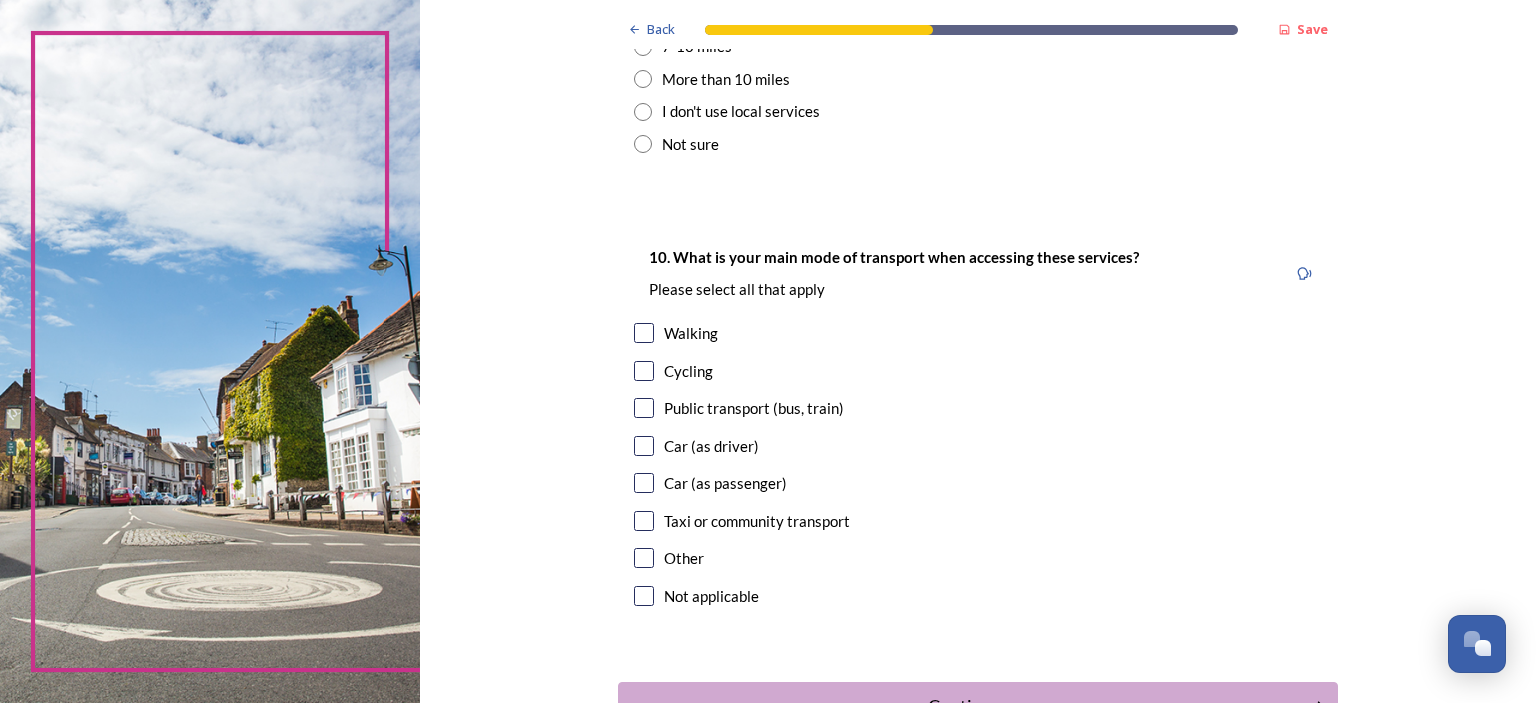 click at bounding box center [644, 333] 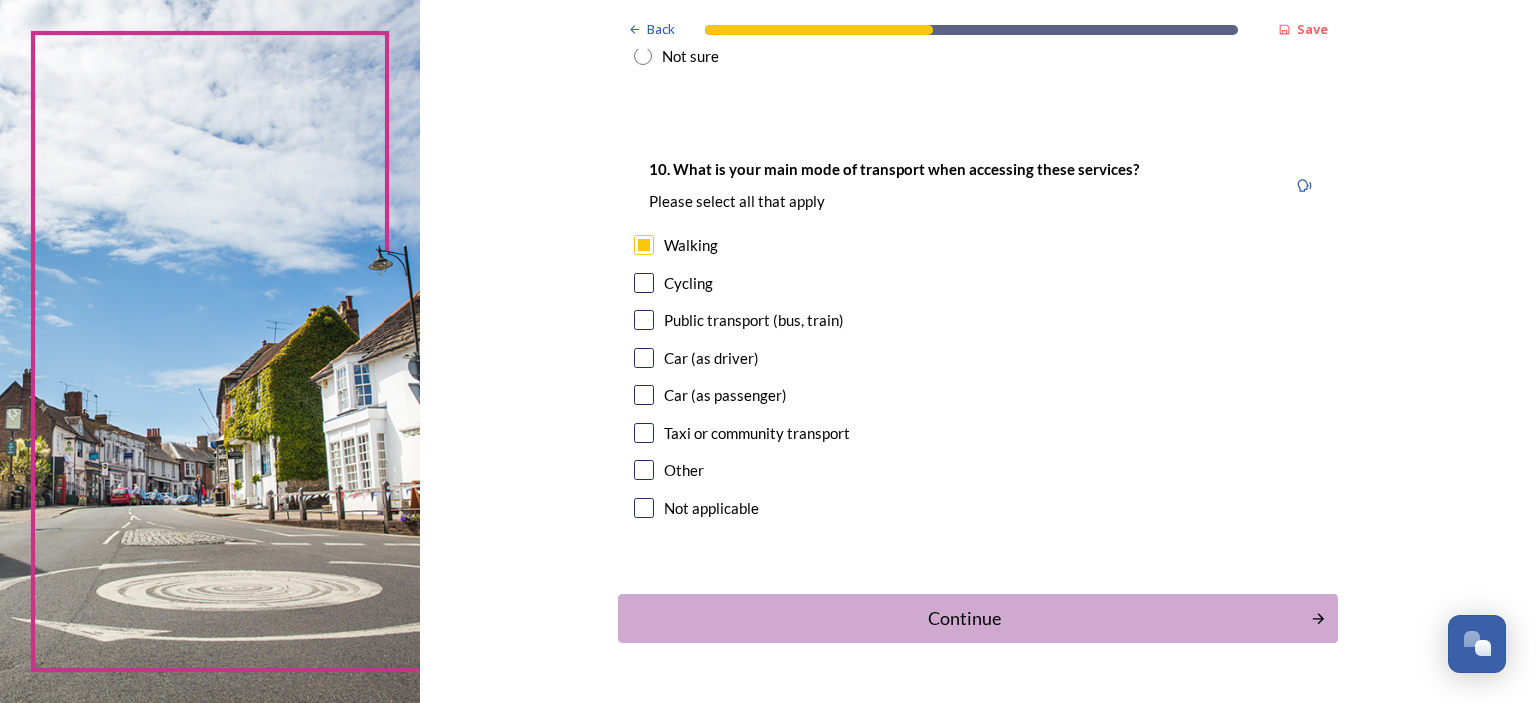 scroll, scrollTop: 1814, scrollLeft: 0, axis: vertical 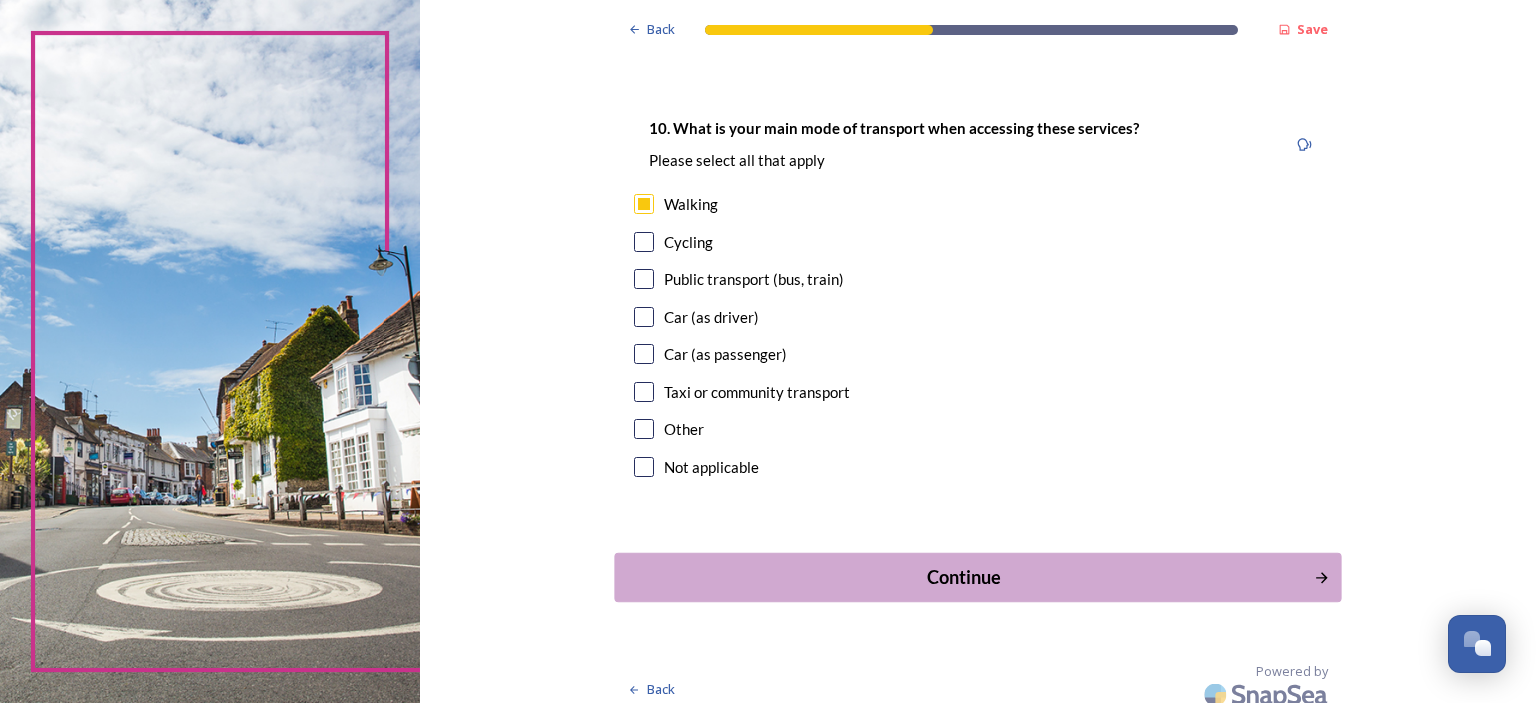 click on "Continue" at bounding box center [964, 577] 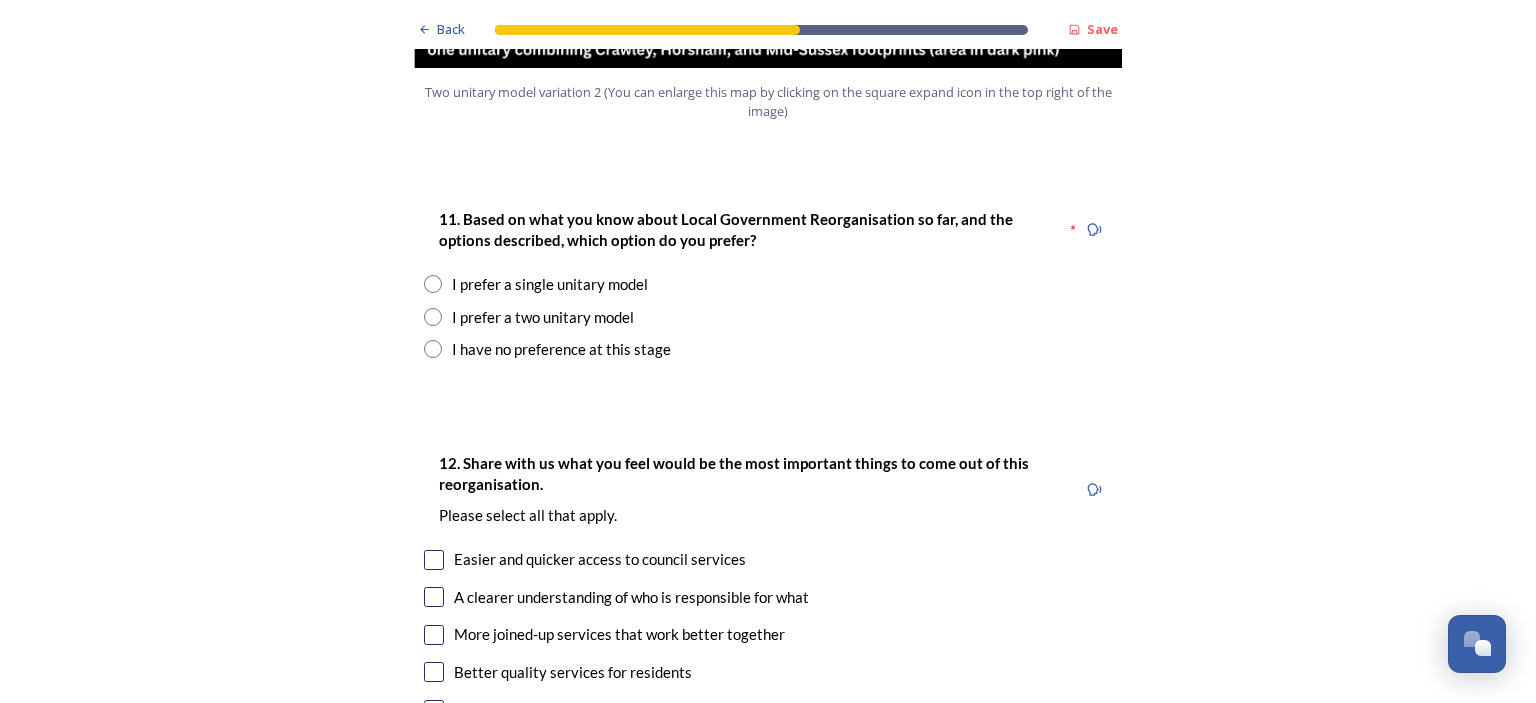 scroll, scrollTop: 2592, scrollLeft: 0, axis: vertical 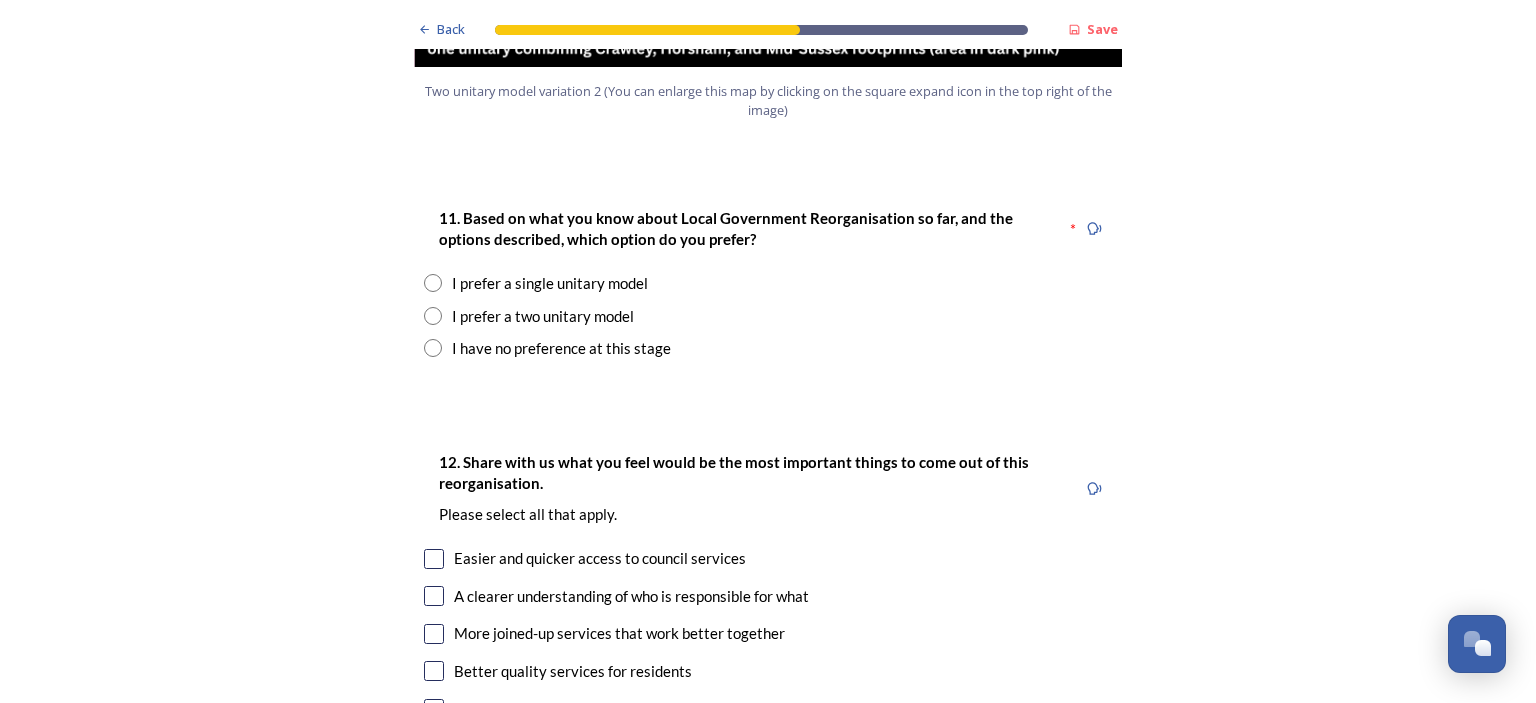 click at bounding box center [433, 316] 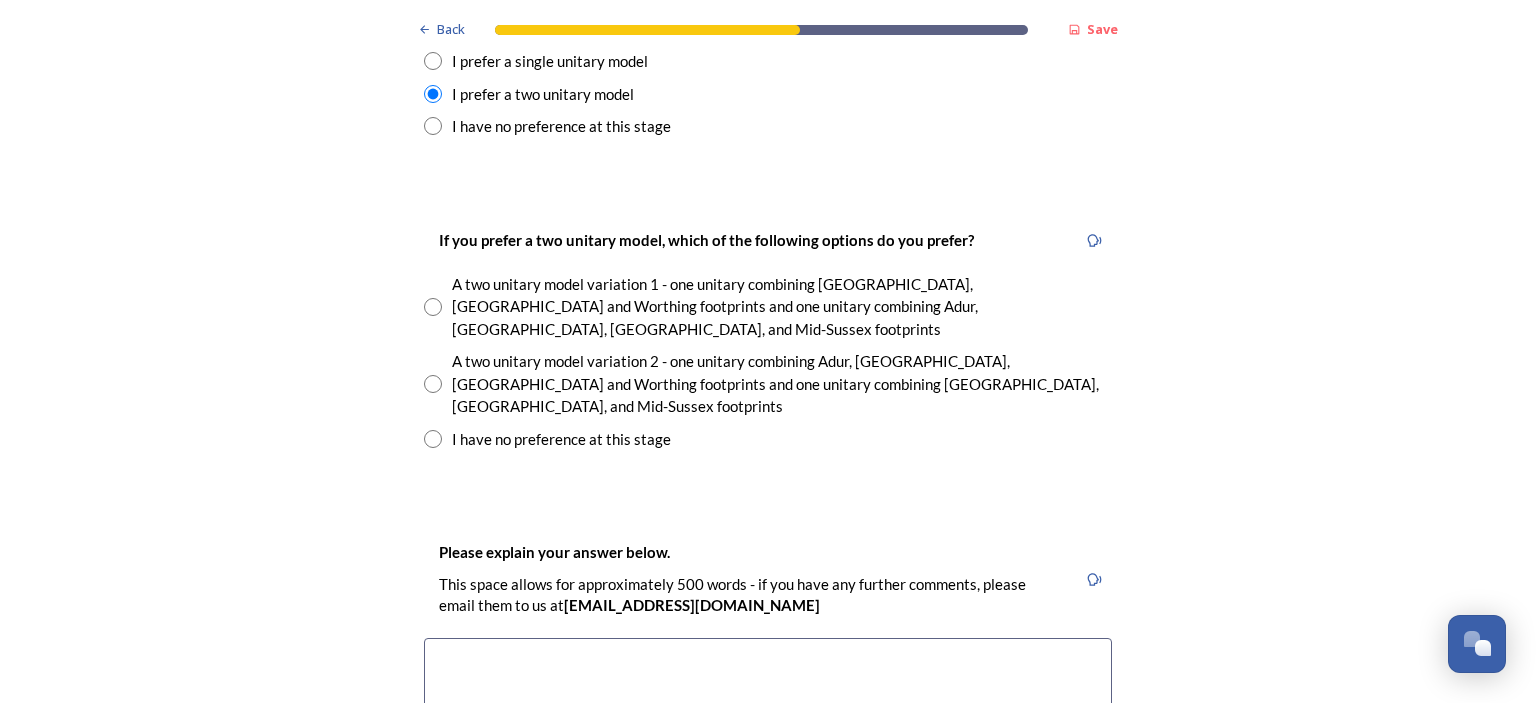 scroll, scrollTop: 2851, scrollLeft: 0, axis: vertical 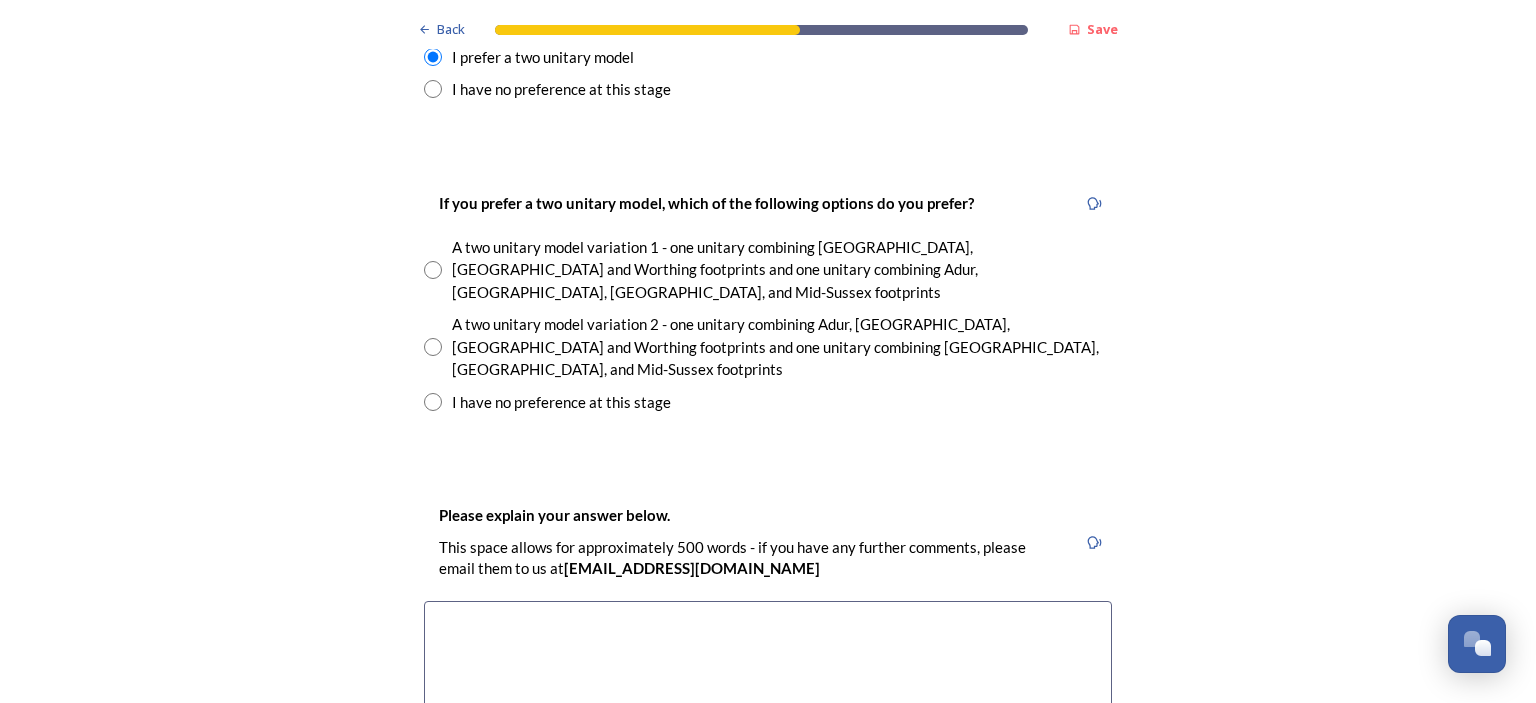 click at bounding box center (433, 270) 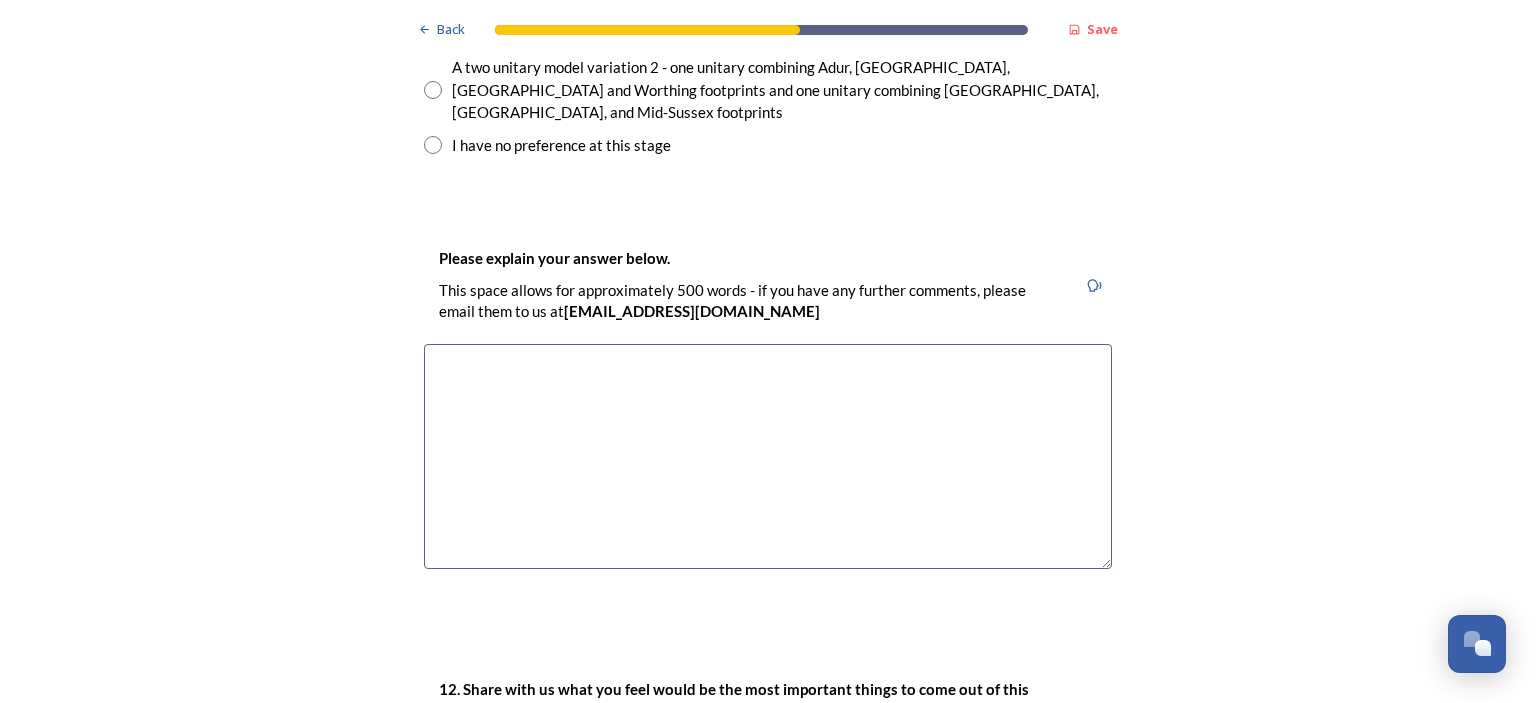 scroll, scrollTop: 3110, scrollLeft: 0, axis: vertical 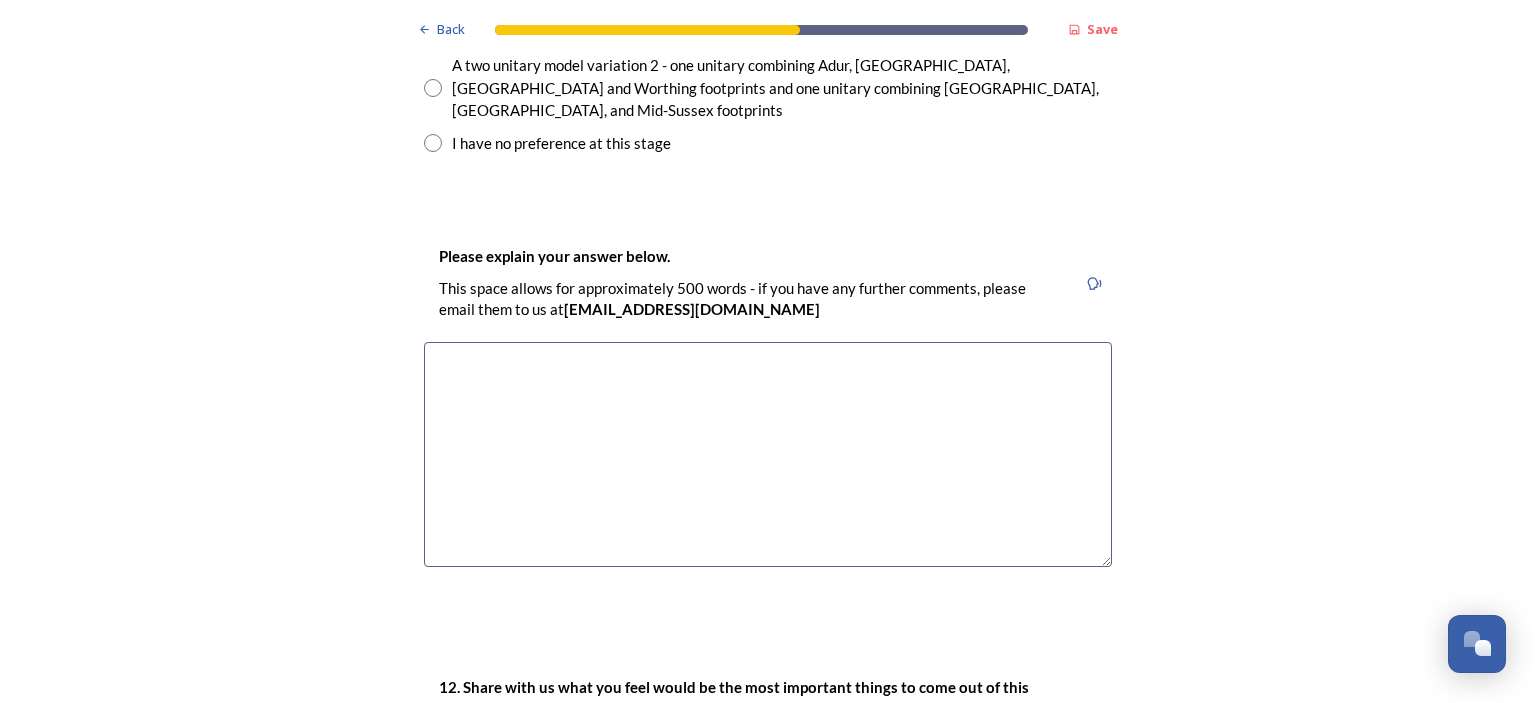 click at bounding box center [768, 454] 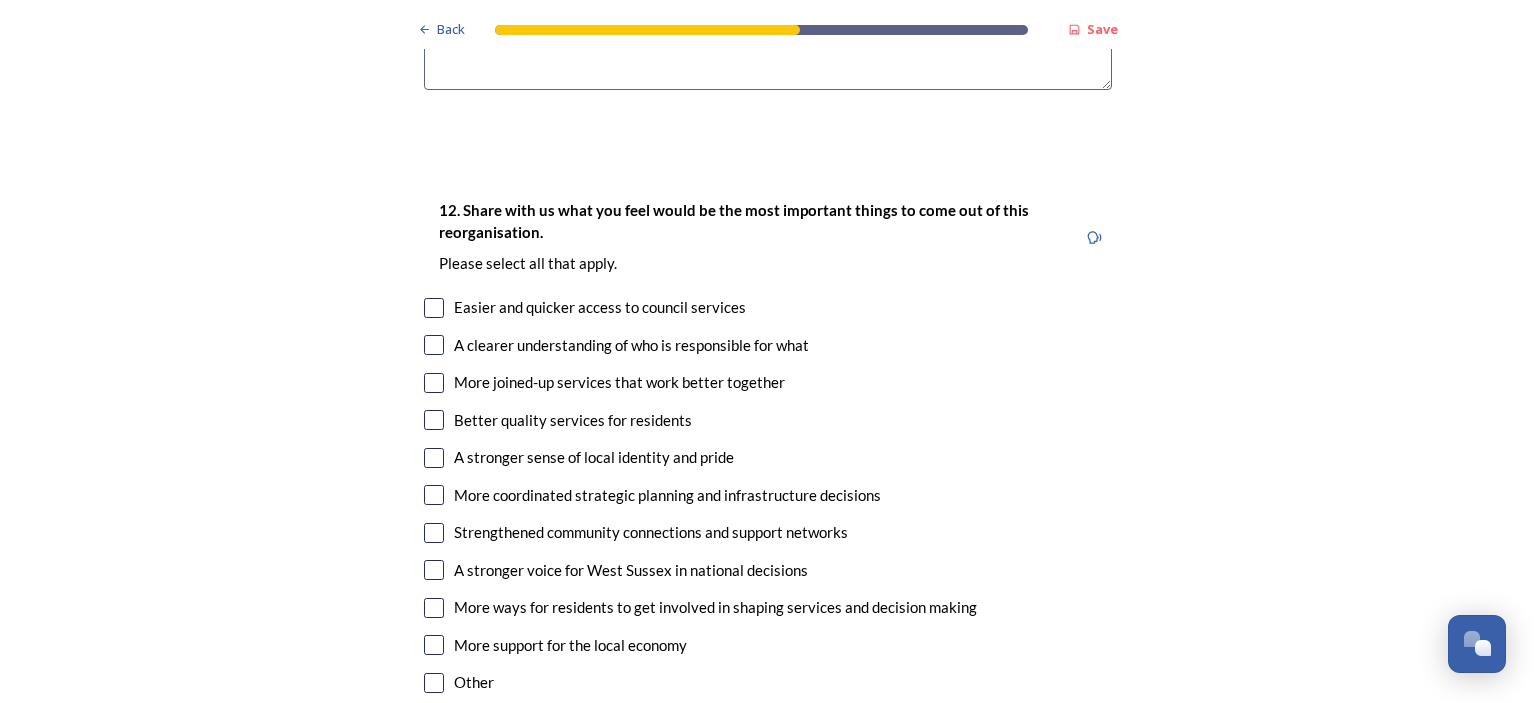 scroll, scrollTop: 3629, scrollLeft: 0, axis: vertical 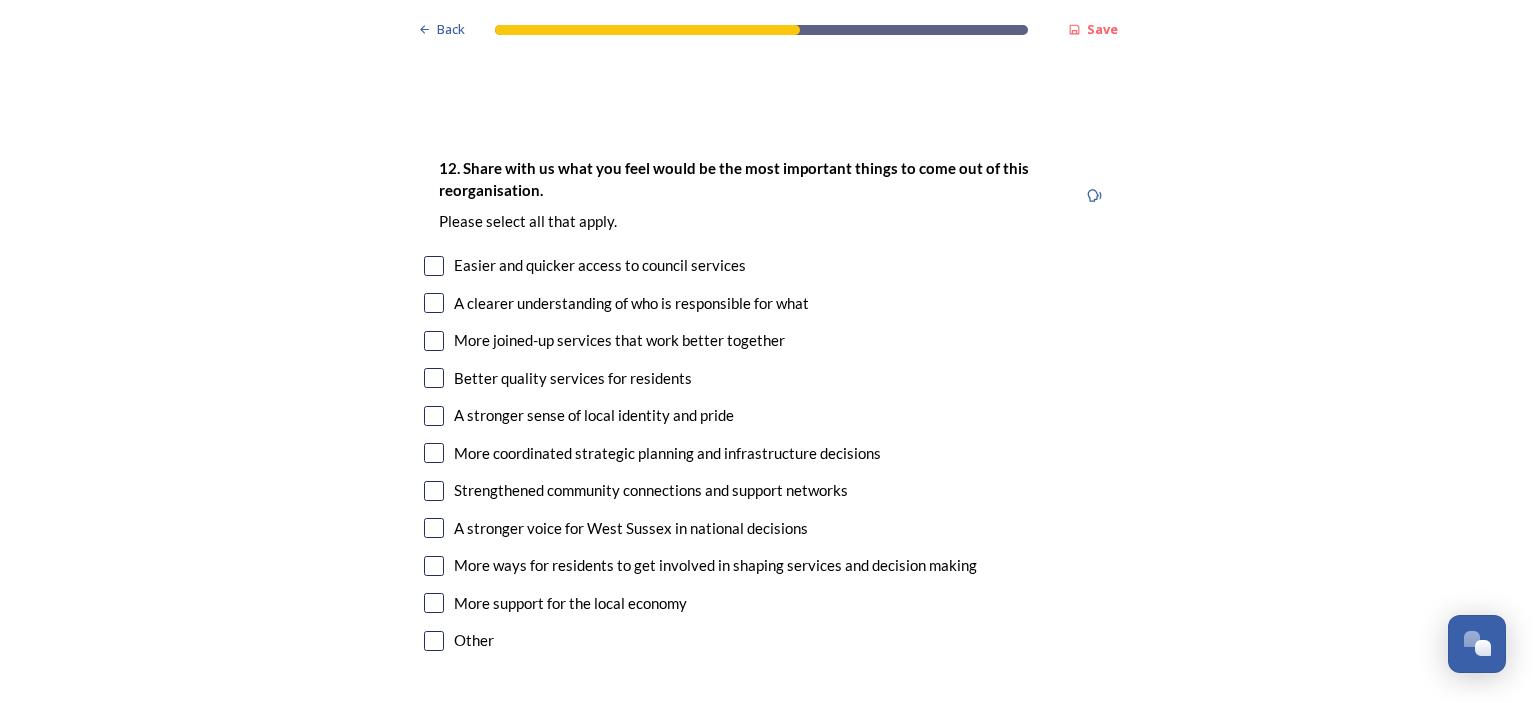 click at bounding box center [434, 641] 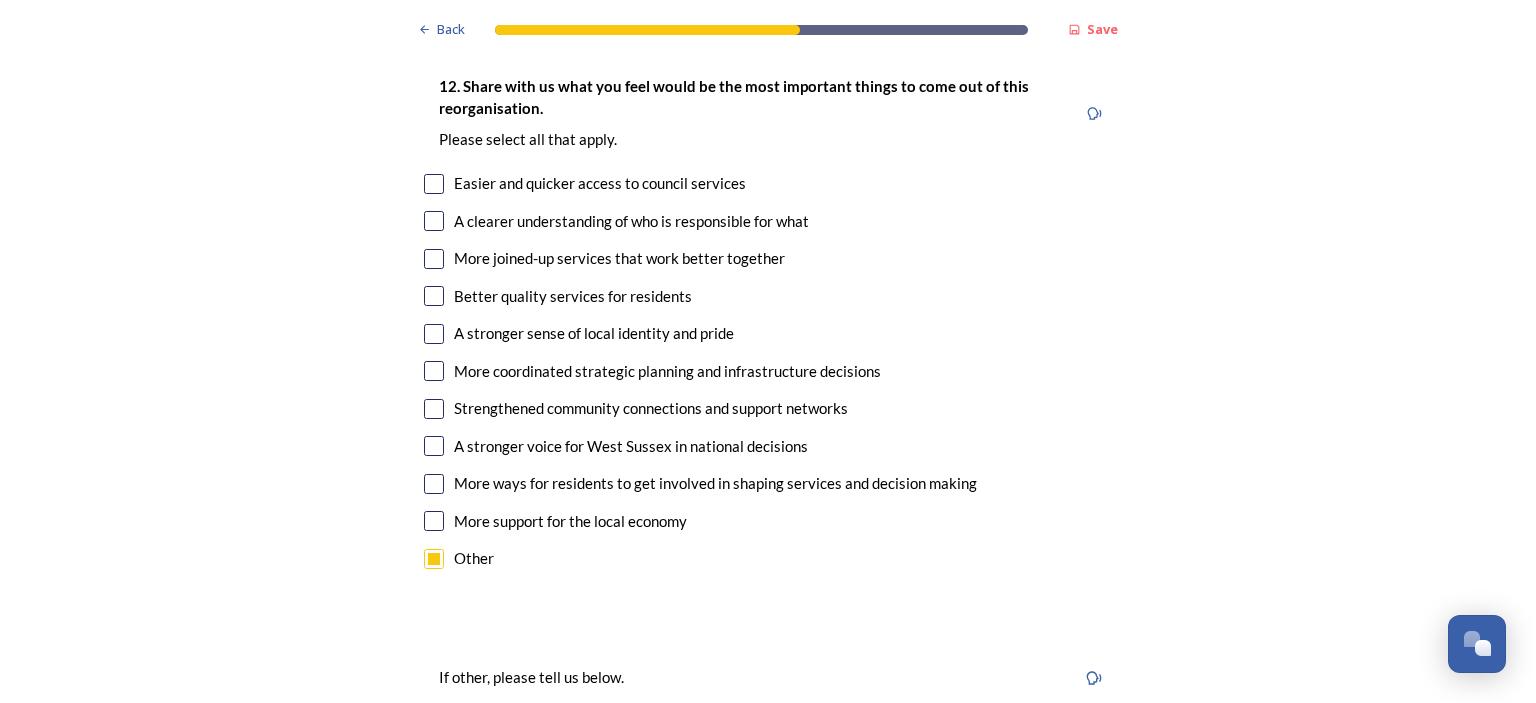 scroll, scrollTop: 3758, scrollLeft: 0, axis: vertical 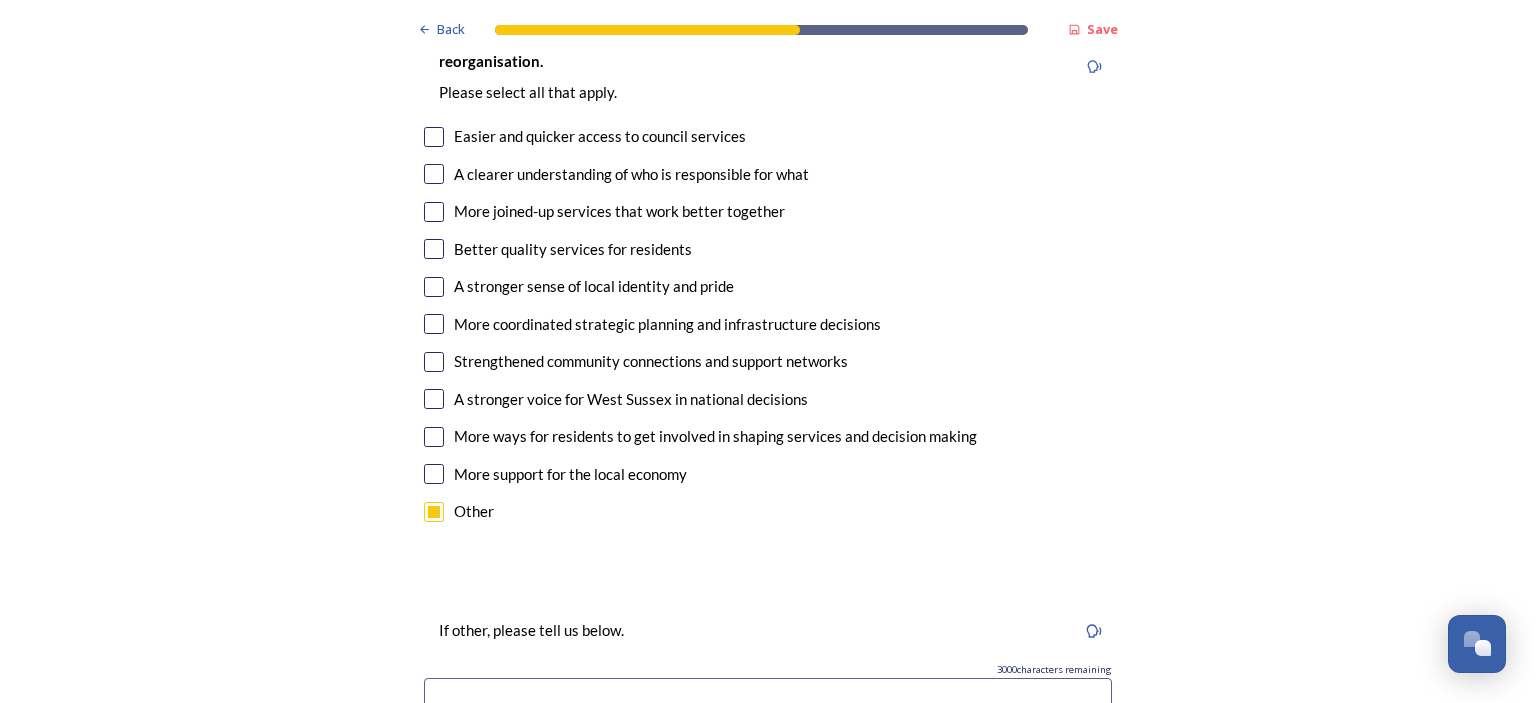 click at bounding box center [768, 701] 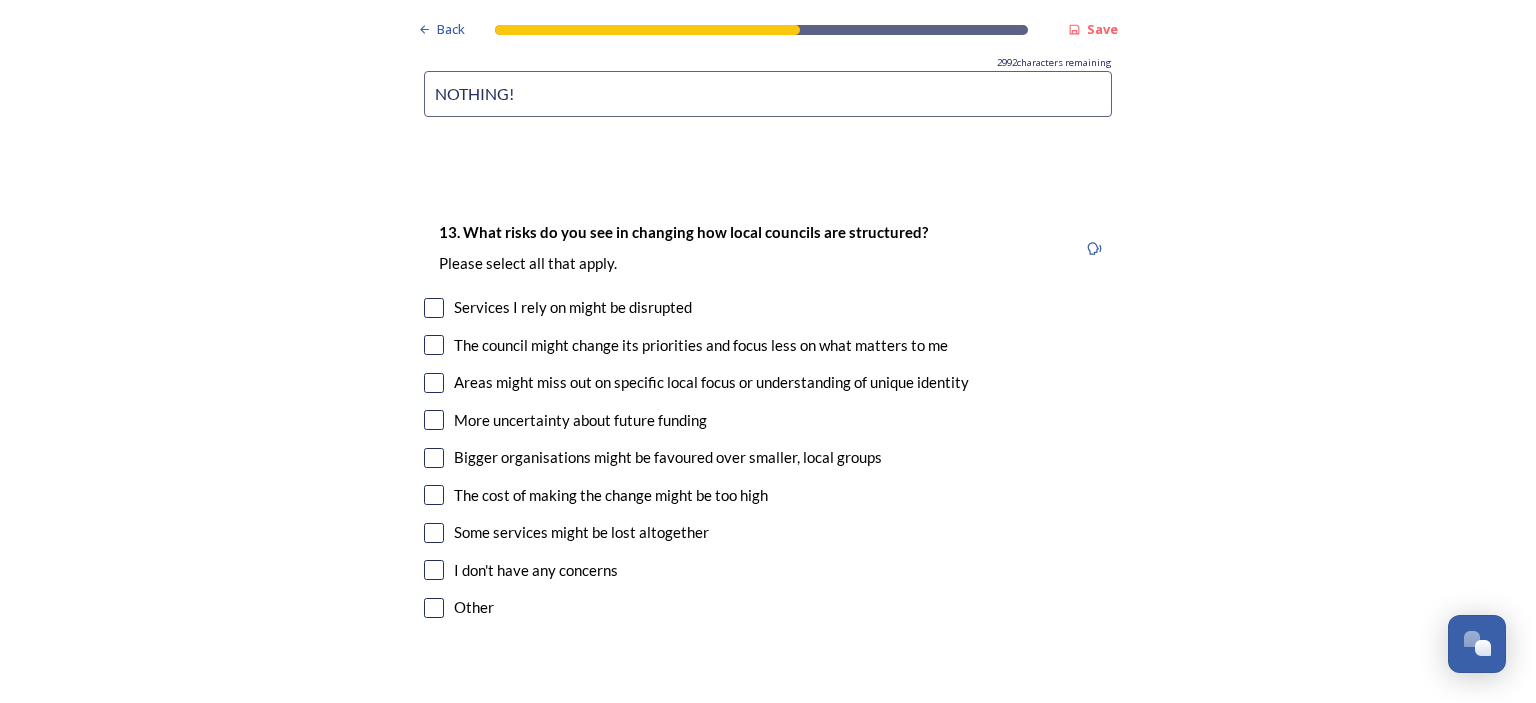 scroll, scrollTop: 4406, scrollLeft: 0, axis: vertical 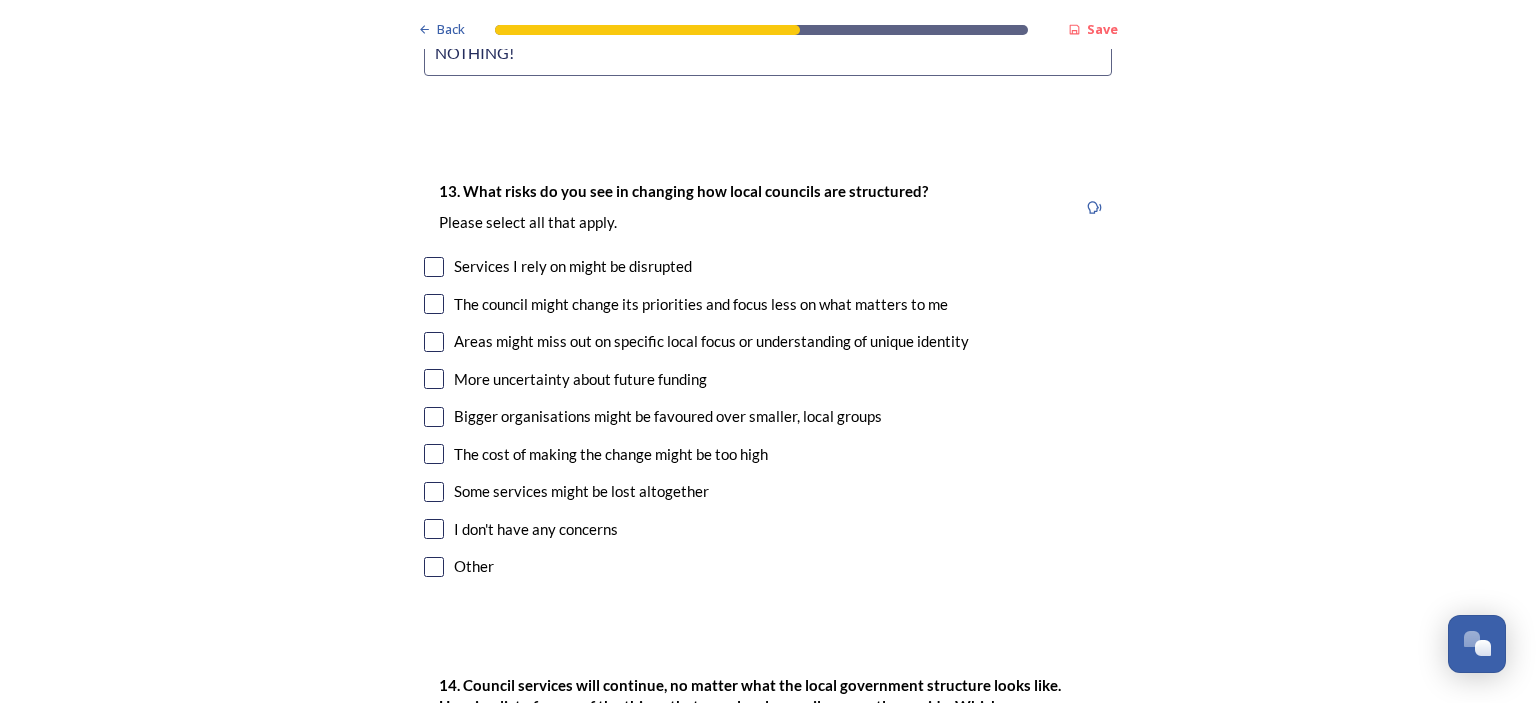 type on "NOTHING!" 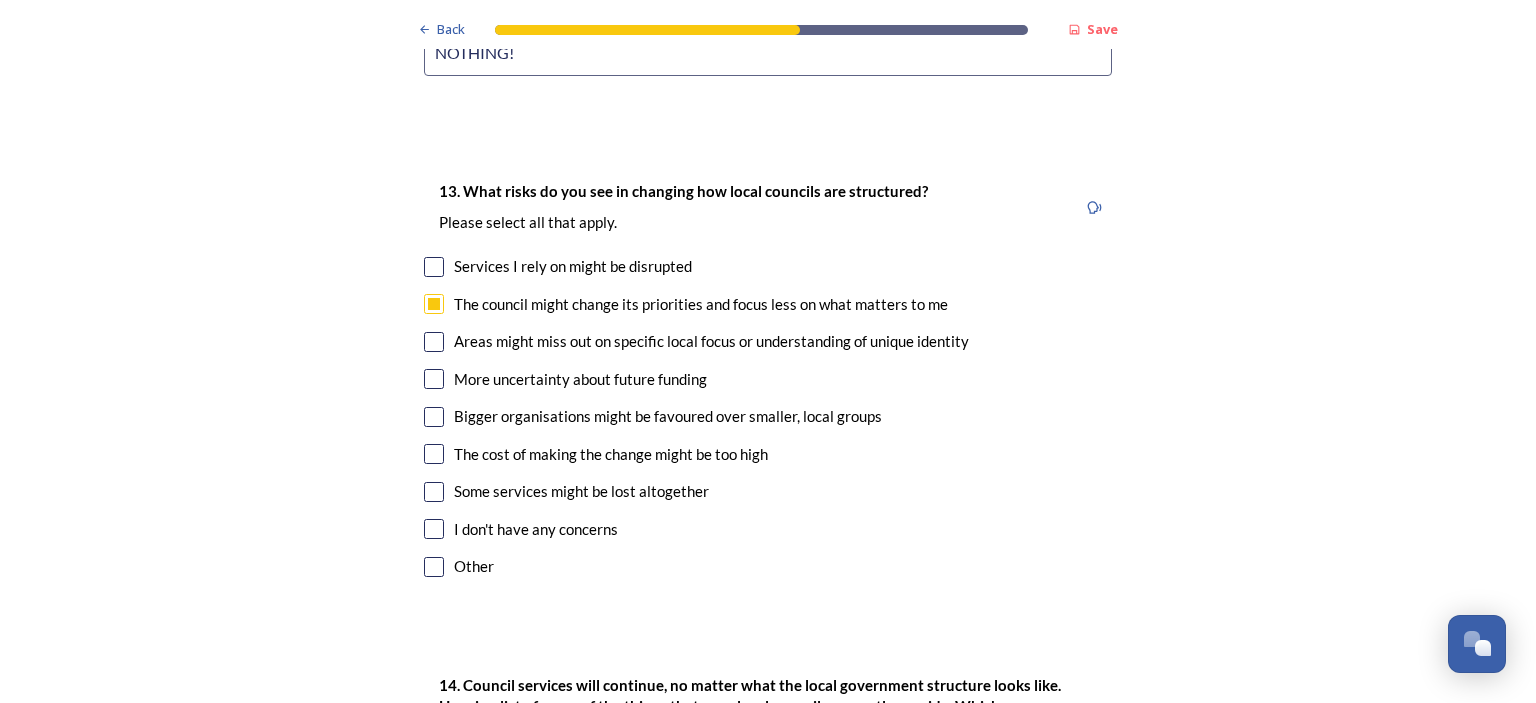 click at bounding box center (434, 267) 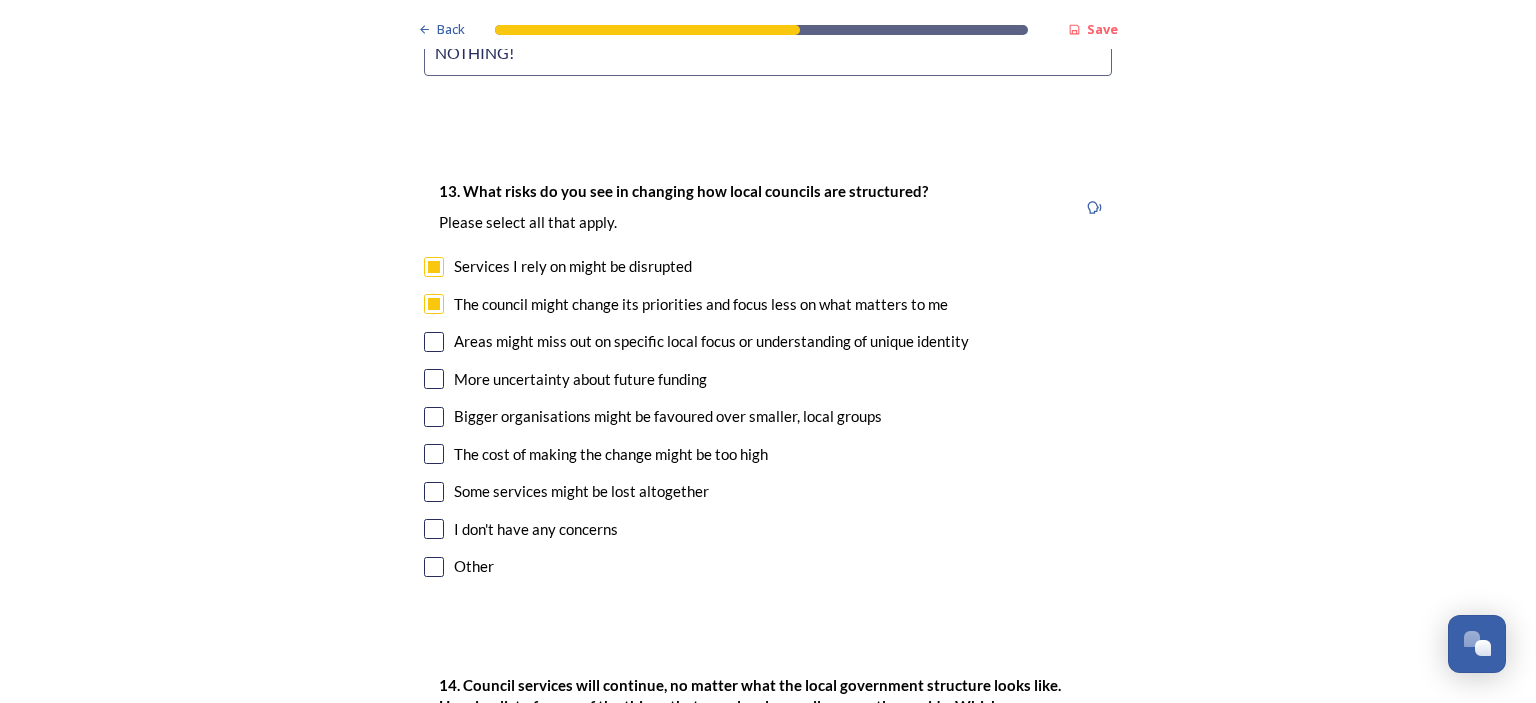 click at bounding box center [434, 342] 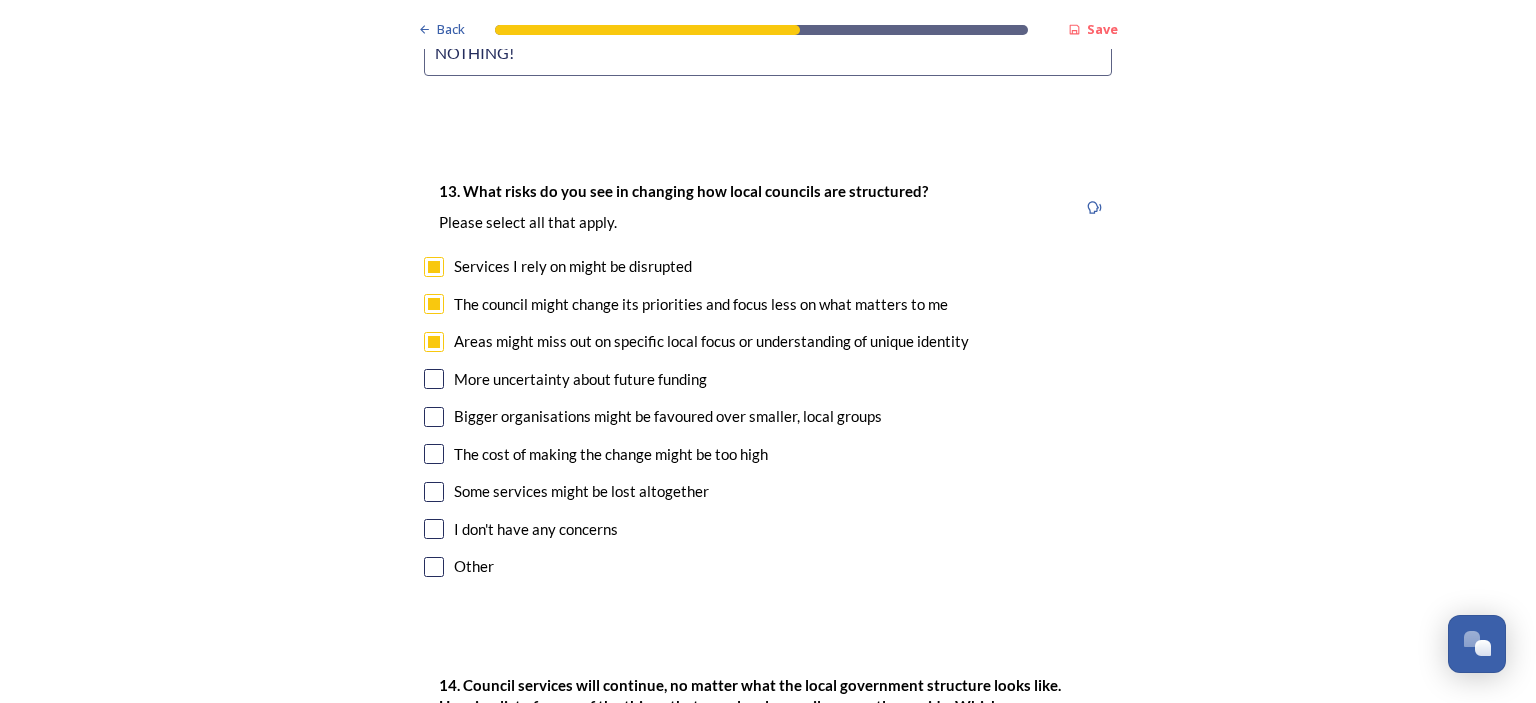 click at bounding box center [434, 379] 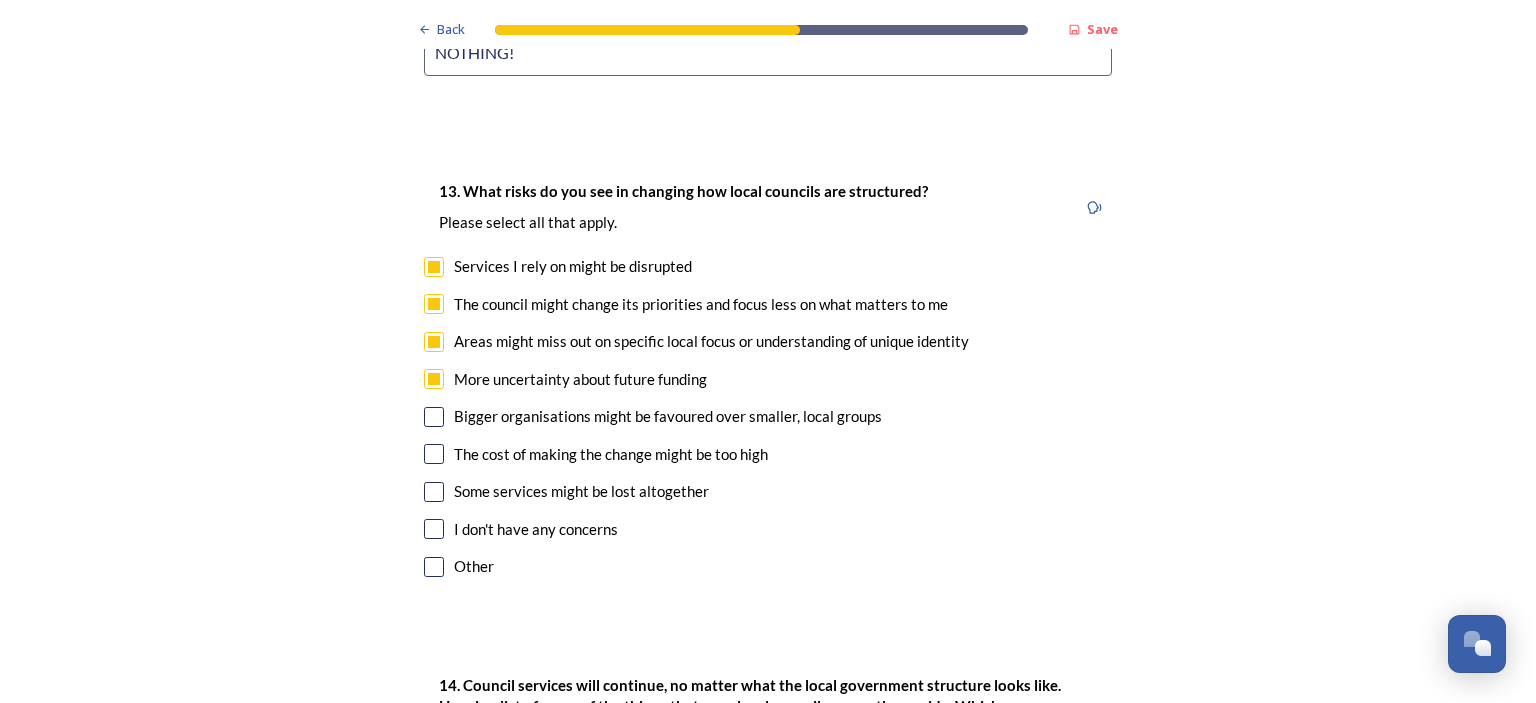 click at bounding box center (434, 417) 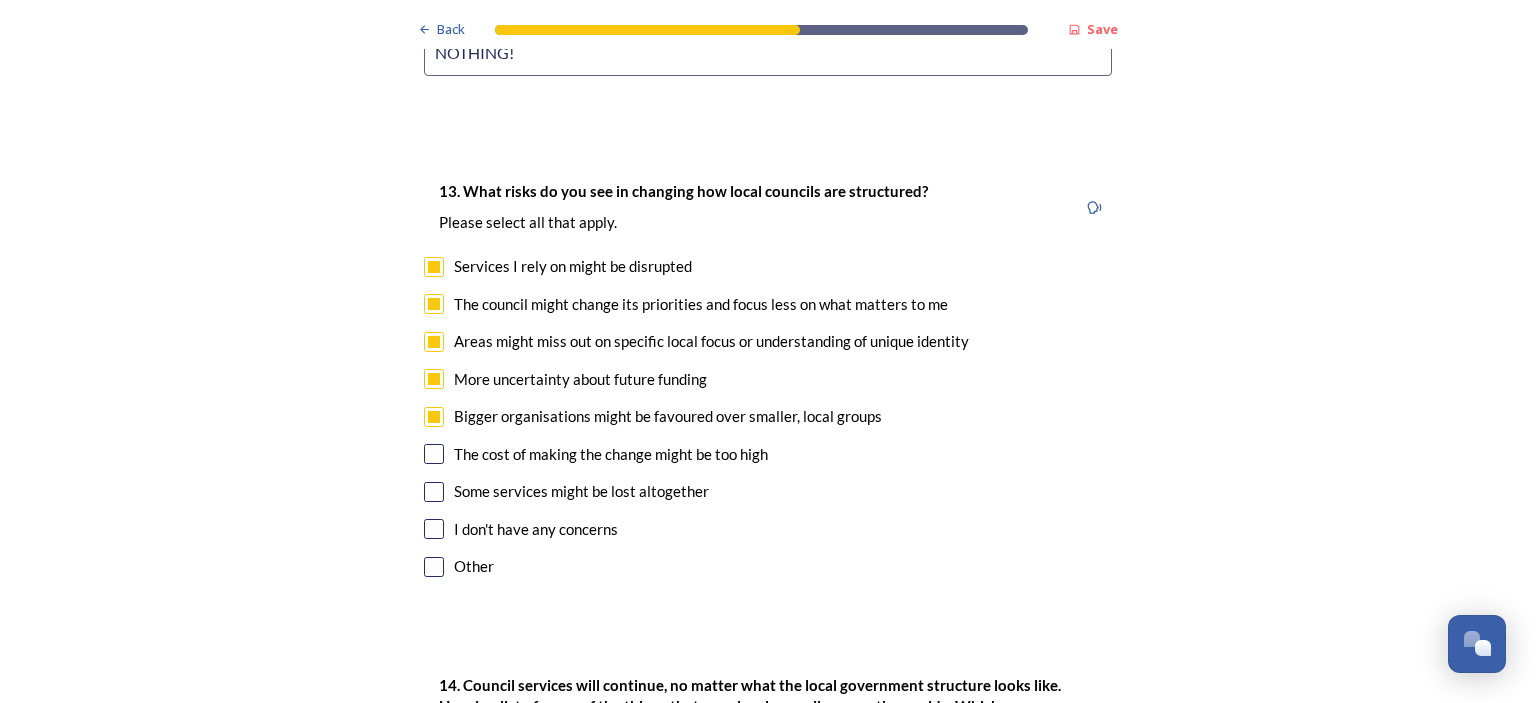 click at bounding box center [434, 454] 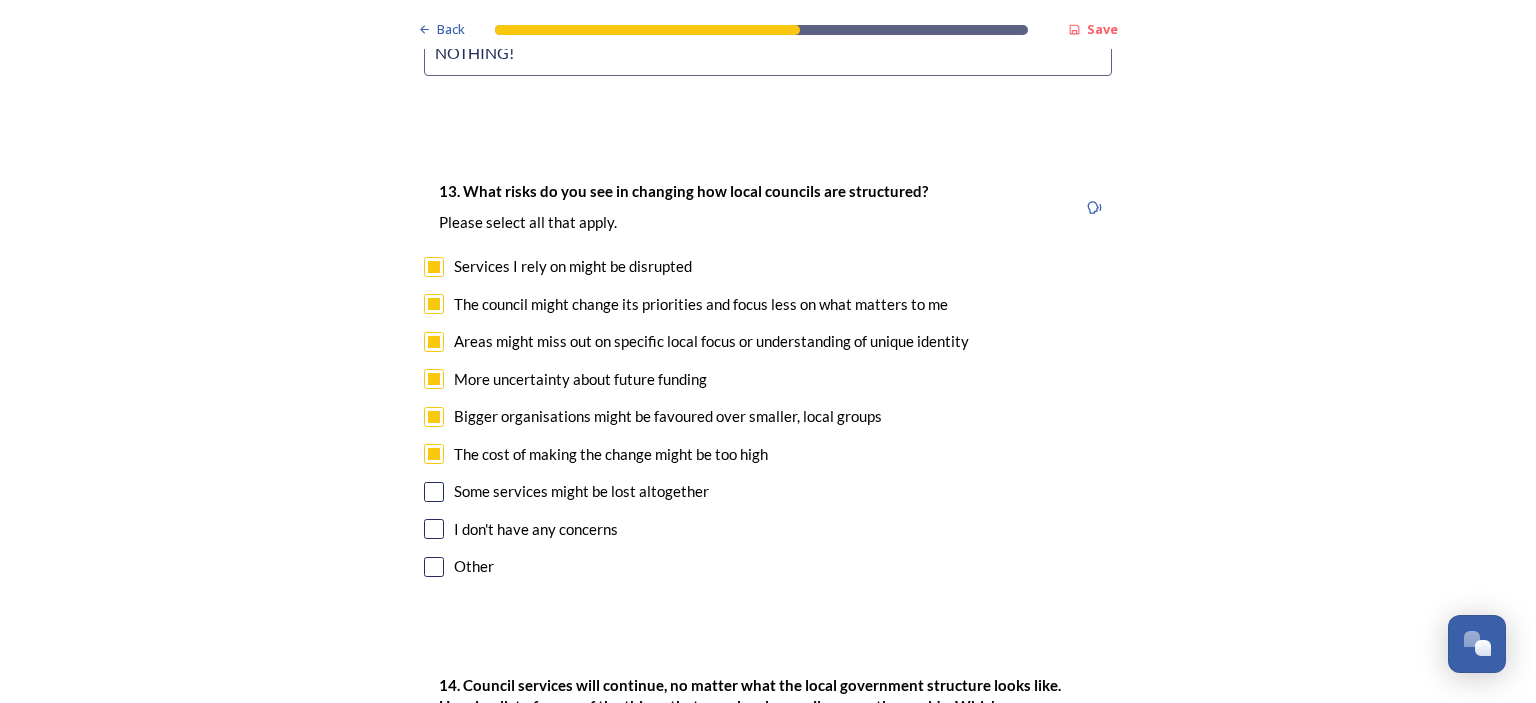 click at bounding box center (434, 492) 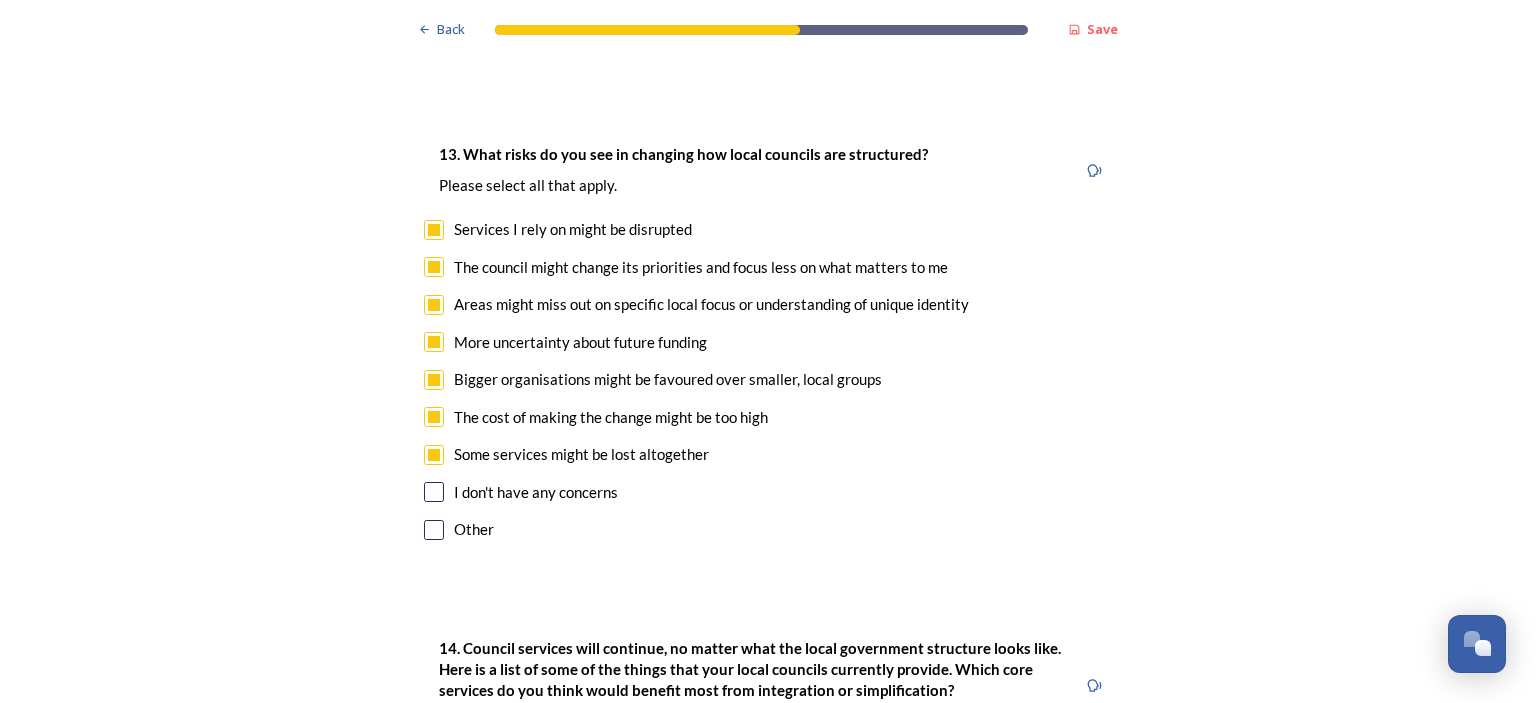 scroll, scrollTop: 4406, scrollLeft: 0, axis: vertical 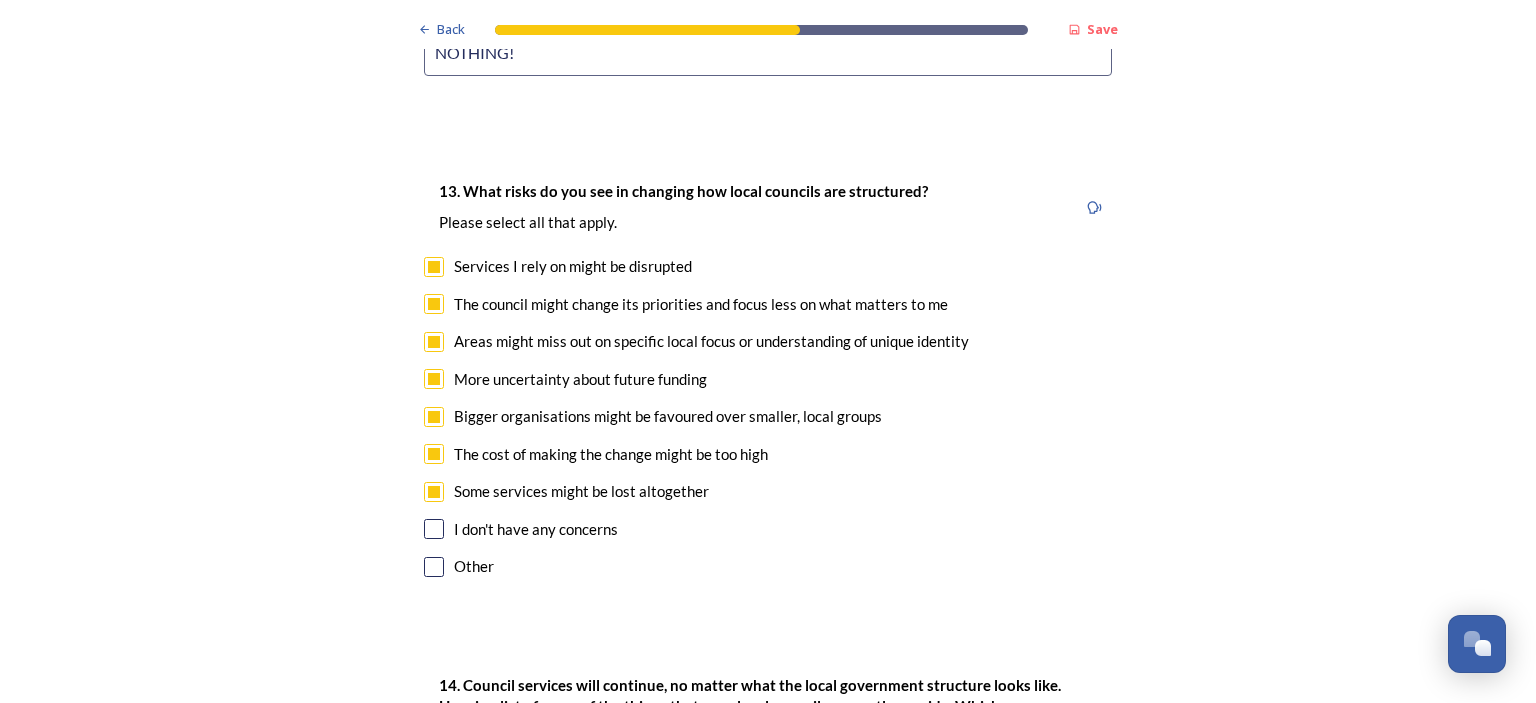click at bounding box center [434, 267] 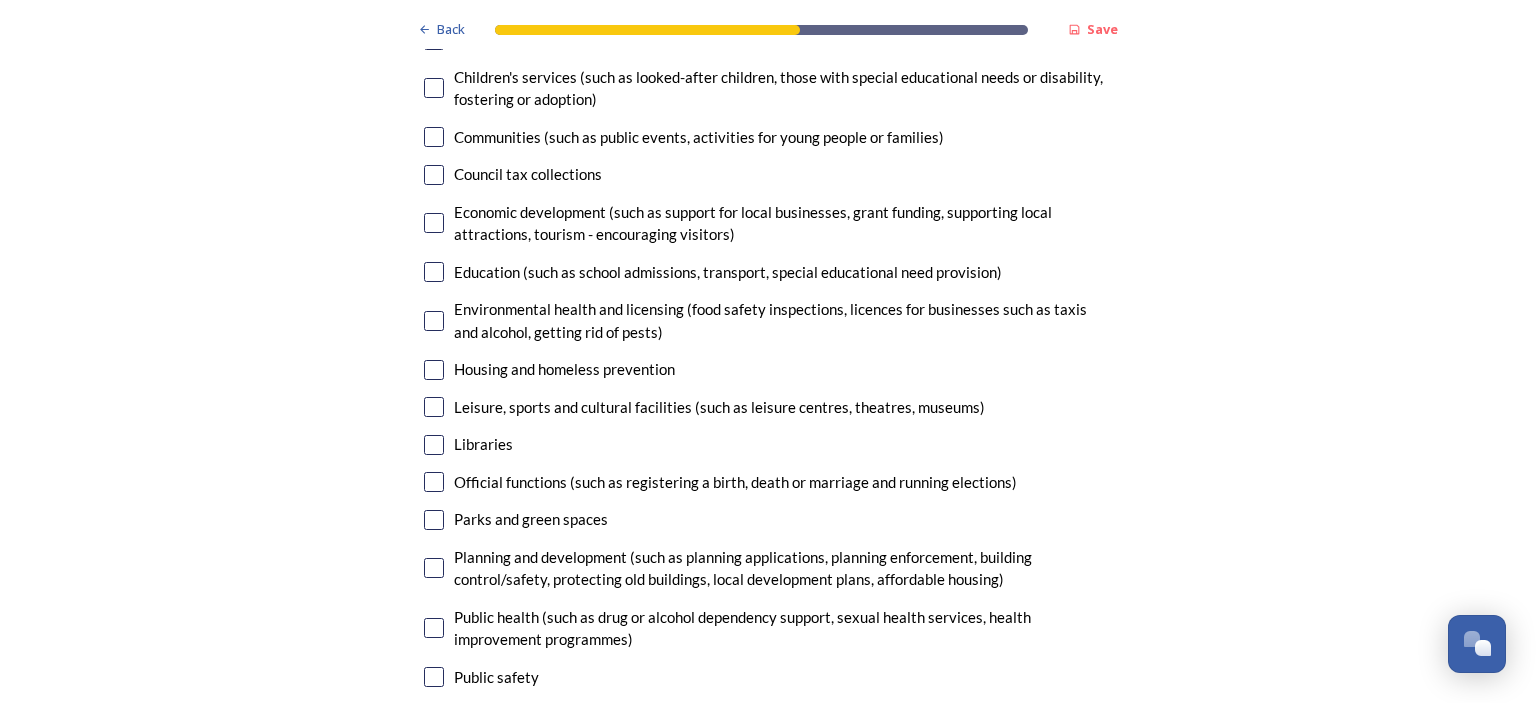 scroll, scrollTop: 5314, scrollLeft: 0, axis: vertical 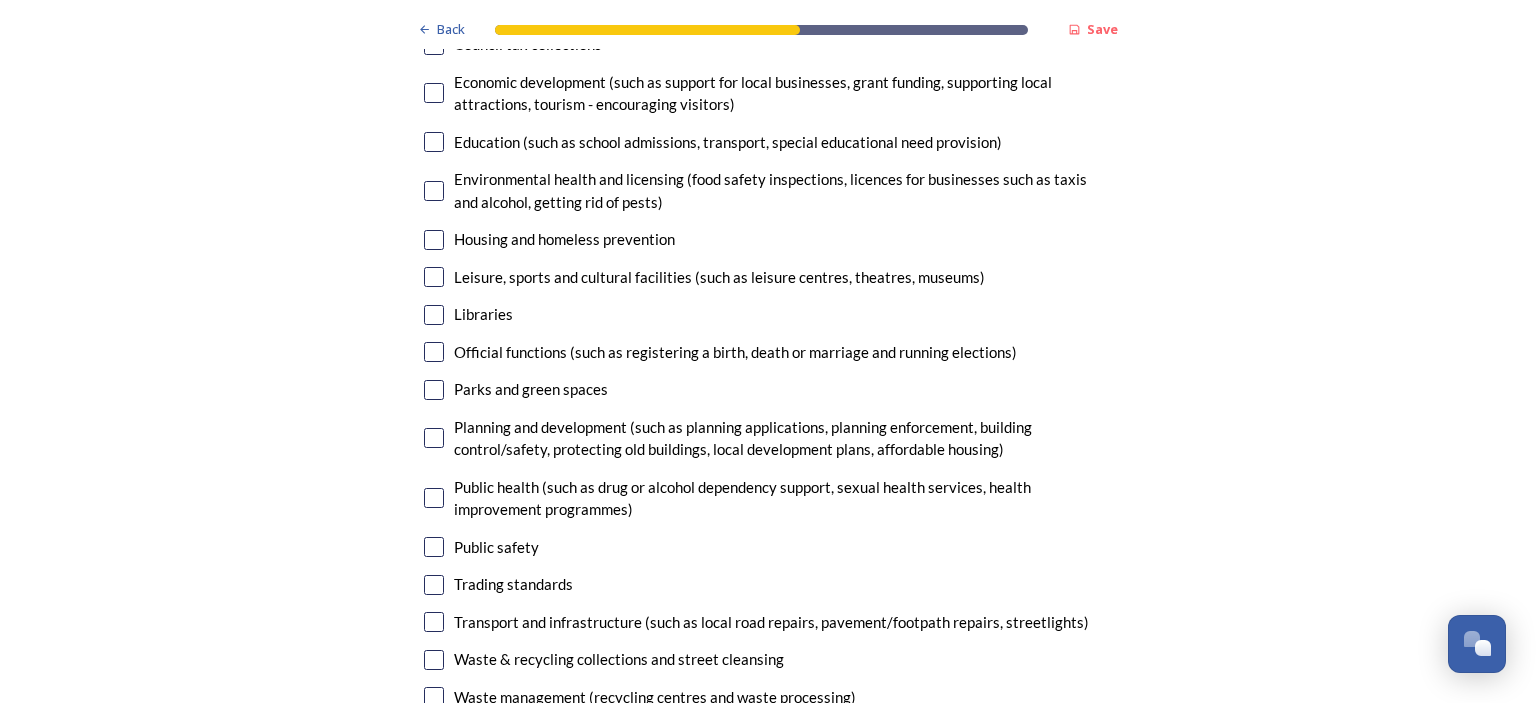 click at bounding box center [434, 438] 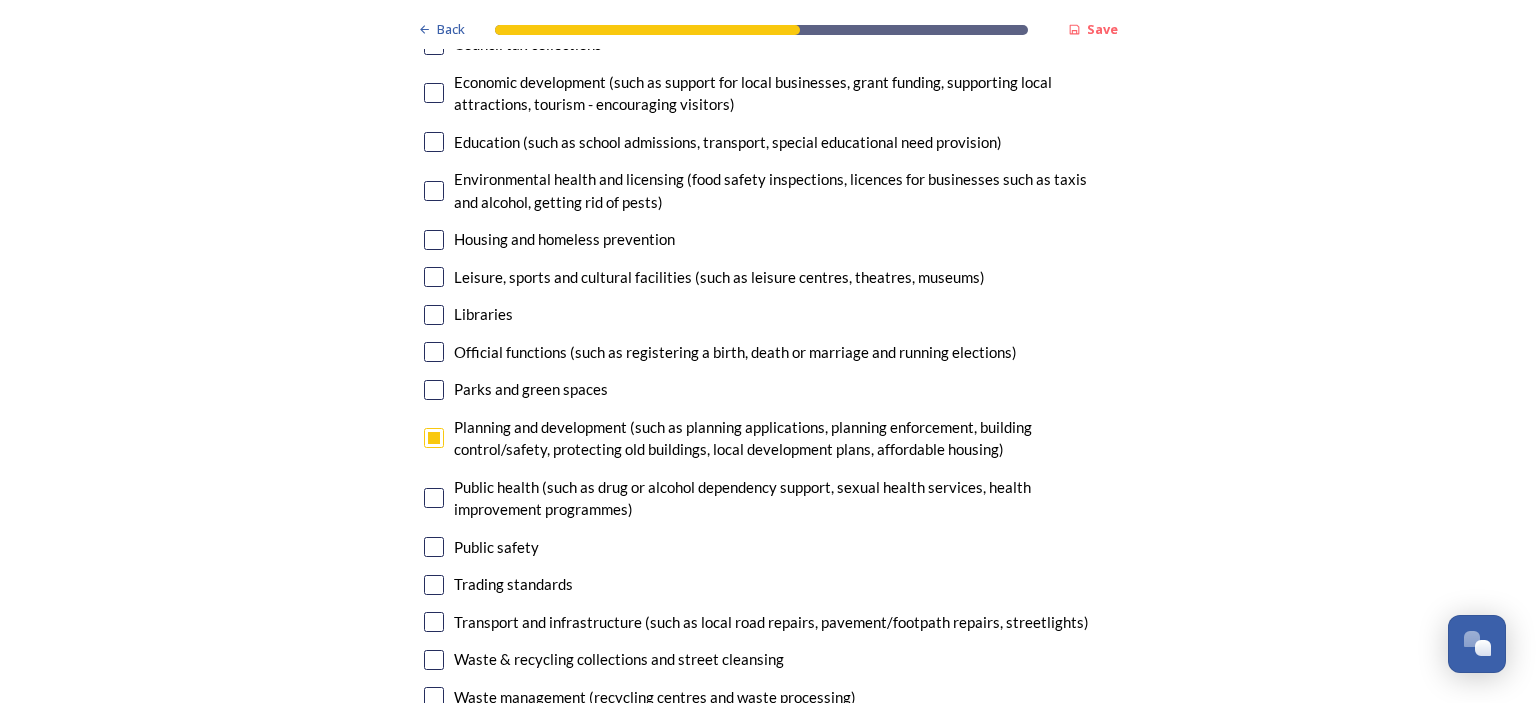 click at bounding box center (434, 622) 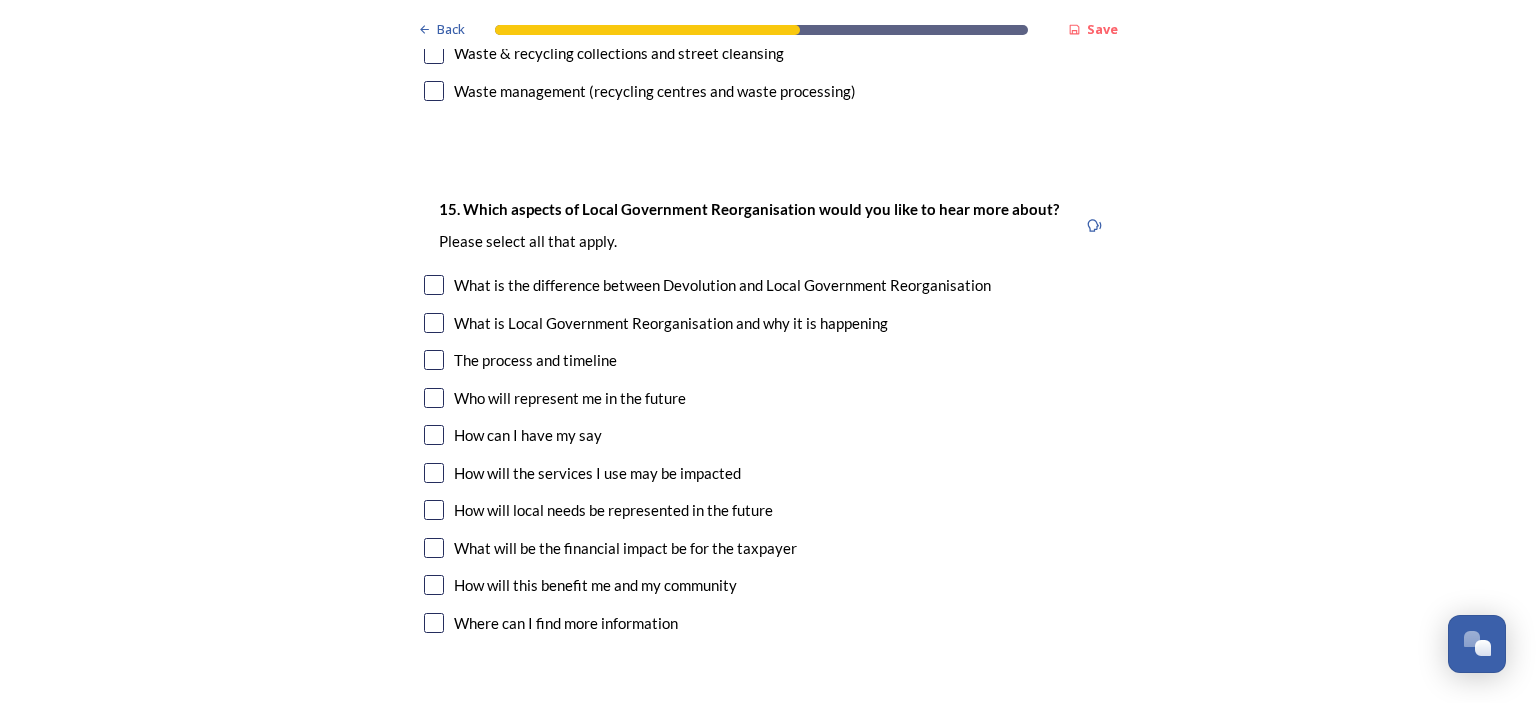 scroll, scrollTop: 5962, scrollLeft: 0, axis: vertical 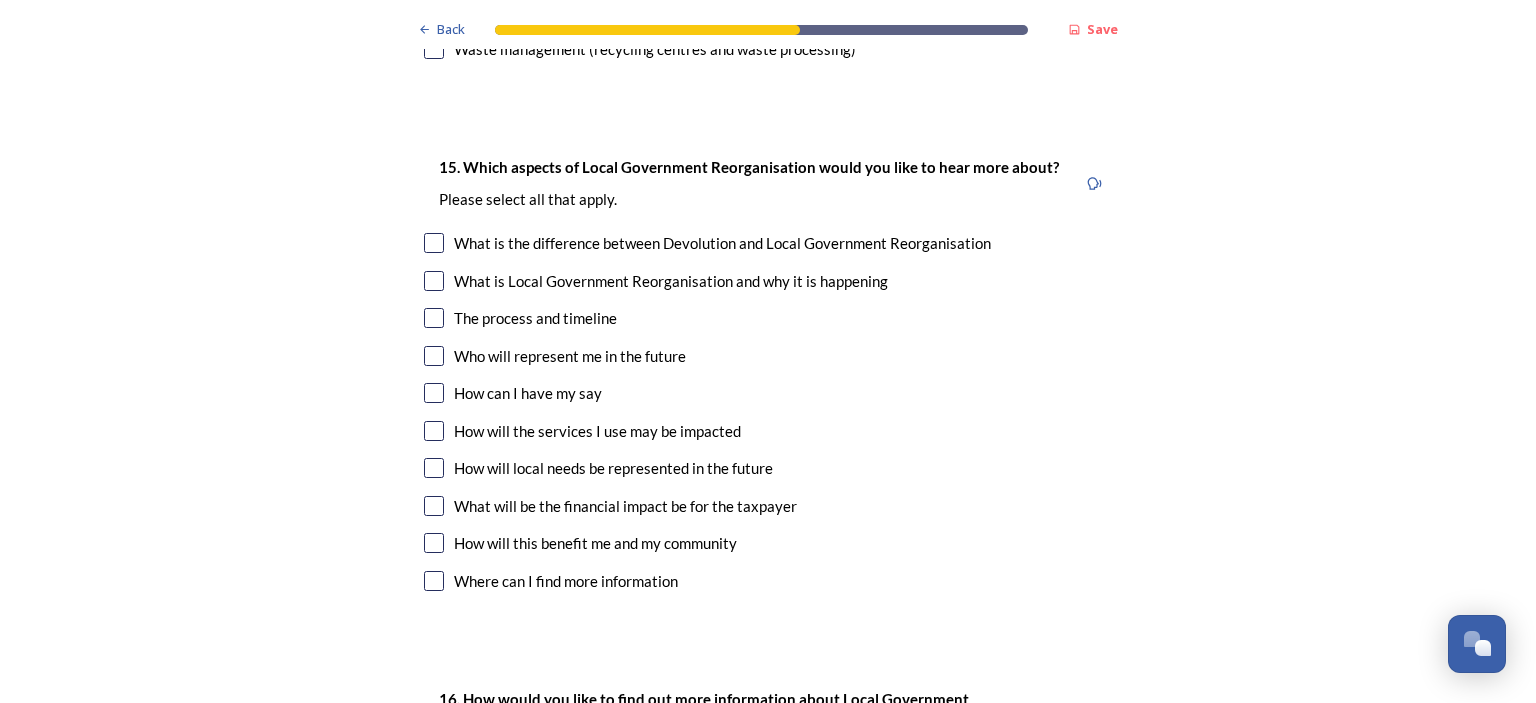 click at bounding box center (434, 243) 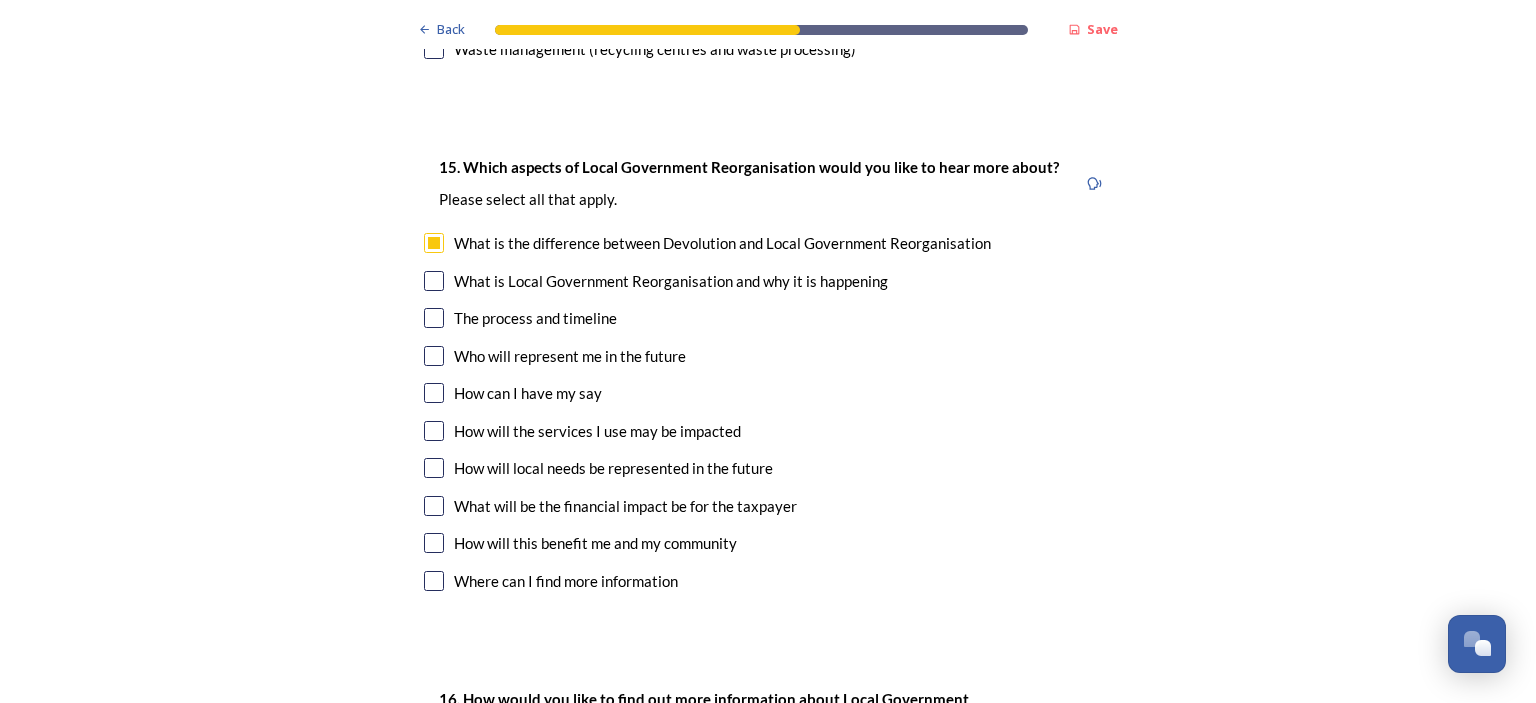 click at bounding box center (434, 281) 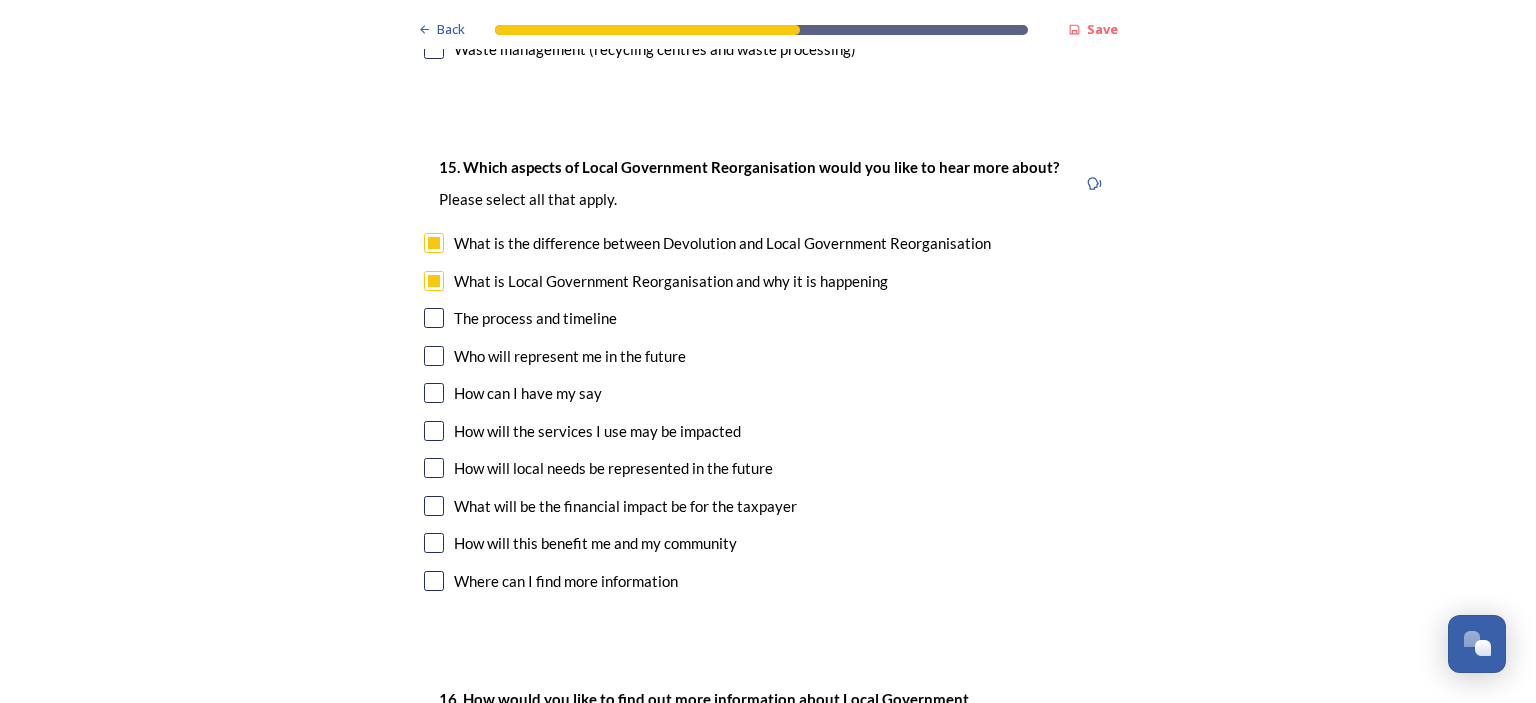 click at bounding box center [434, 318] 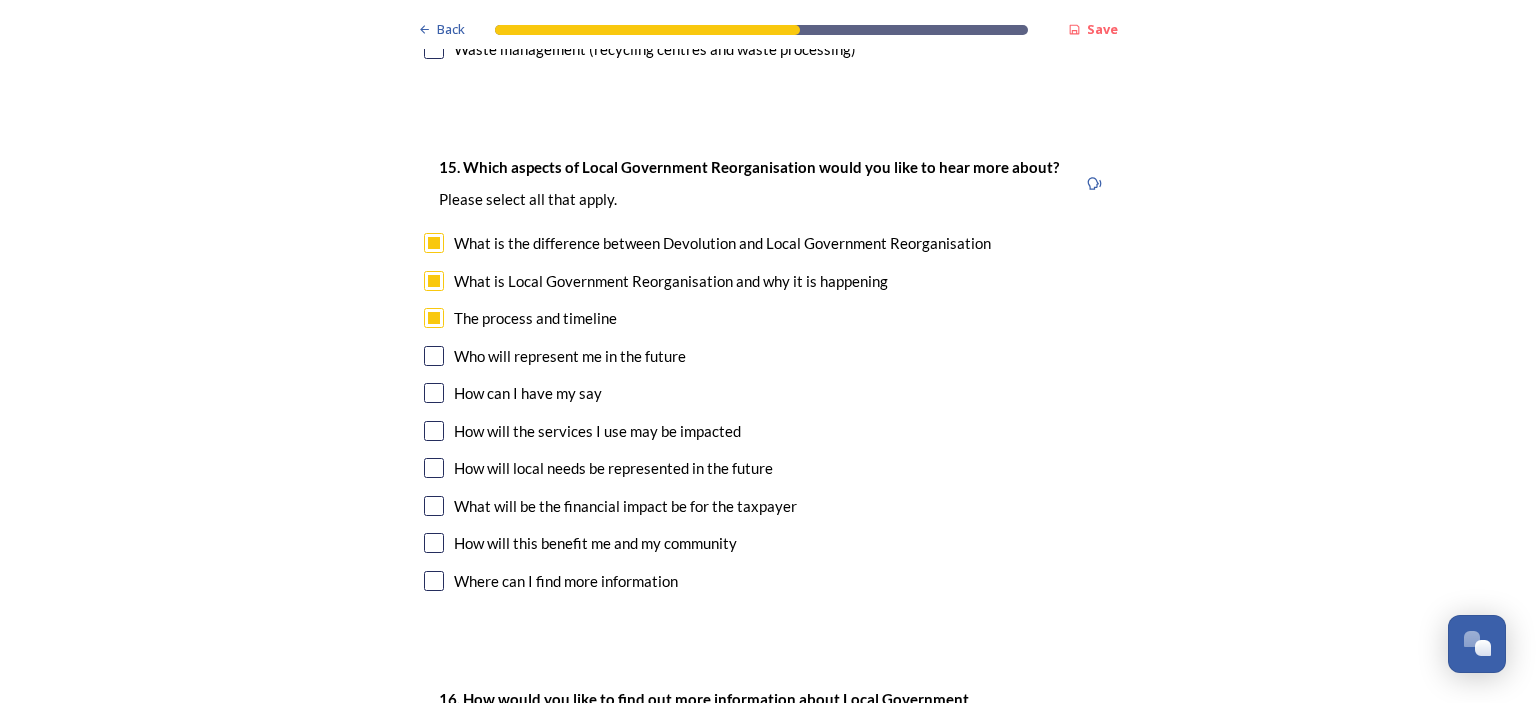 click at bounding box center [434, 356] 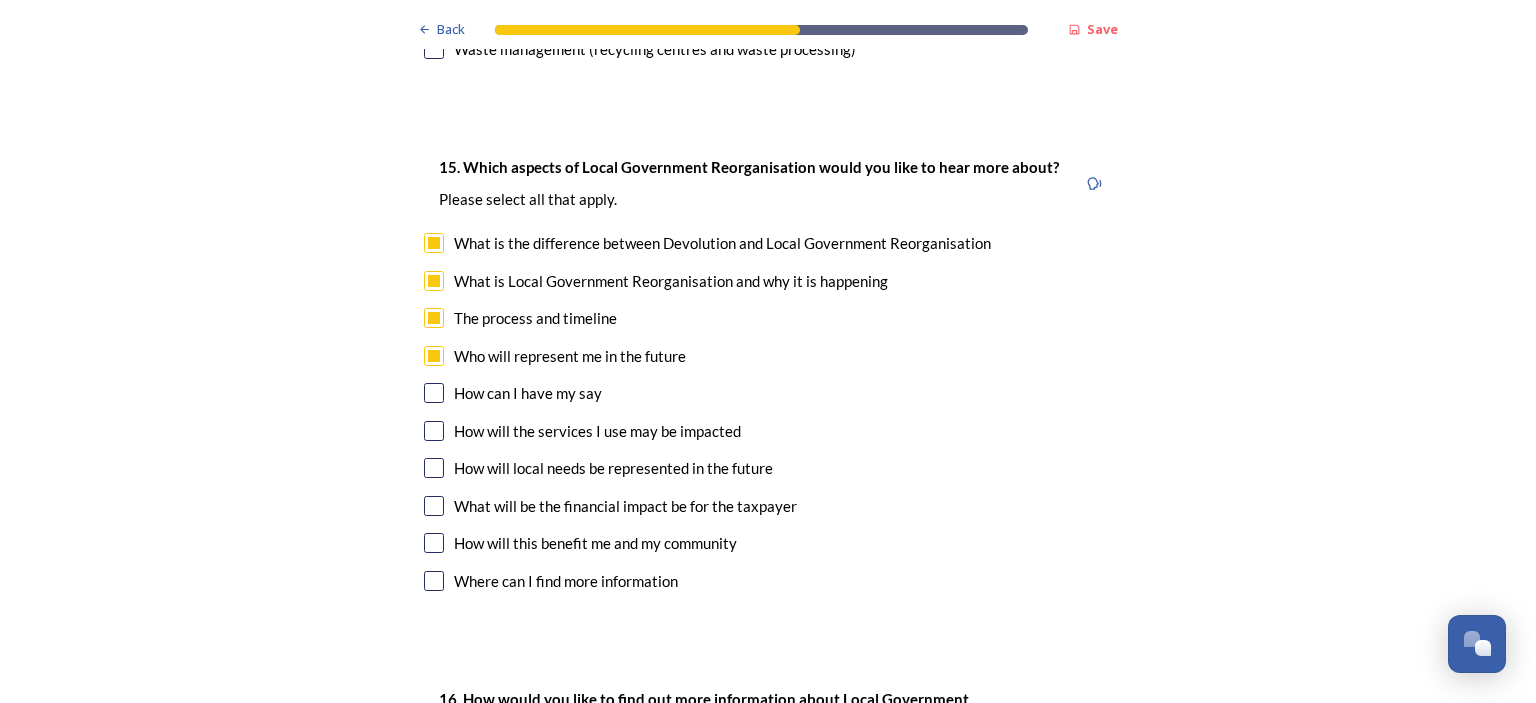 click at bounding box center [434, 393] 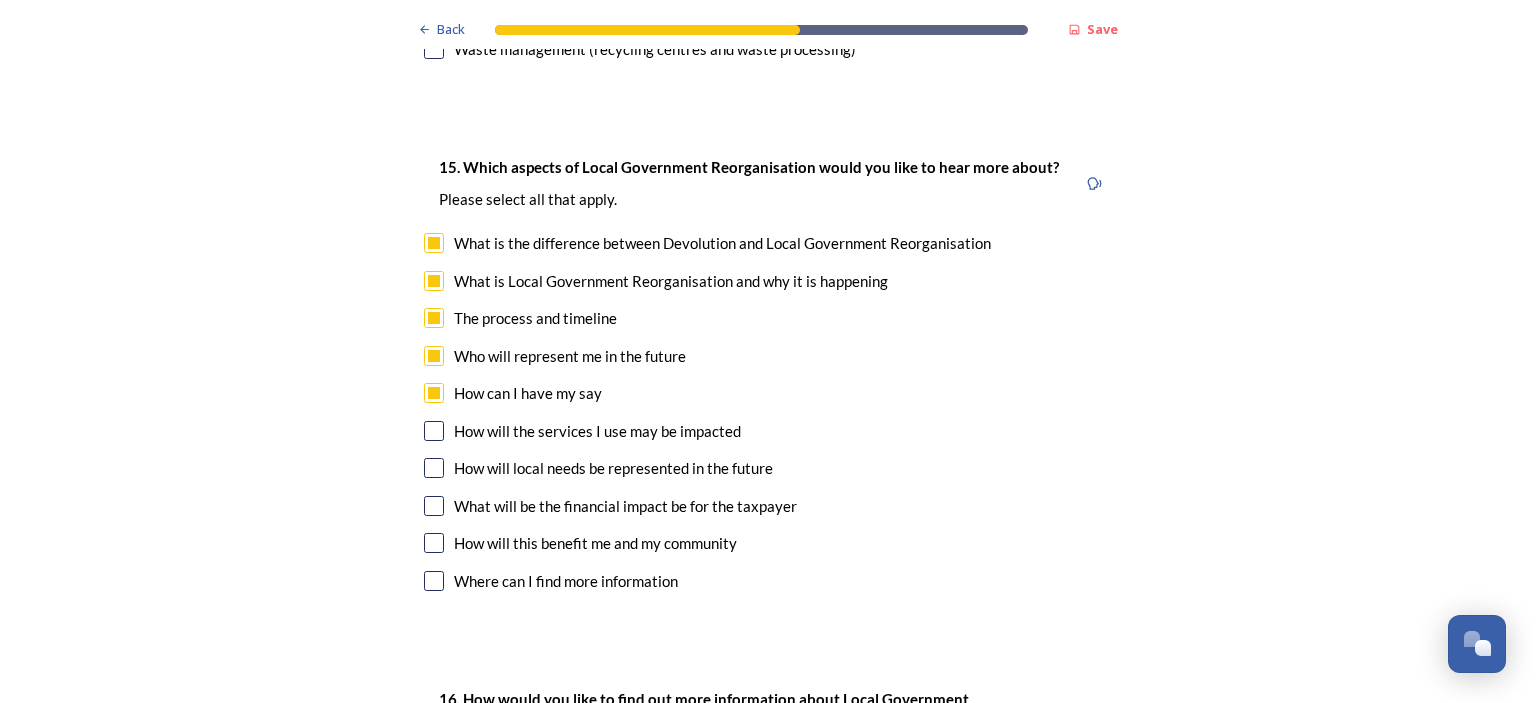 click at bounding box center (434, 243) 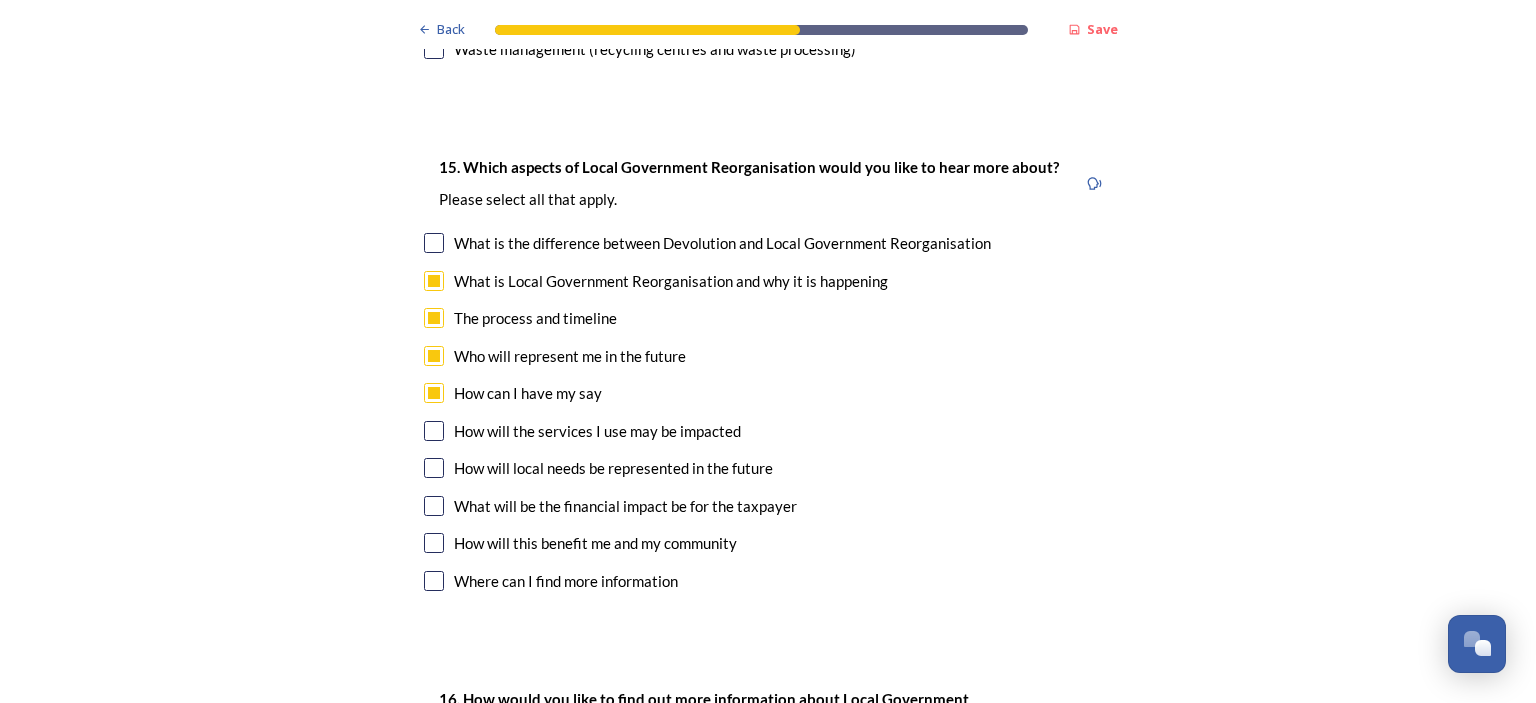 scroll, scrollTop: 6091, scrollLeft: 0, axis: vertical 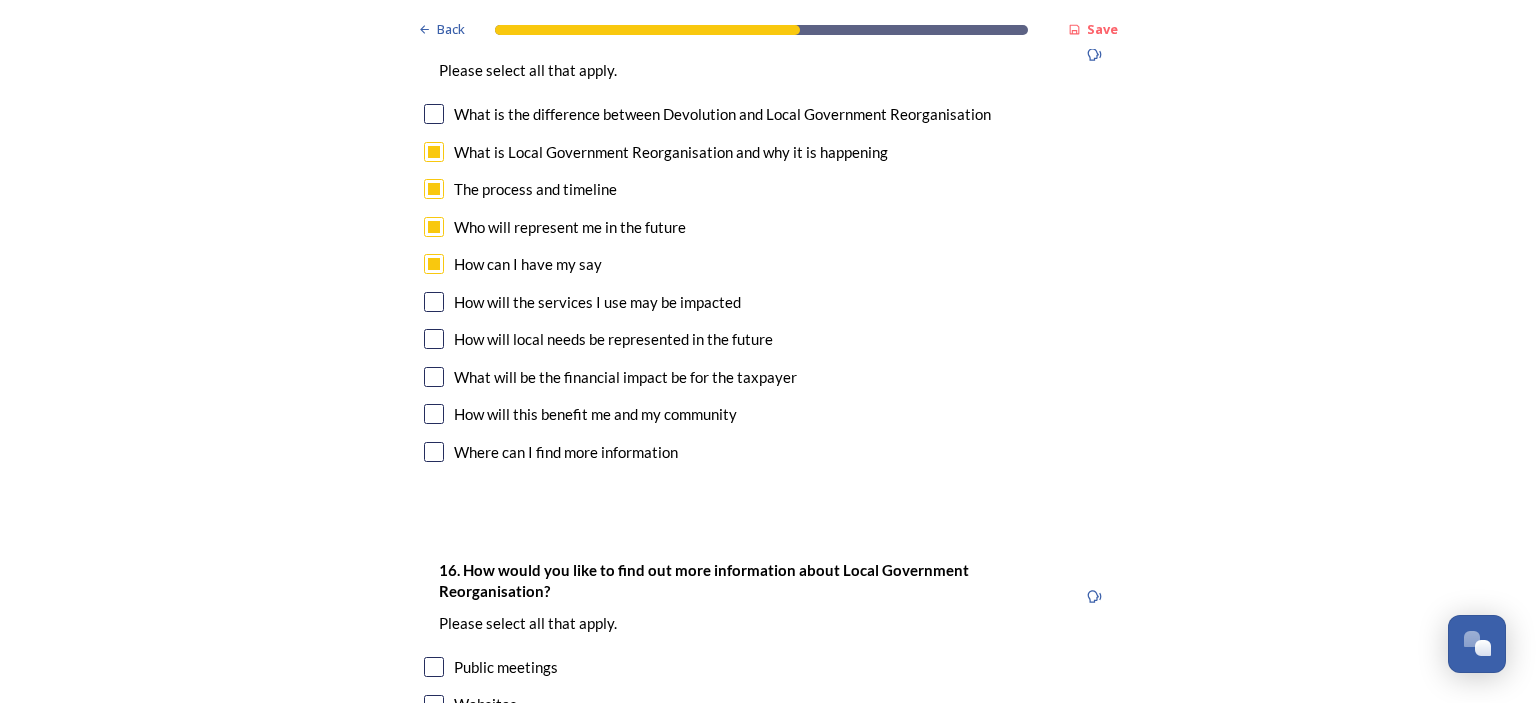 click at bounding box center (434, 302) 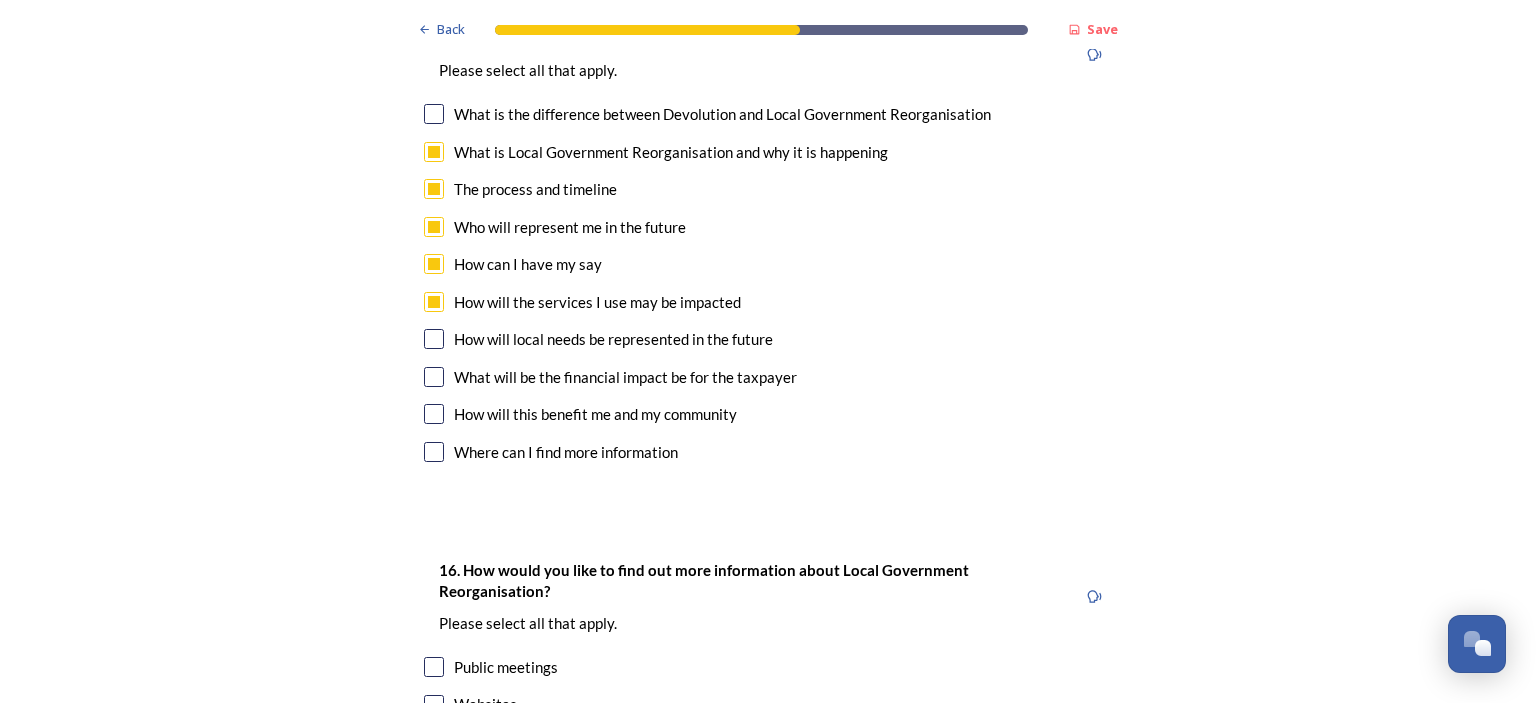 click at bounding box center [434, 339] 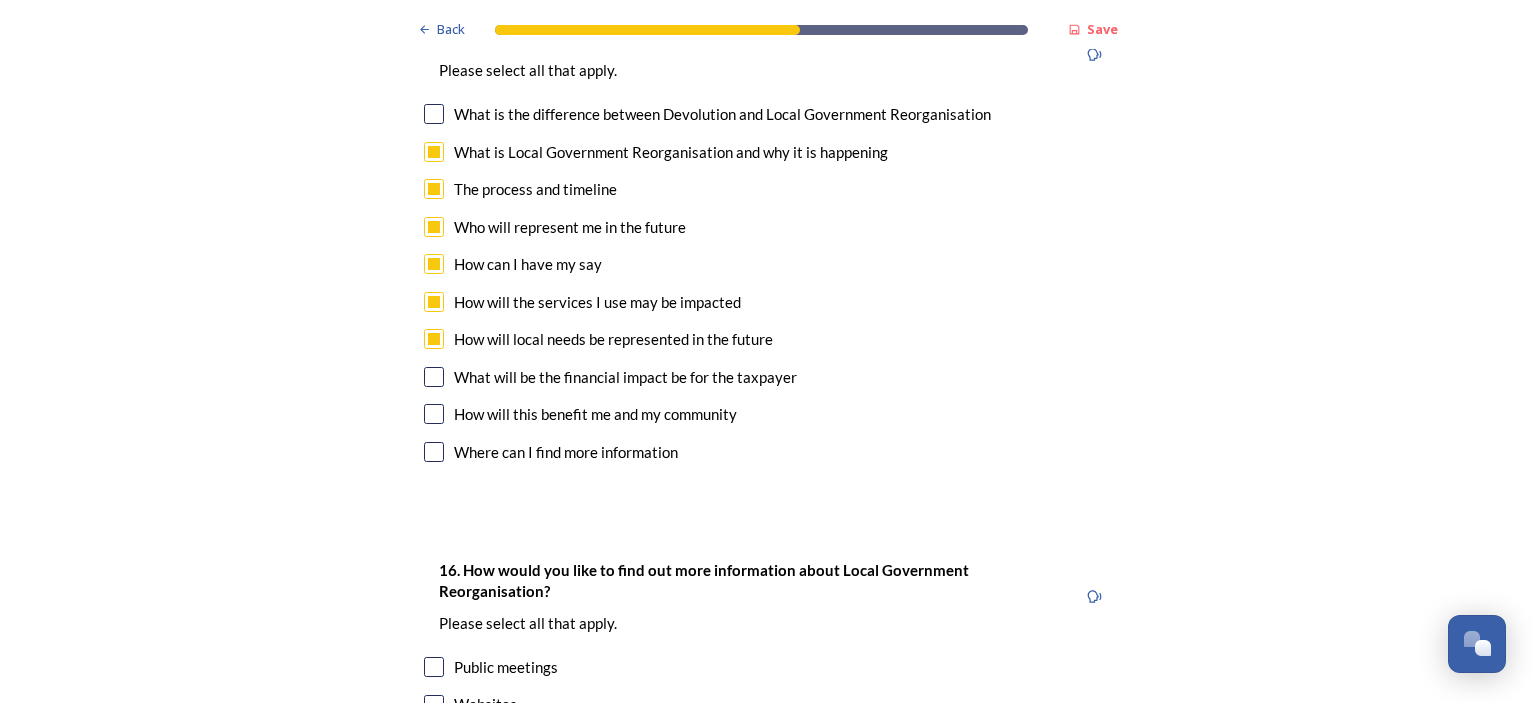 click at bounding box center [434, 377] 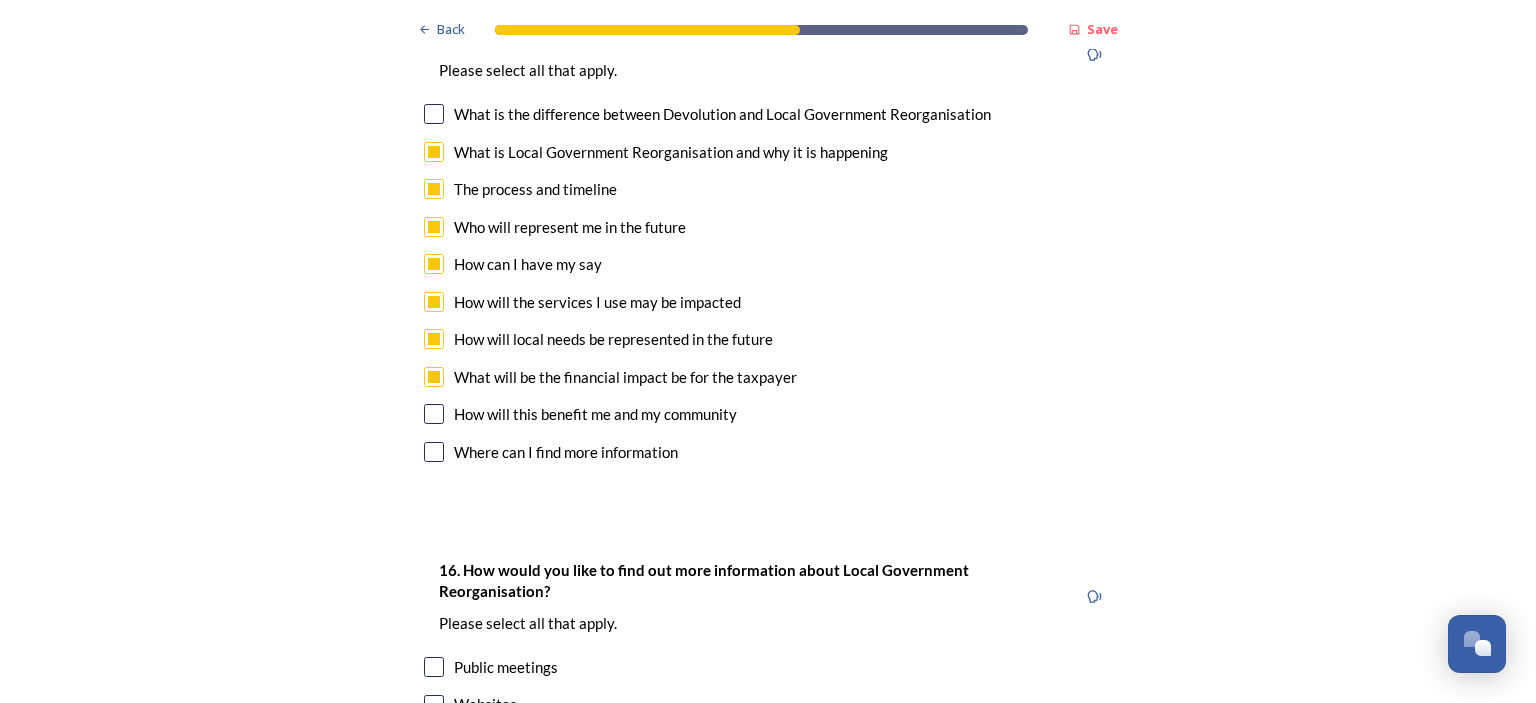 click at bounding box center (434, 414) 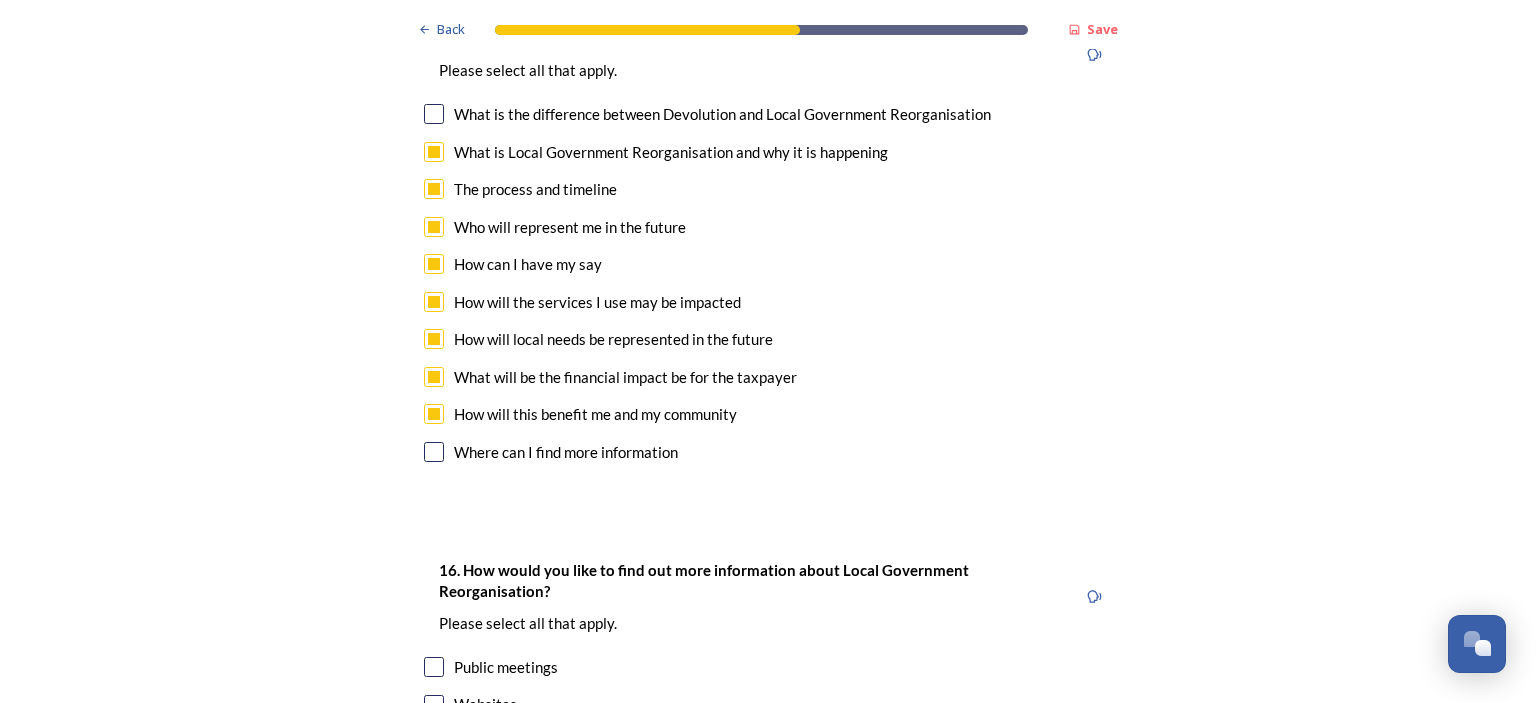 click at bounding box center [434, 452] 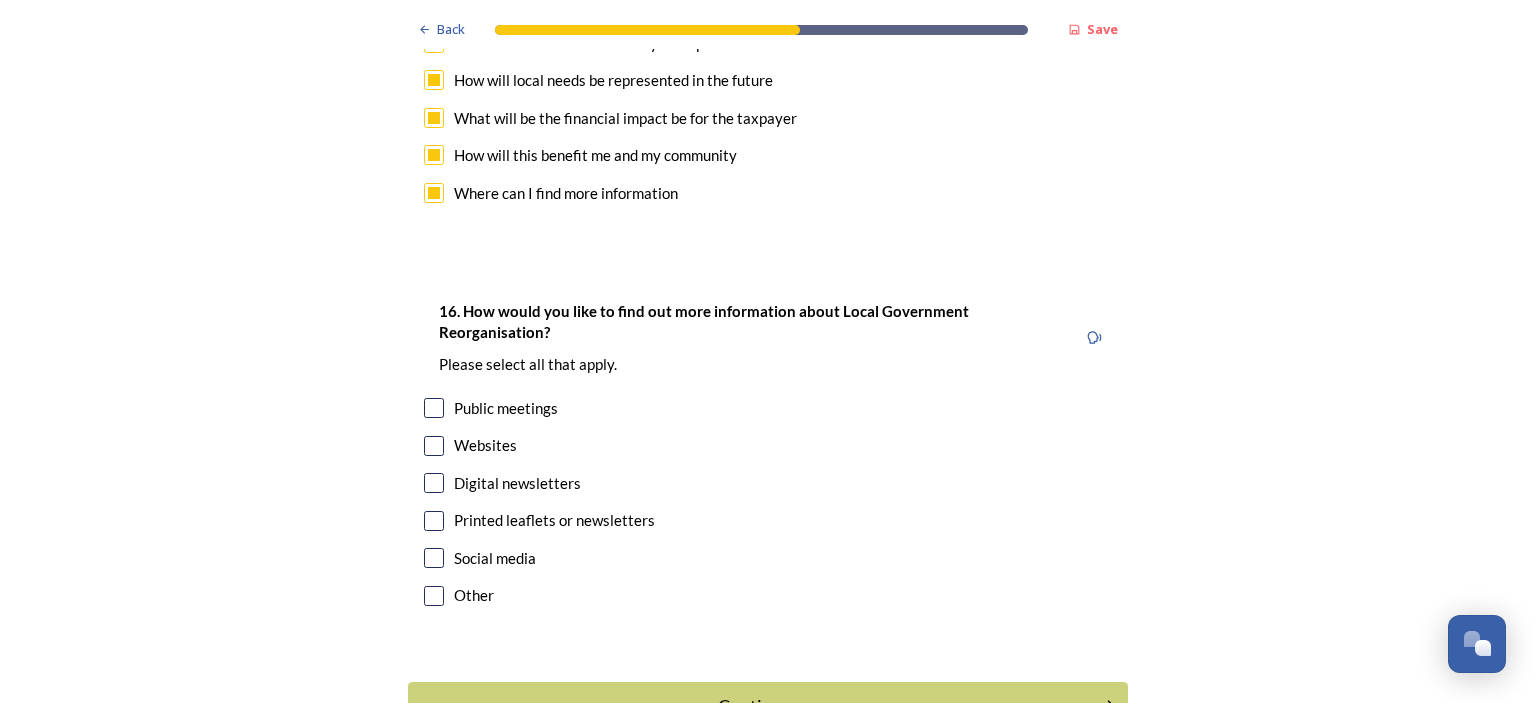 scroll, scrollTop: 6350, scrollLeft: 0, axis: vertical 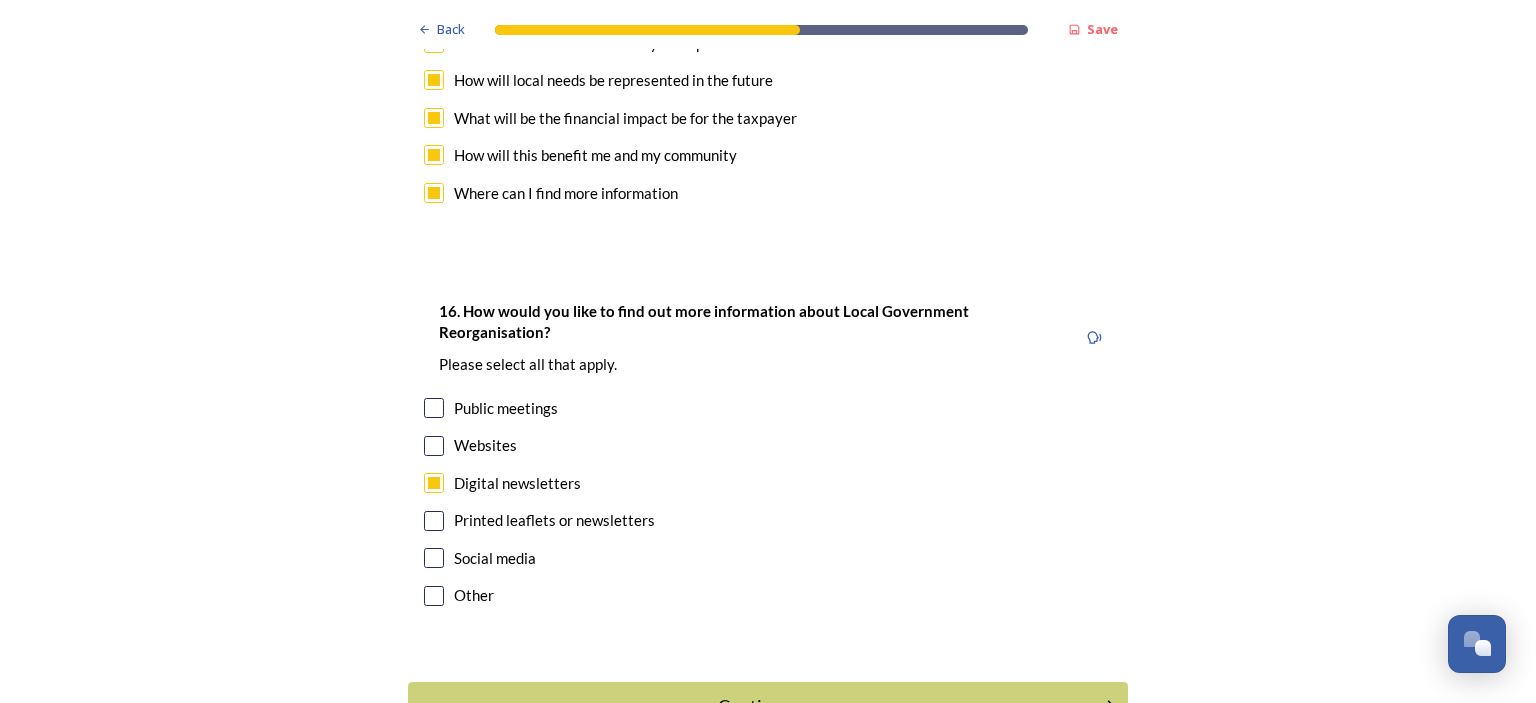 click at bounding box center [434, 408] 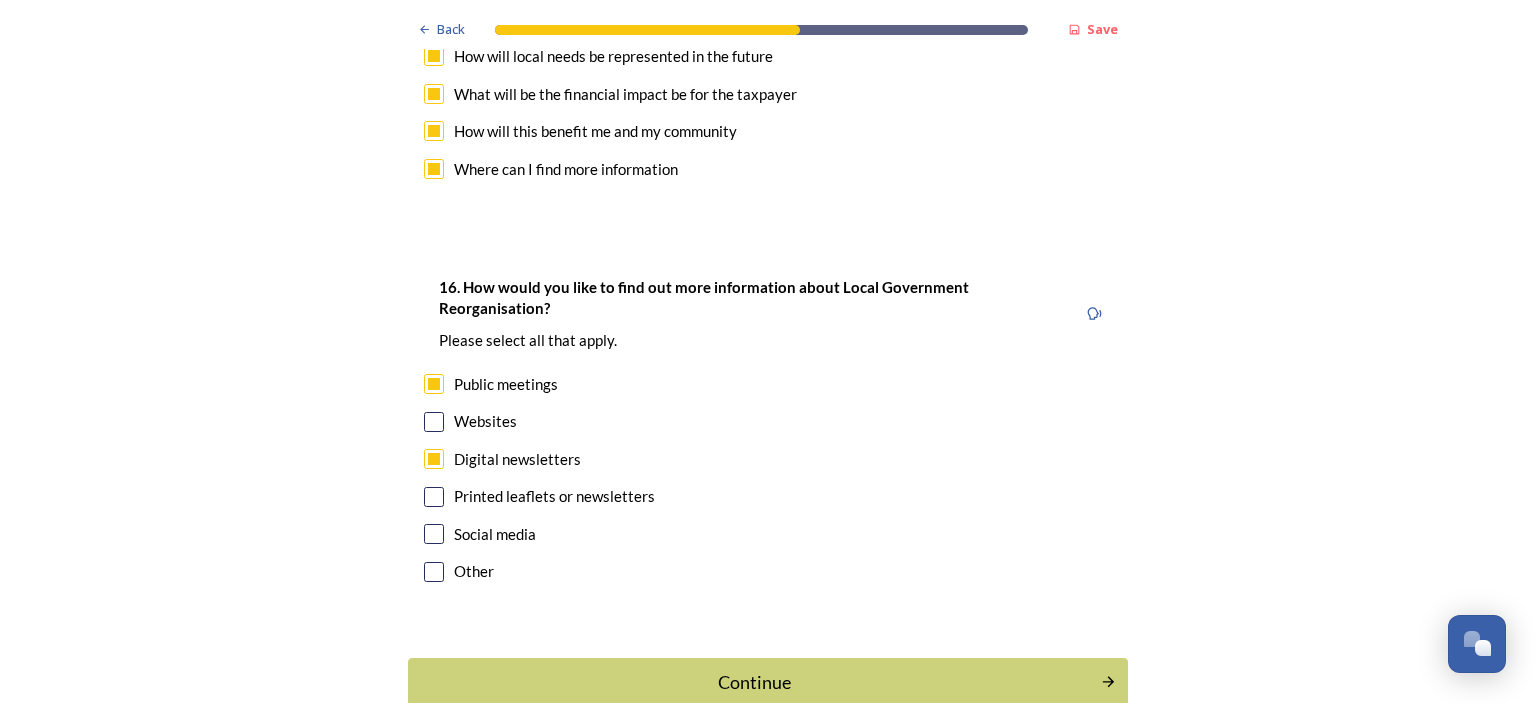 scroll, scrollTop: 6386, scrollLeft: 0, axis: vertical 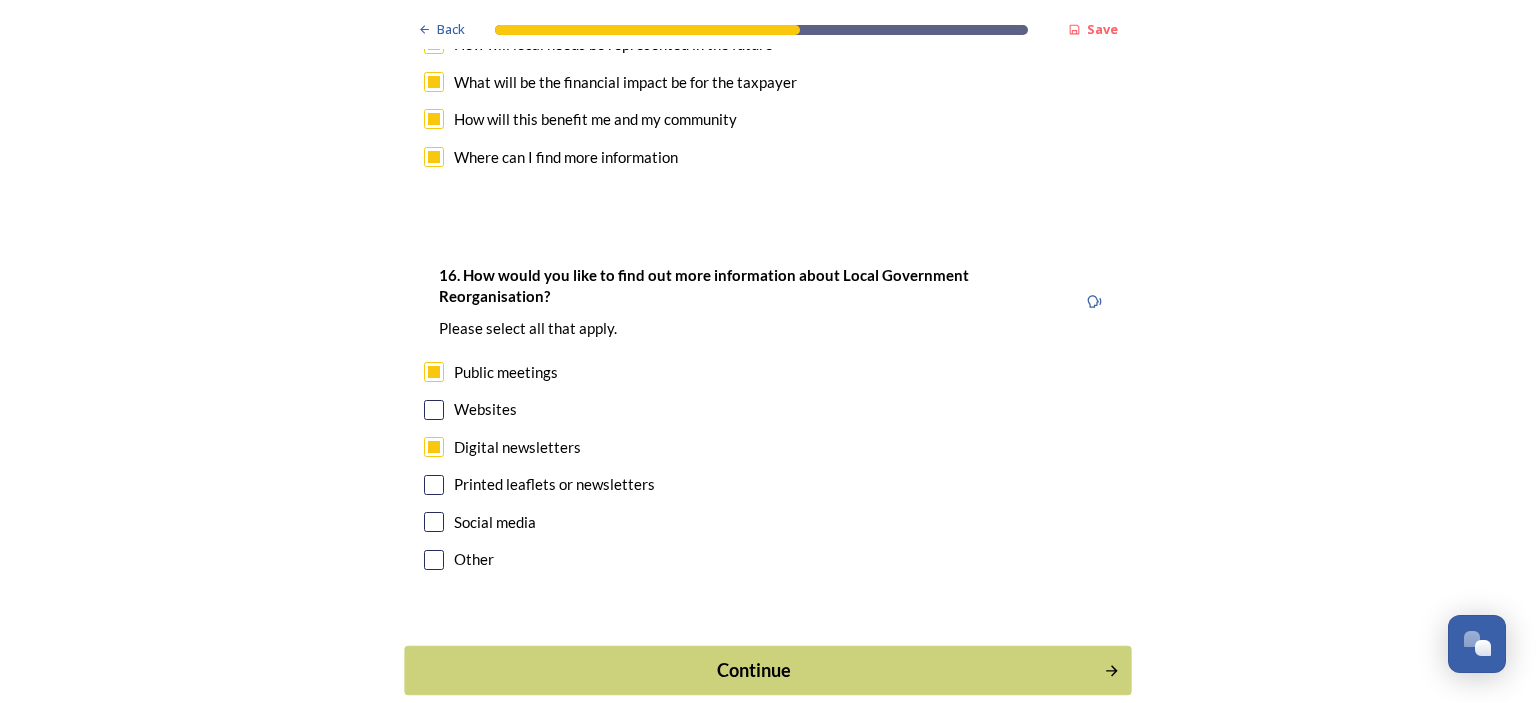click on "Continue" at bounding box center (754, 670) 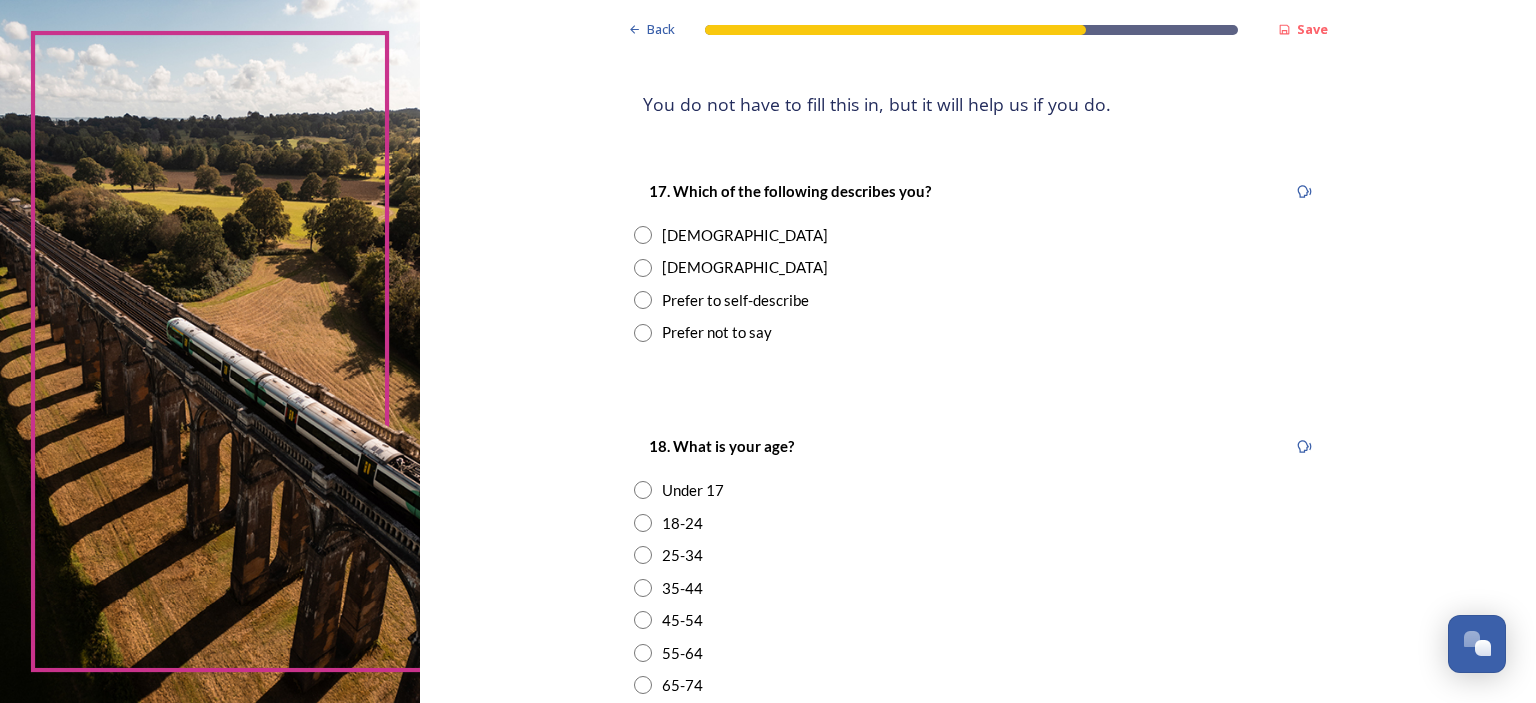 scroll, scrollTop: 259, scrollLeft: 0, axis: vertical 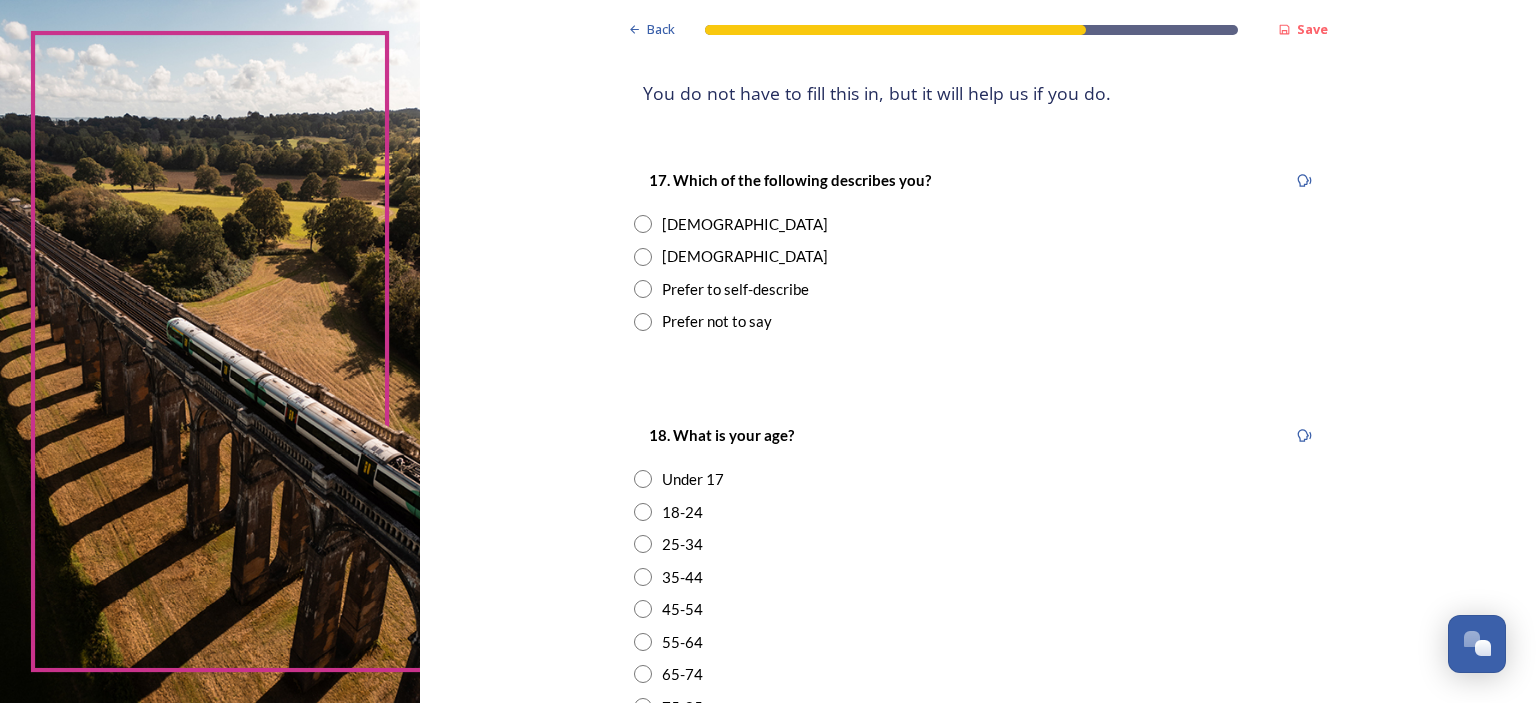 click at bounding box center (643, 224) 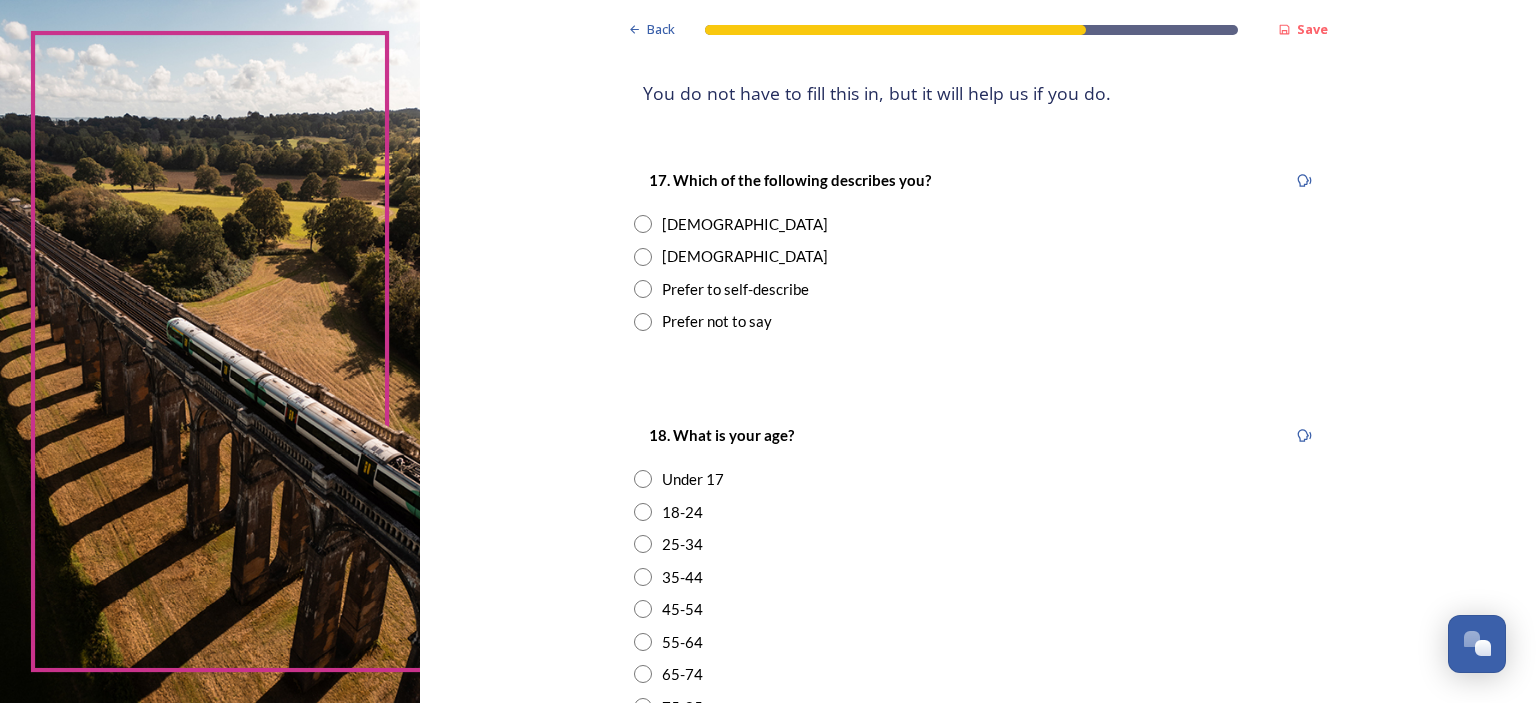 radio on "true" 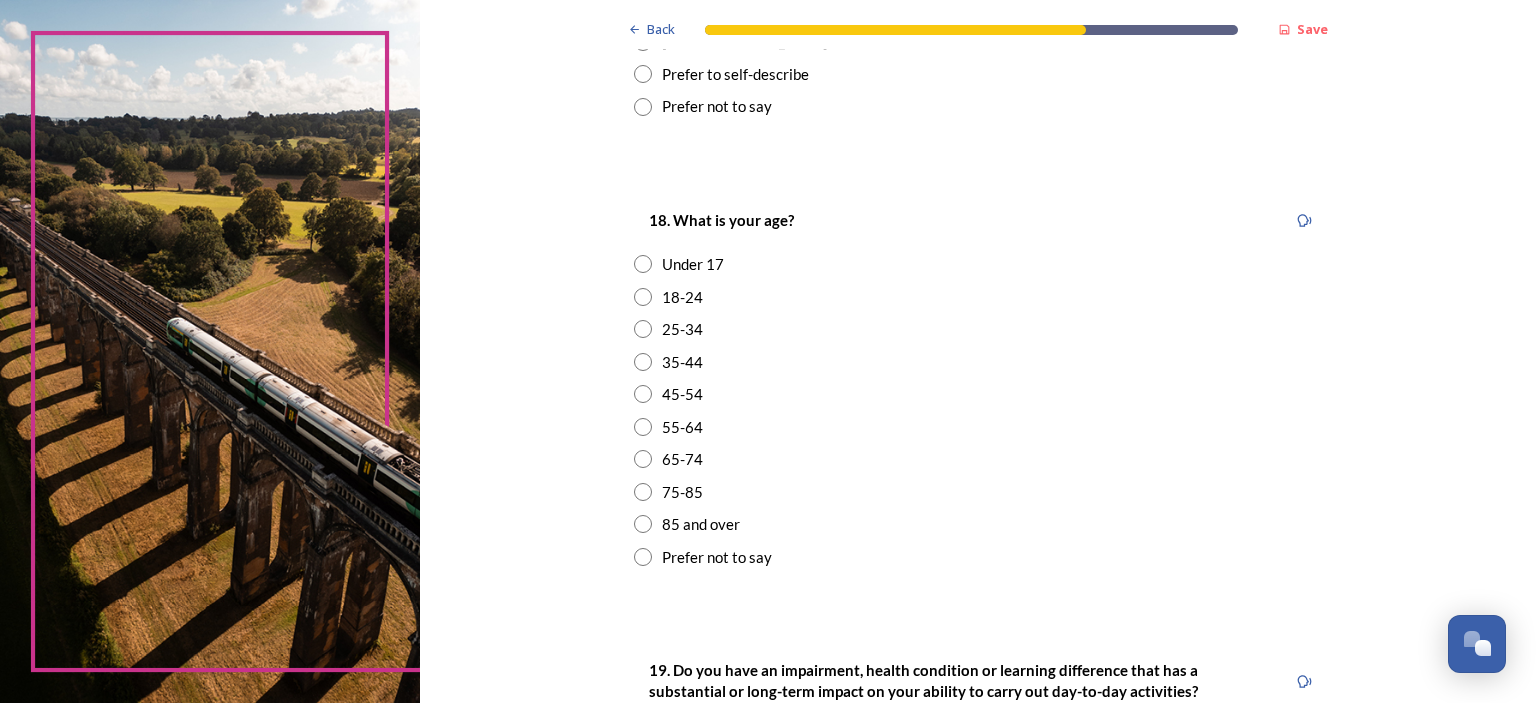 scroll, scrollTop: 518, scrollLeft: 0, axis: vertical 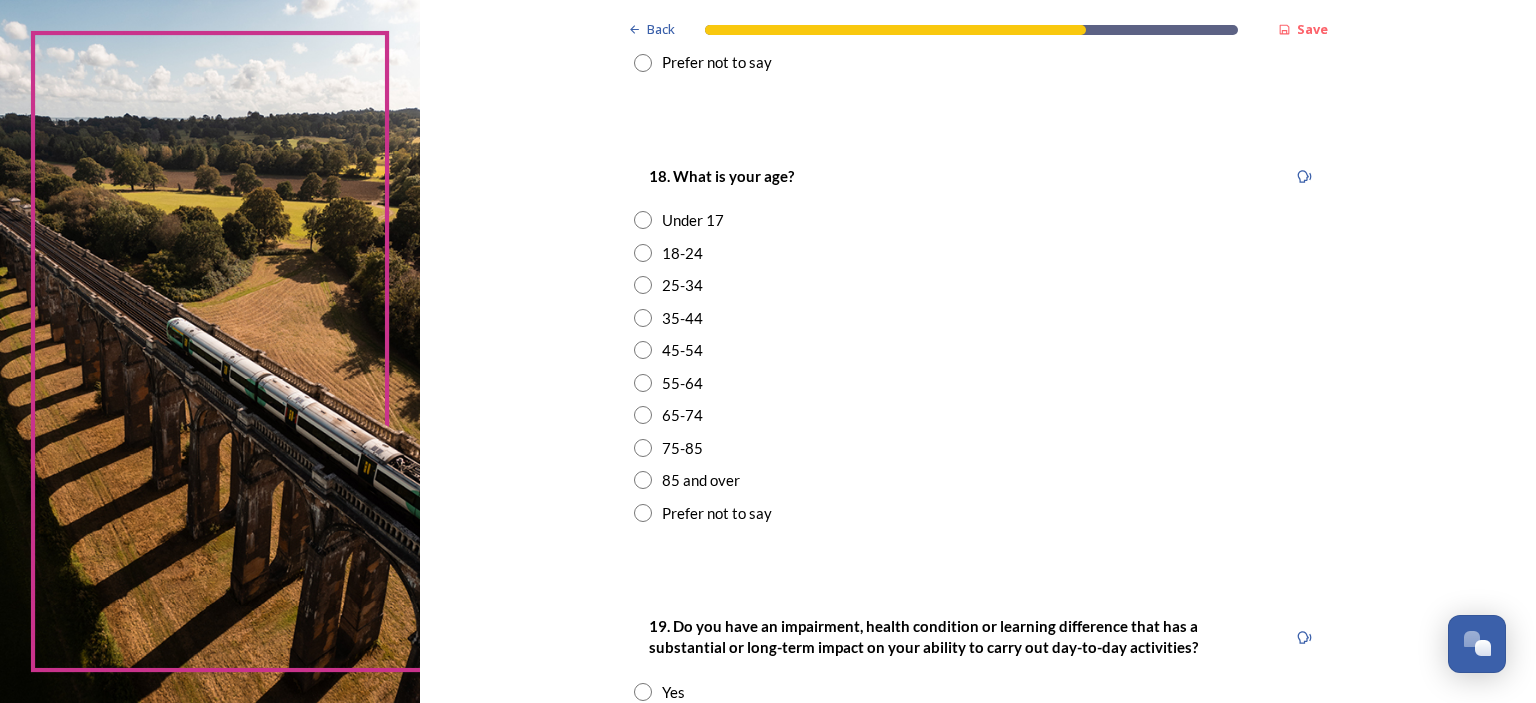 click at bounding box center [643, 350] 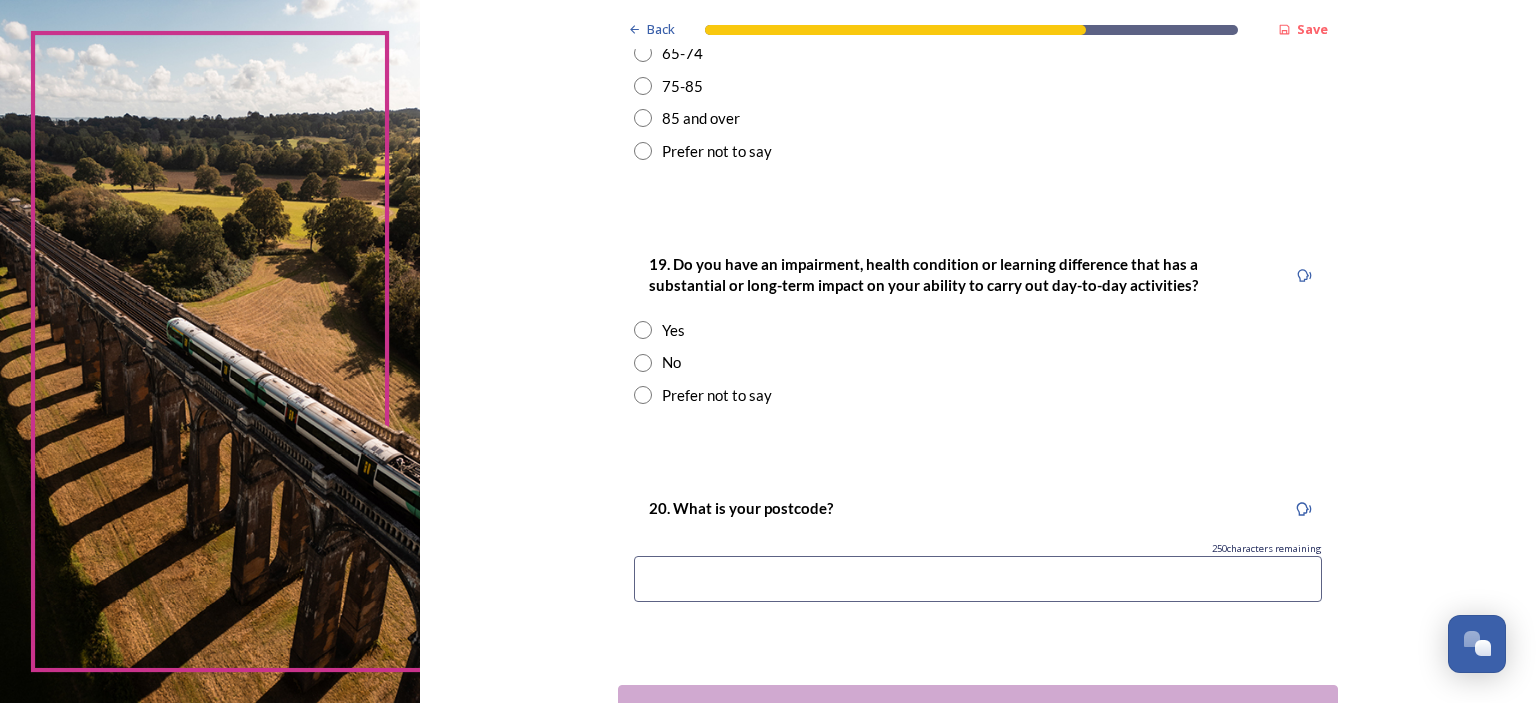 scroll, scrollTop: 907, scrollLeft: 0, axis: vertical 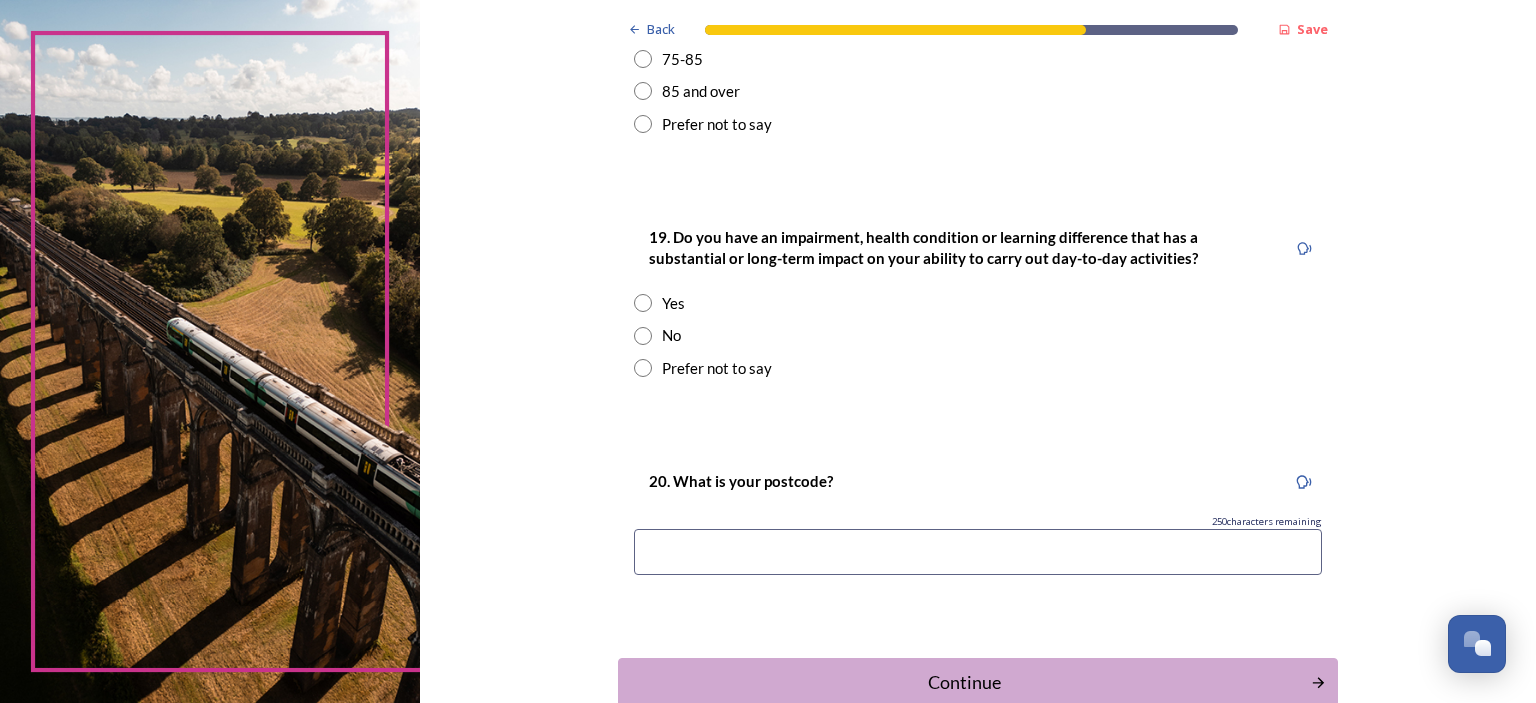 click at bounding box center [643, 303] 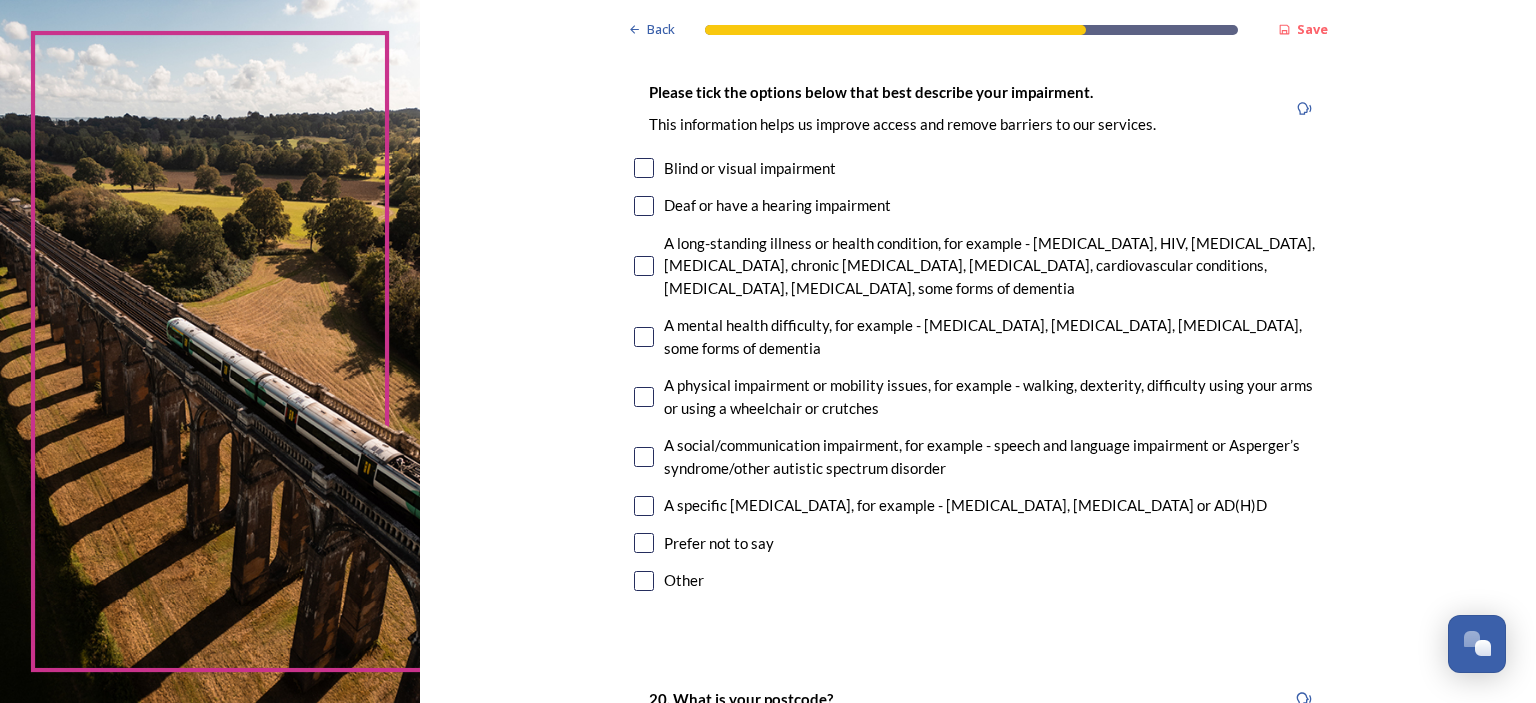 scroll, scrollTop: 1426, scrollLeft: 0, axis: vertical 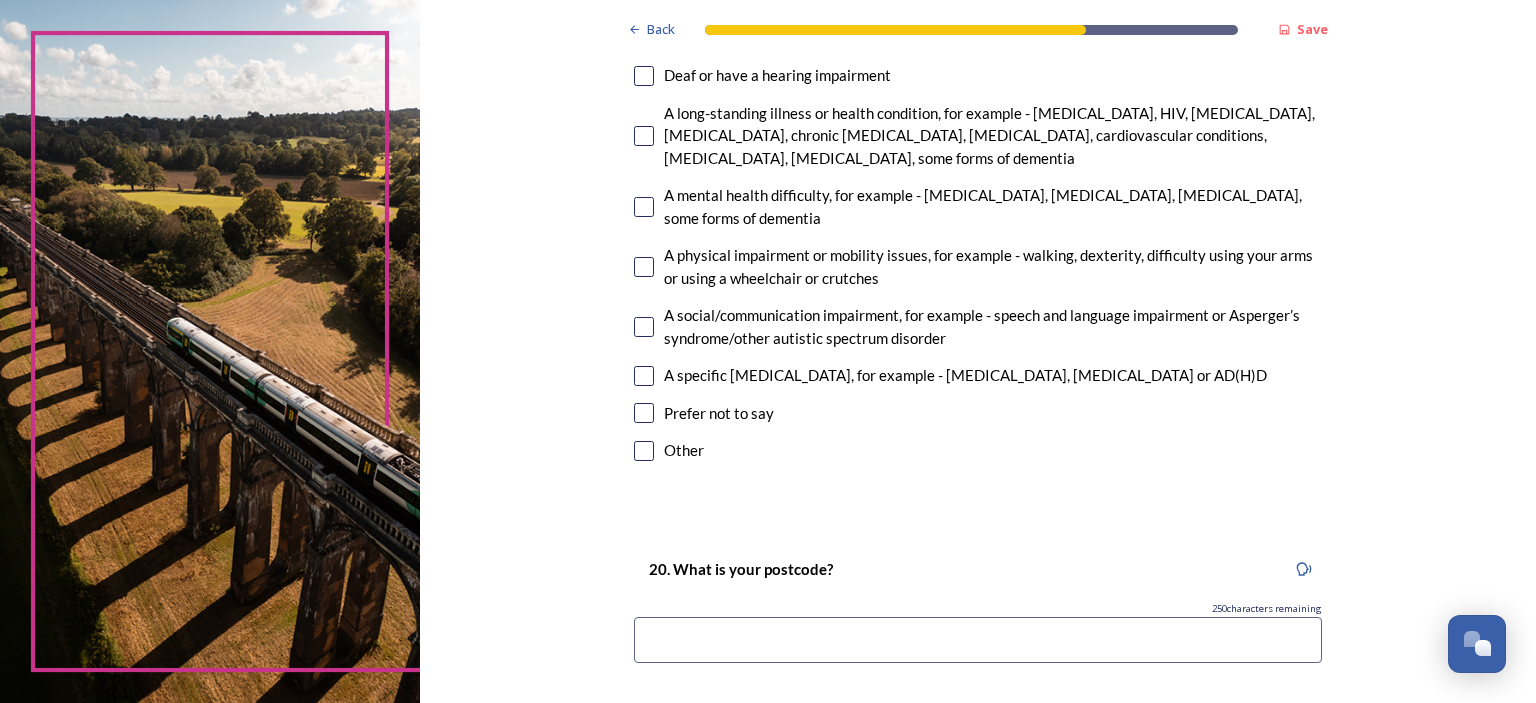 click at bounding box center (644, 413) 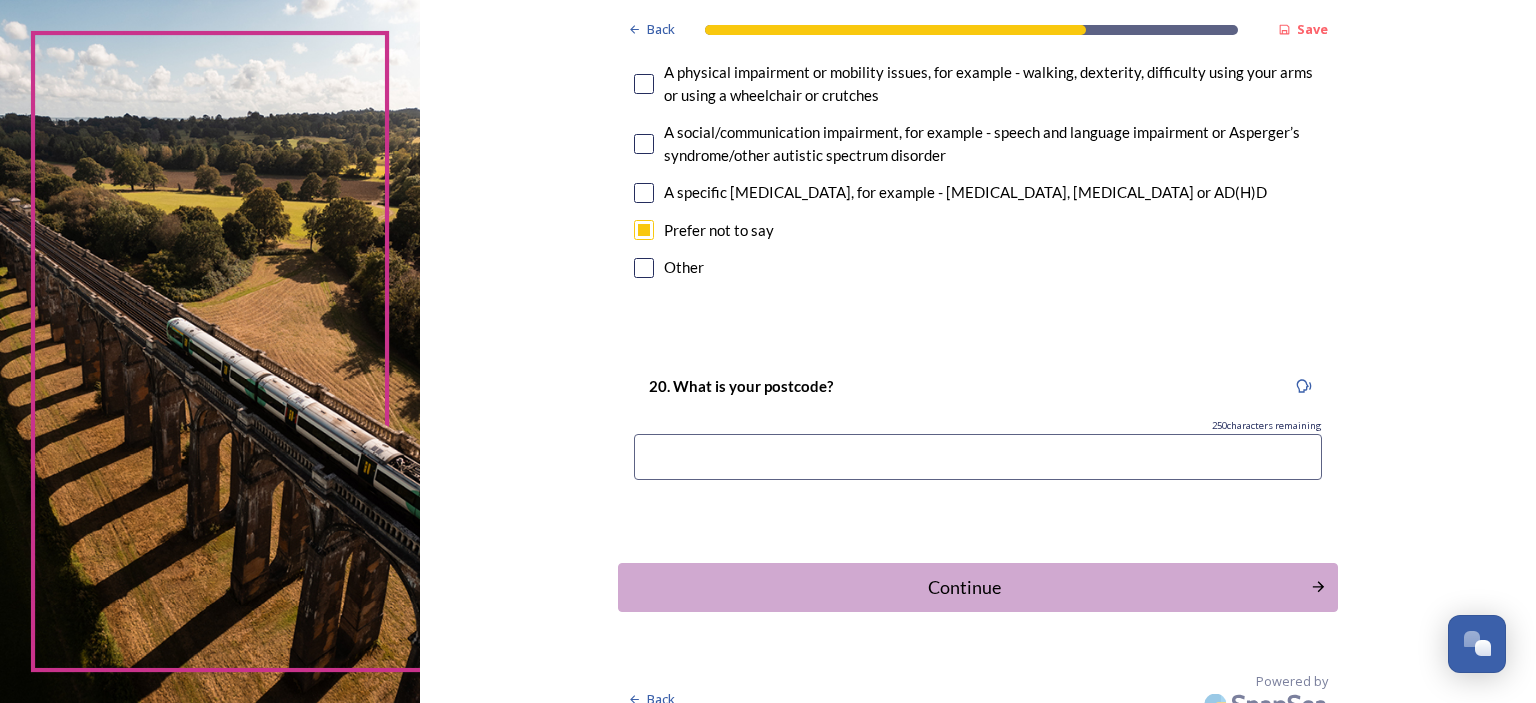scroll, scrollTop: 1633, scrollLeft: 0, axis: vertical 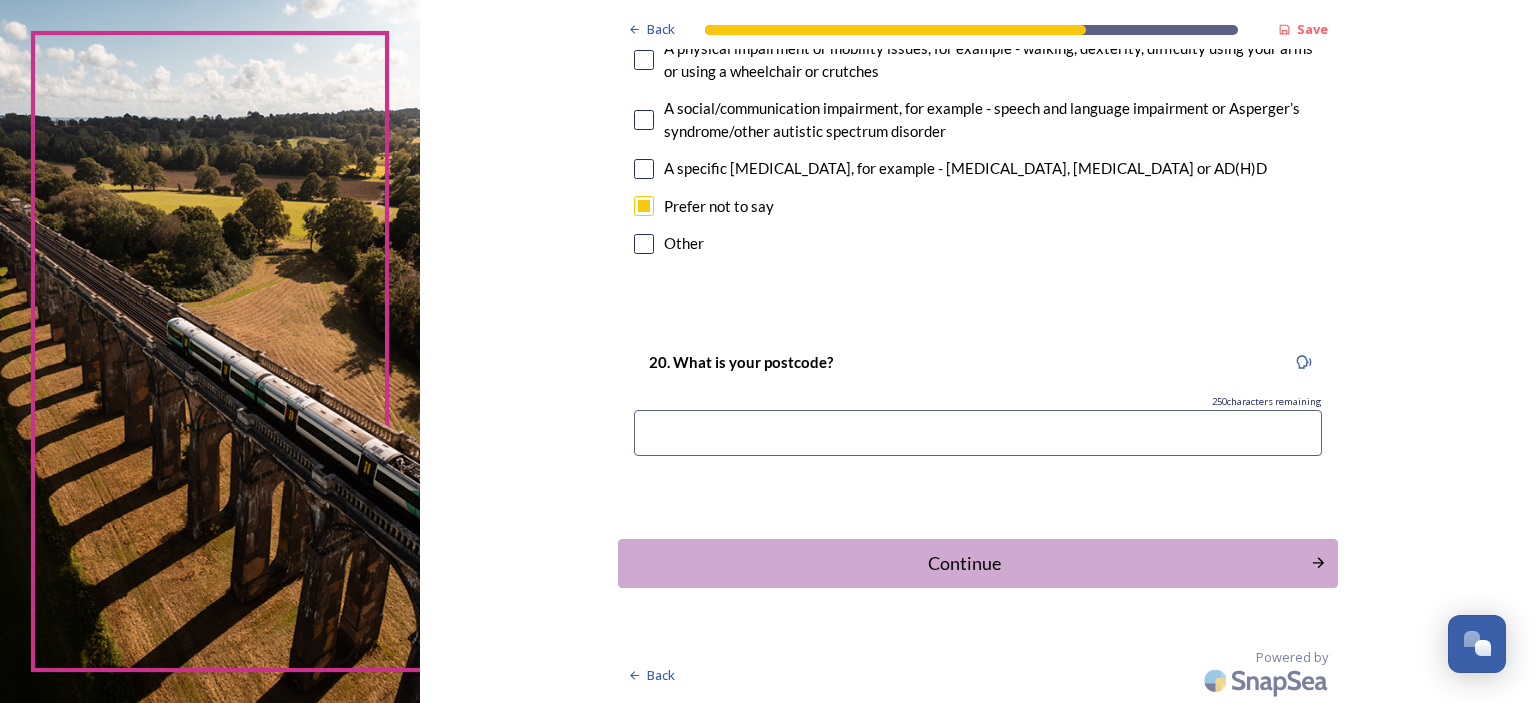click at bounding box center (978, 433) 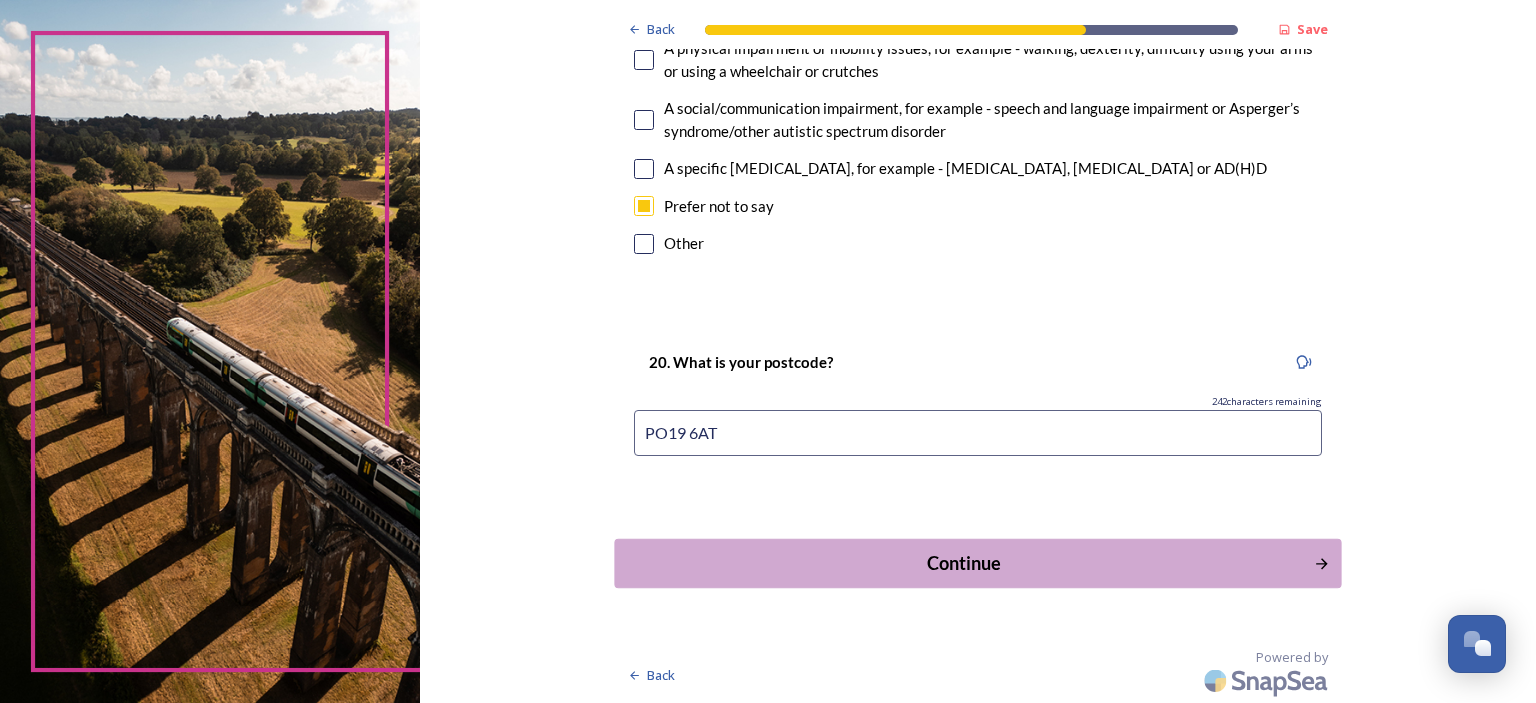 type on "PO19 6AT" 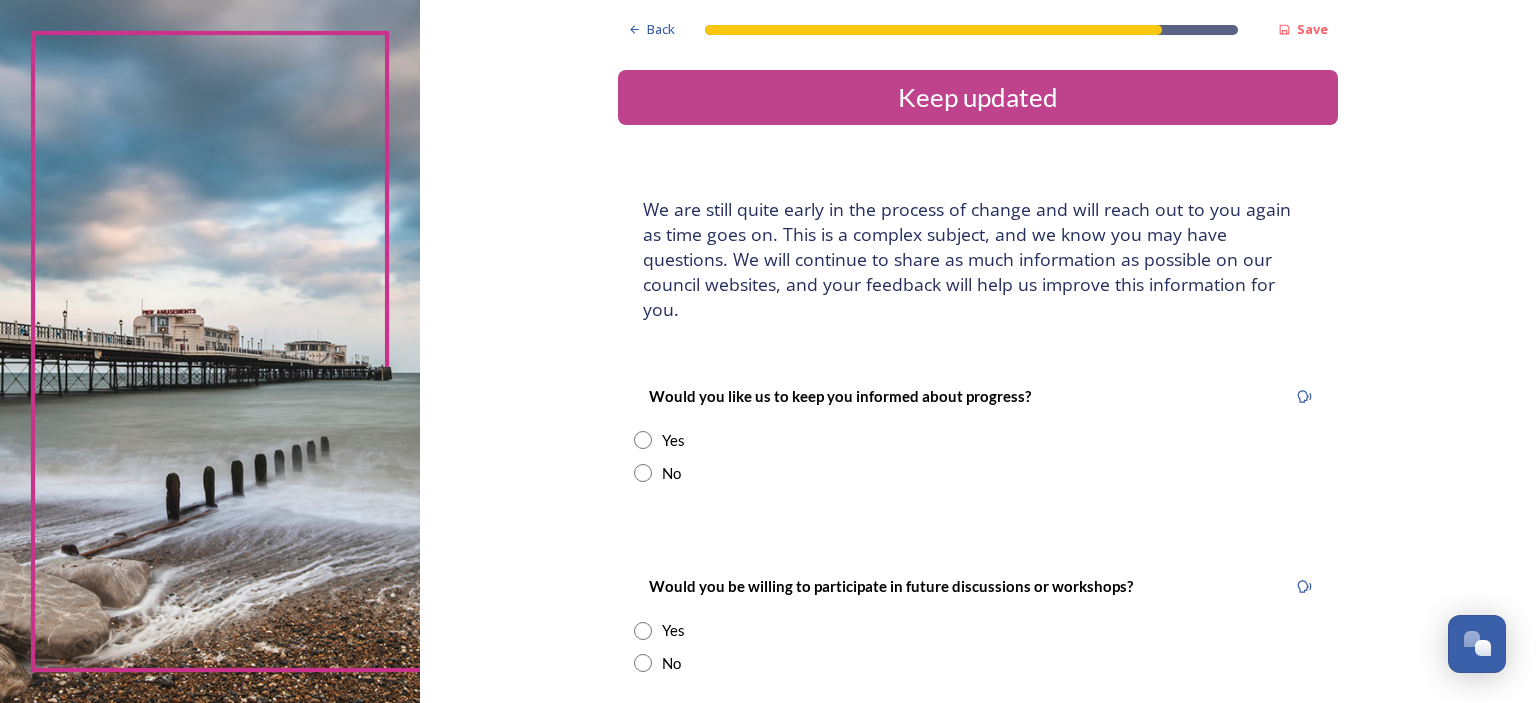 click at bounding box center (643, 440) 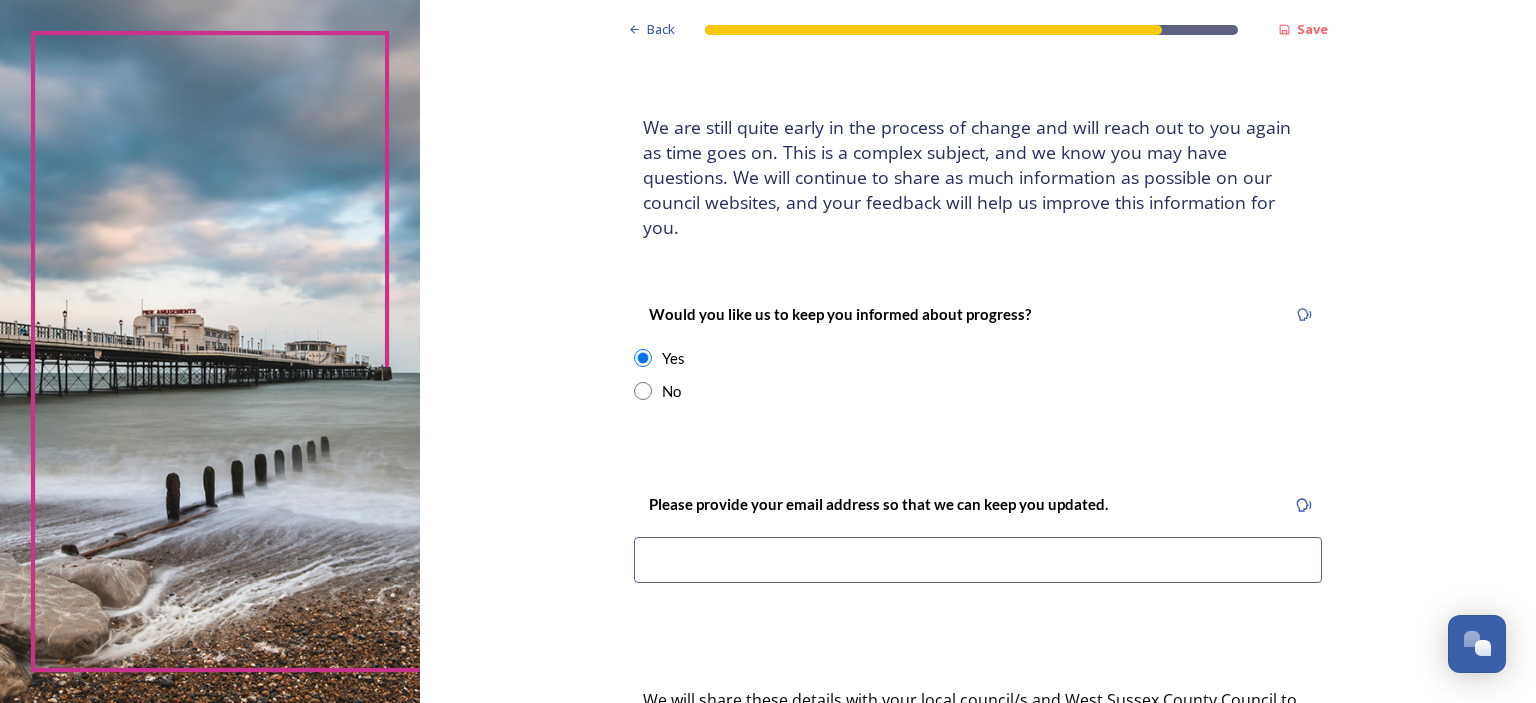 scroll, scrollTop: 130, scrollLeft: 0, axis: vertical 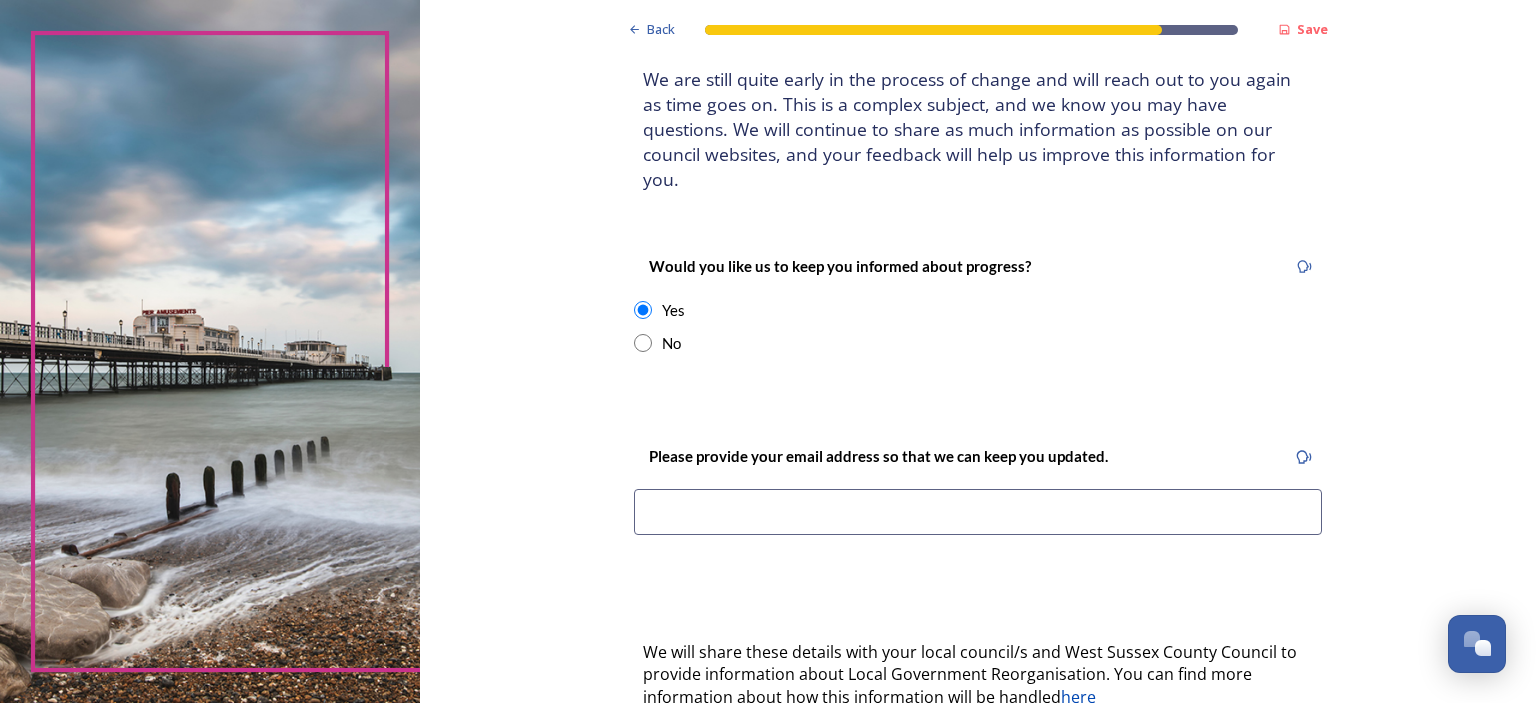 click at bounding box center (978, 512) 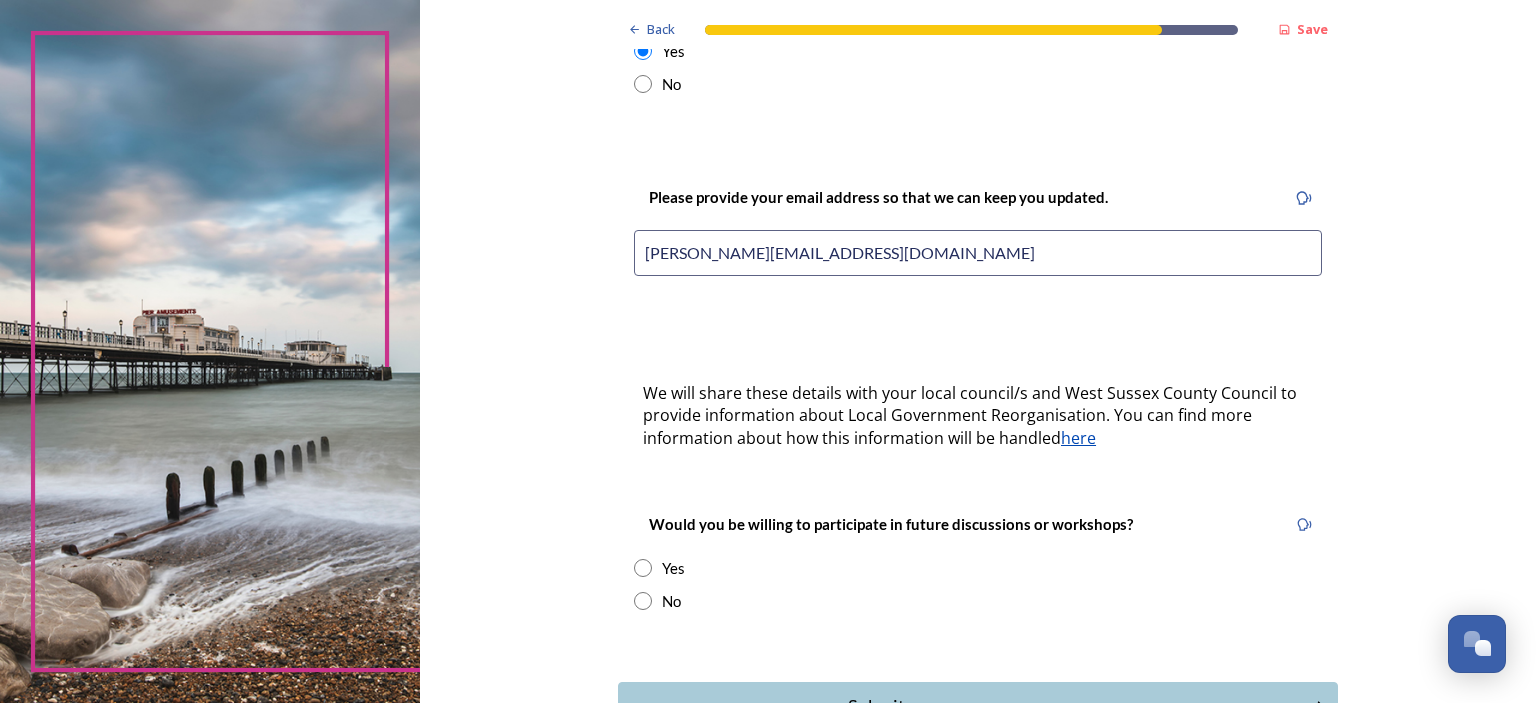 scroll, scrollTop: 507, scrollLeft: 0, axis: vertical 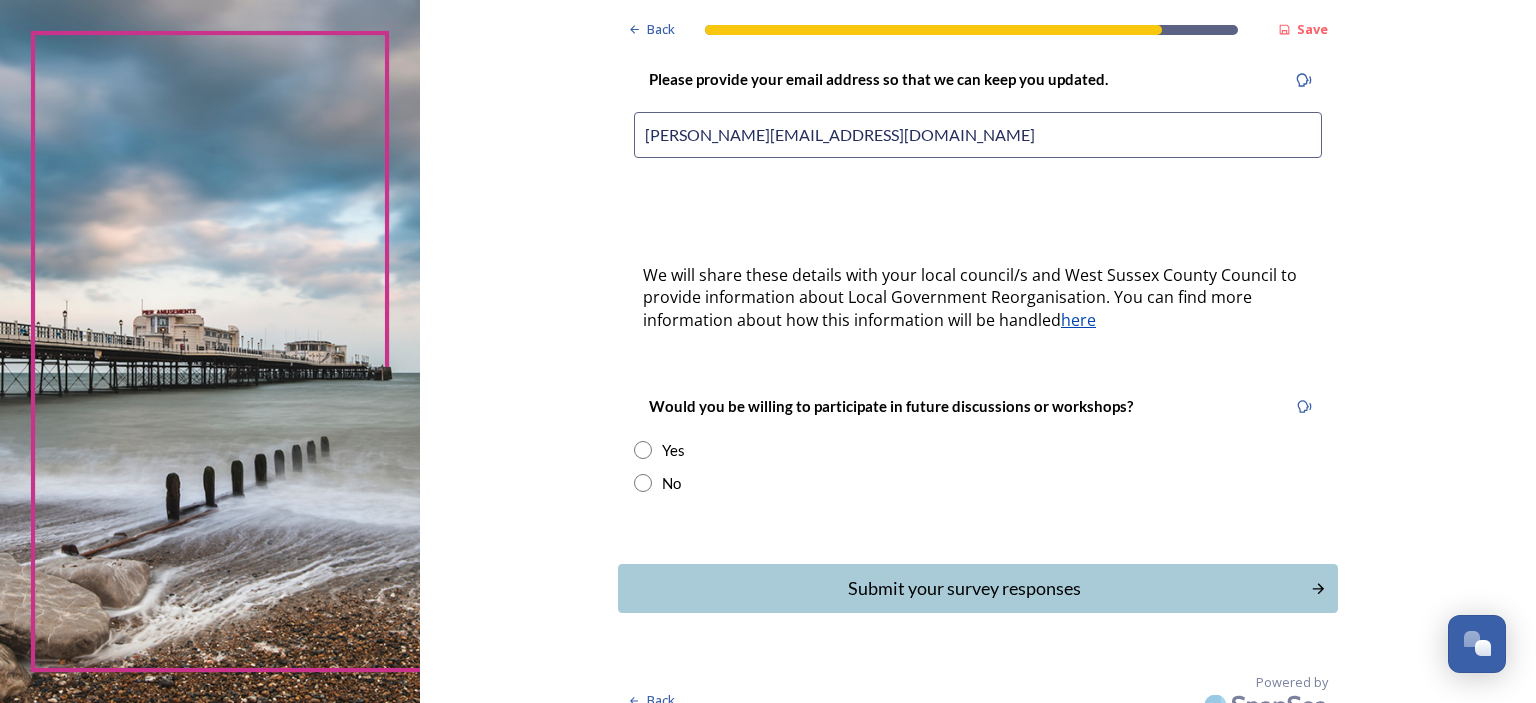type on "michelle@thebellinnchichester.com" 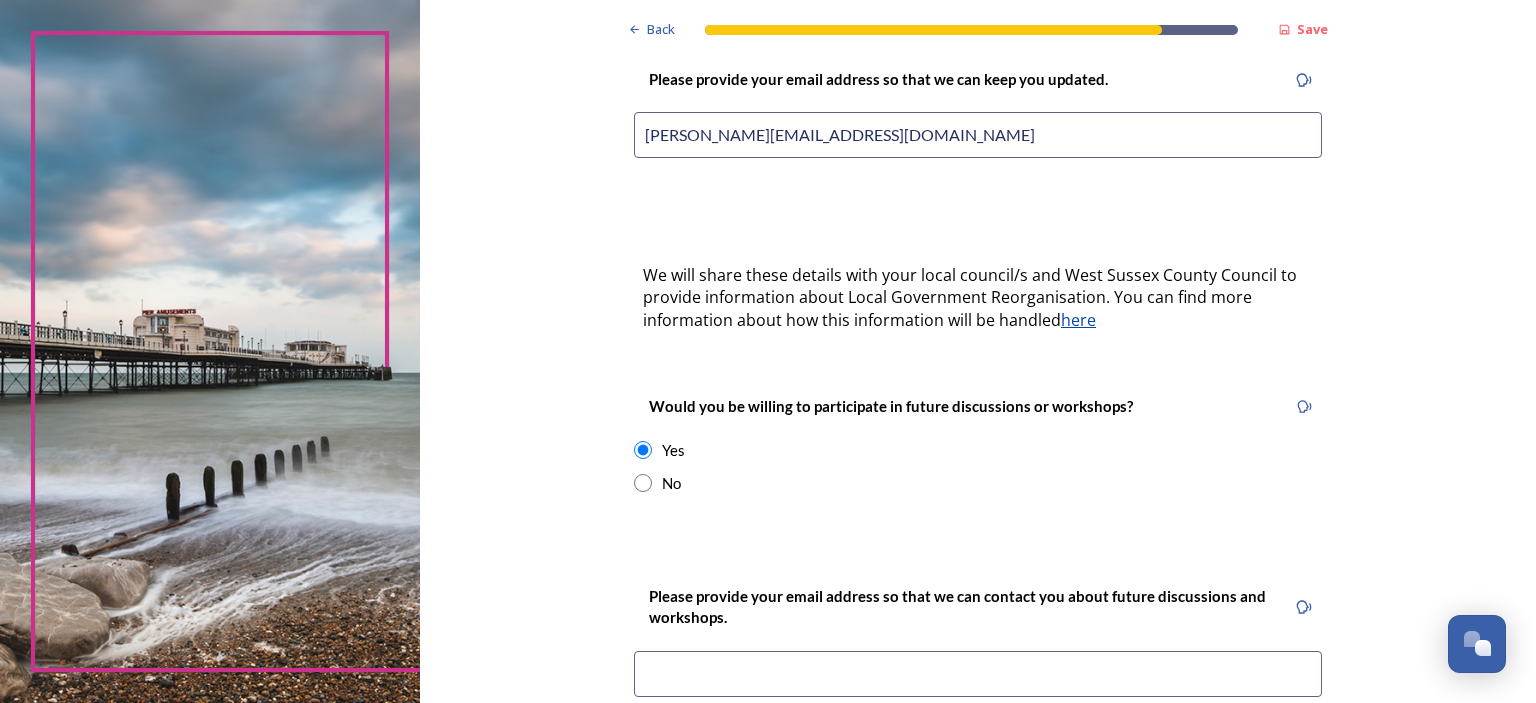 scroll, scrollTop: 637, scrollLeft: 0, axis: vertical 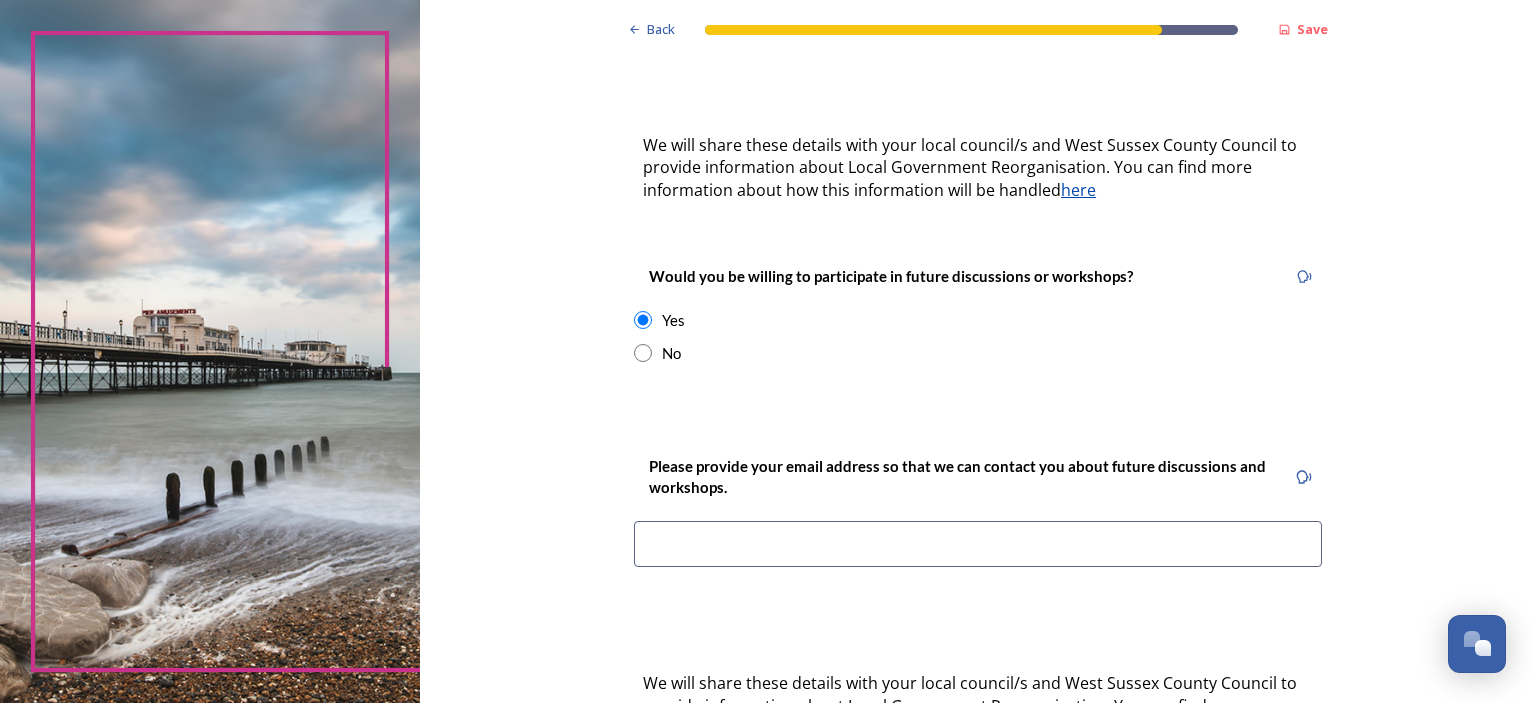 click at bounding box center [643, 320] 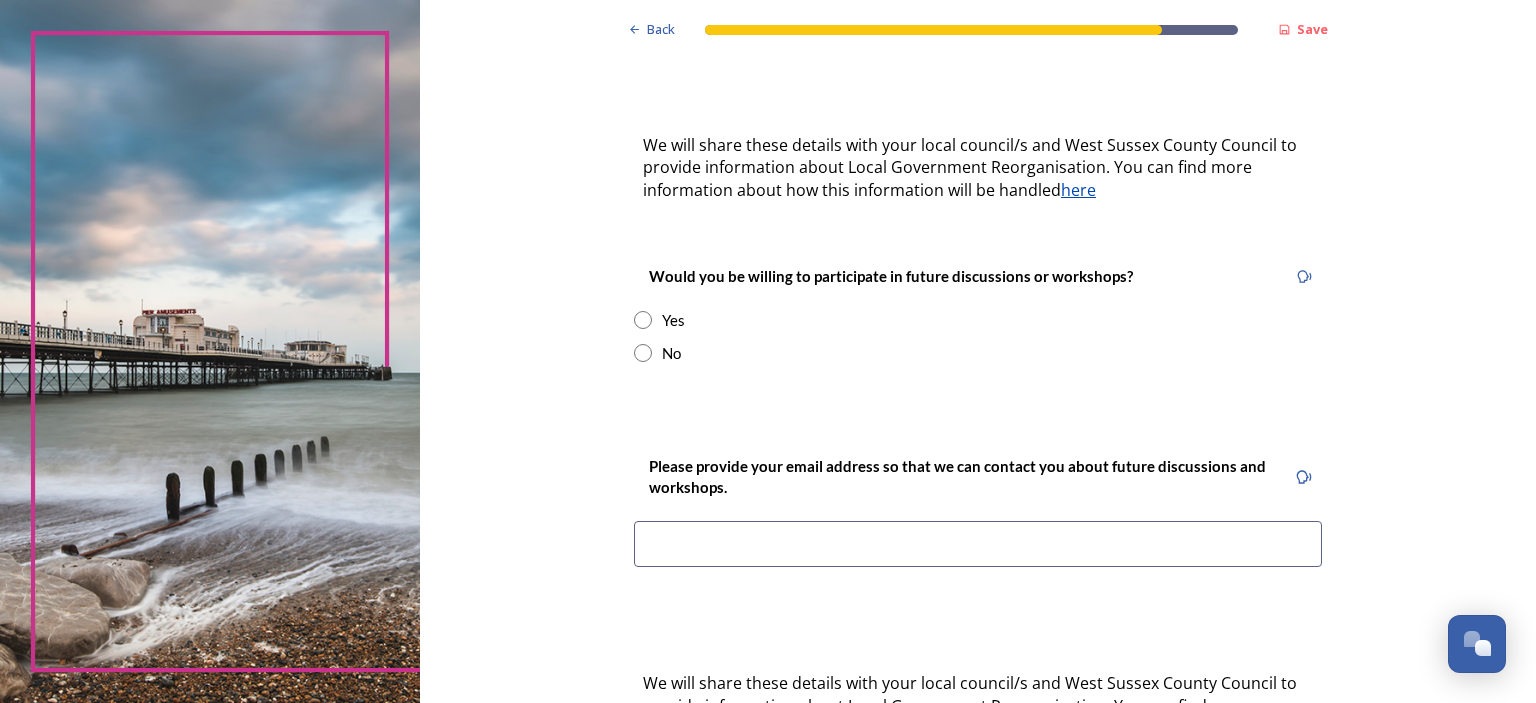 scroll, scrollTop: 507, scrollLeft: 0, axis: vertical 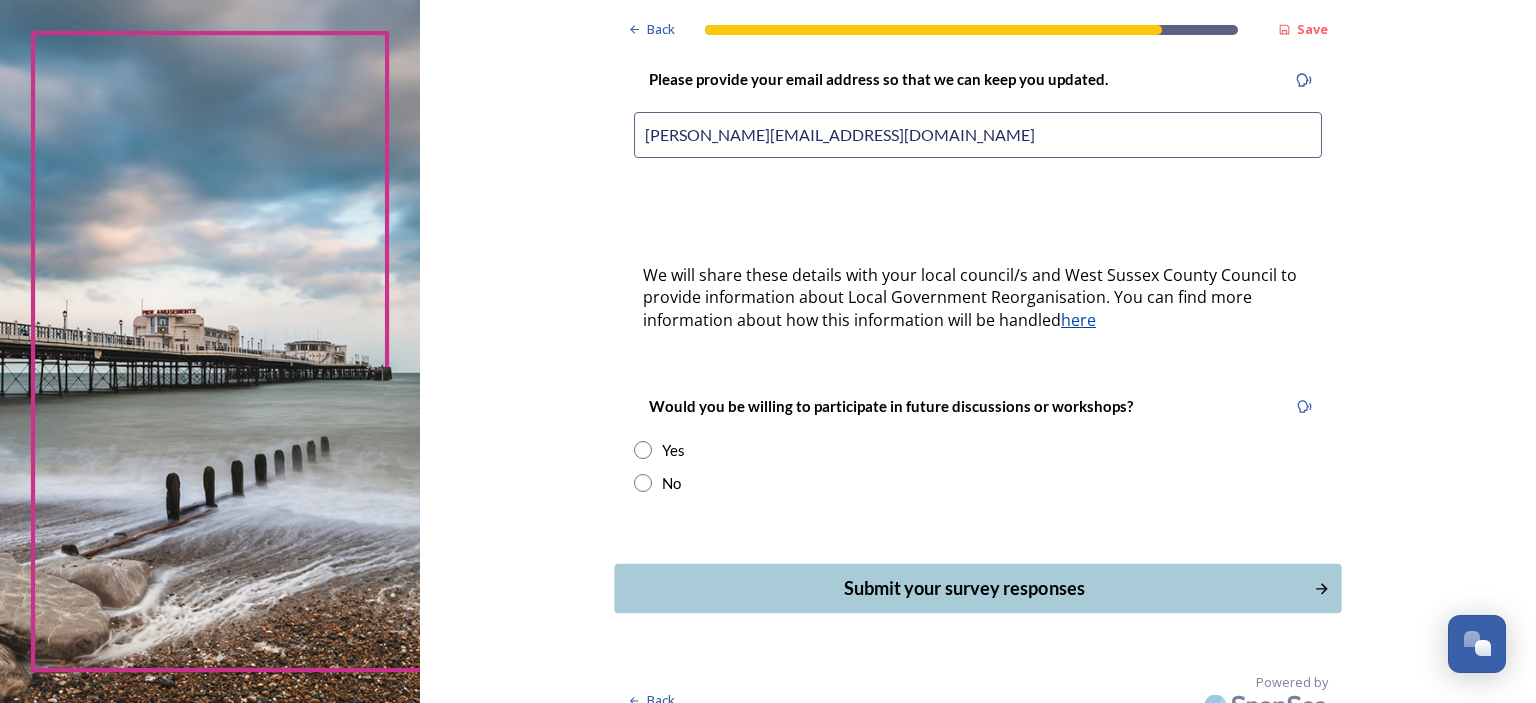 click on "Submit your survey responses" at bounding box center (964, 588) 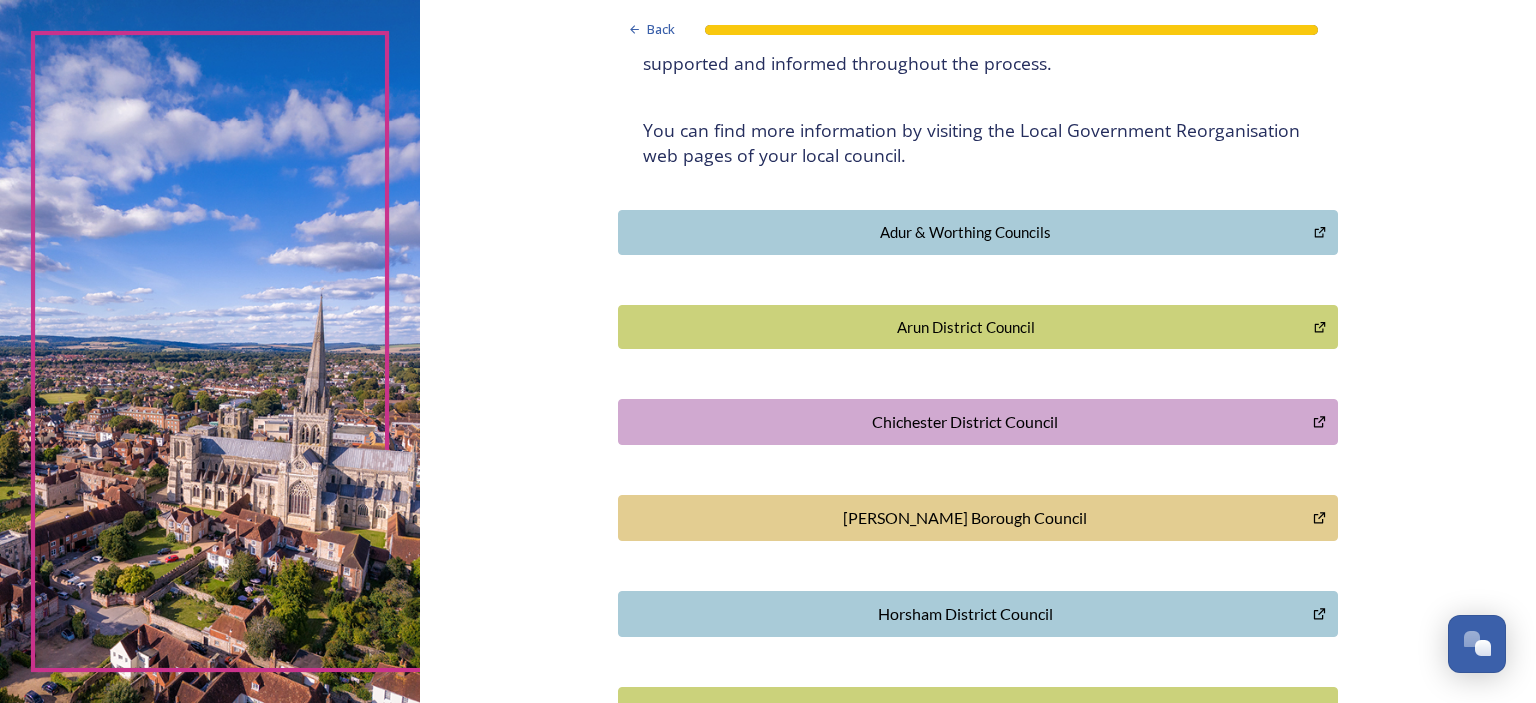 scroll, scrollTop: 389, scrollLeft: 0, axis: vertical 